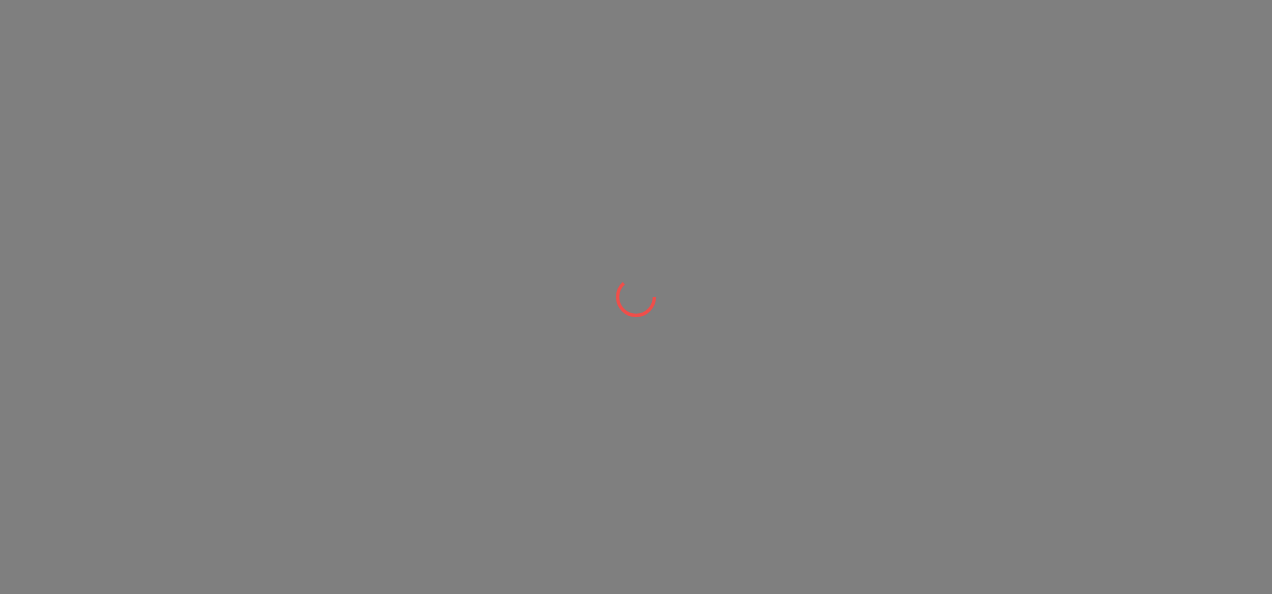 scroll, scrollTop: 0, scrollLeft: 0, axis: both 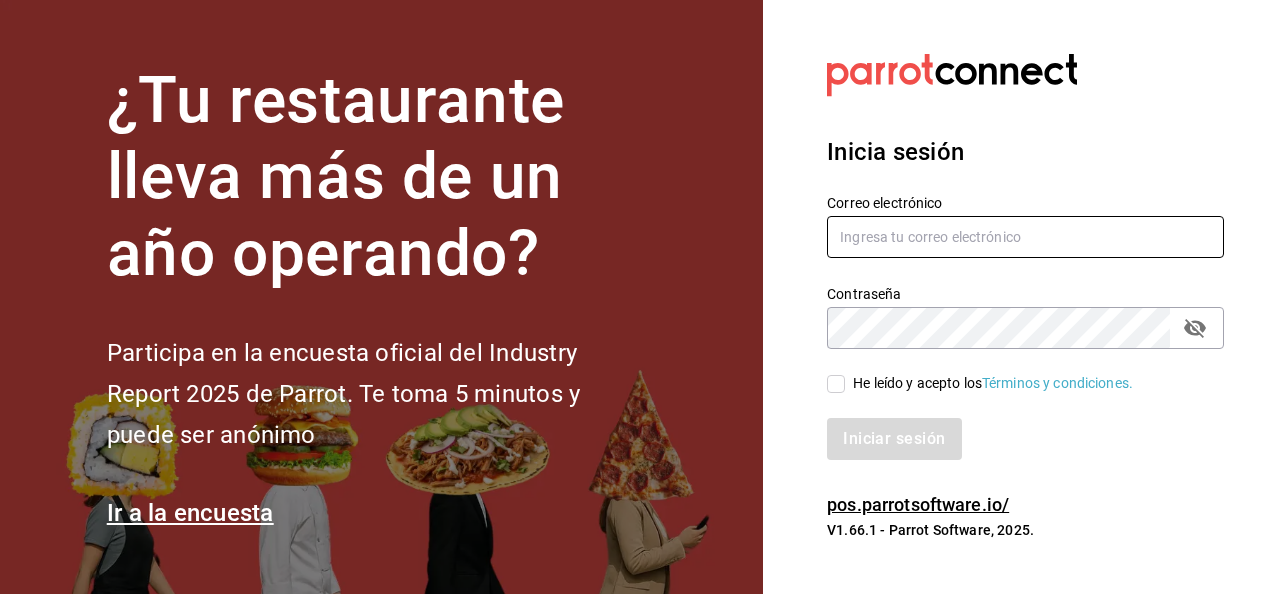 type on "[EMAIL]" 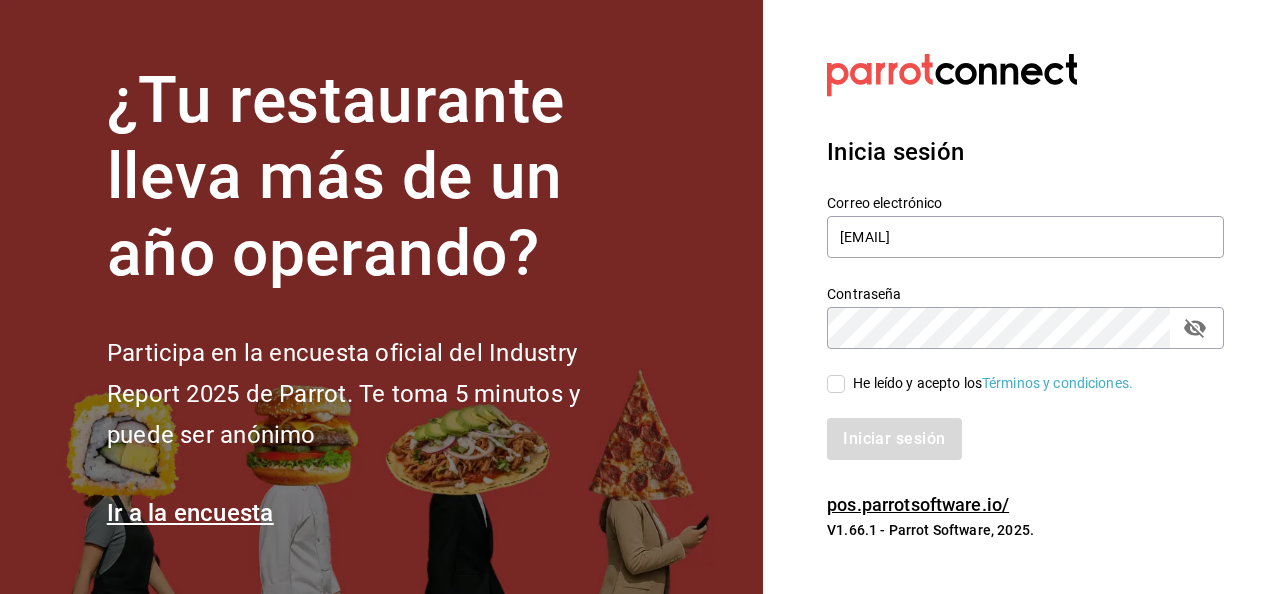 click on "He leído y acepto los  Términos y condiciones." at bounding box center (836, 384) 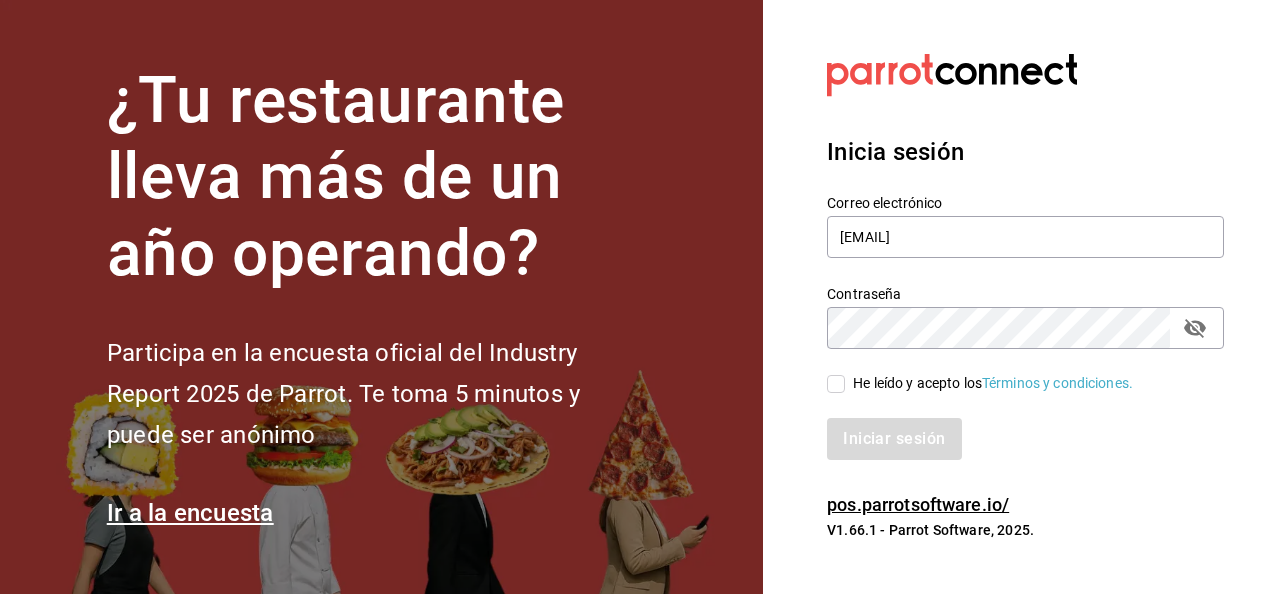 checkbox on "true" 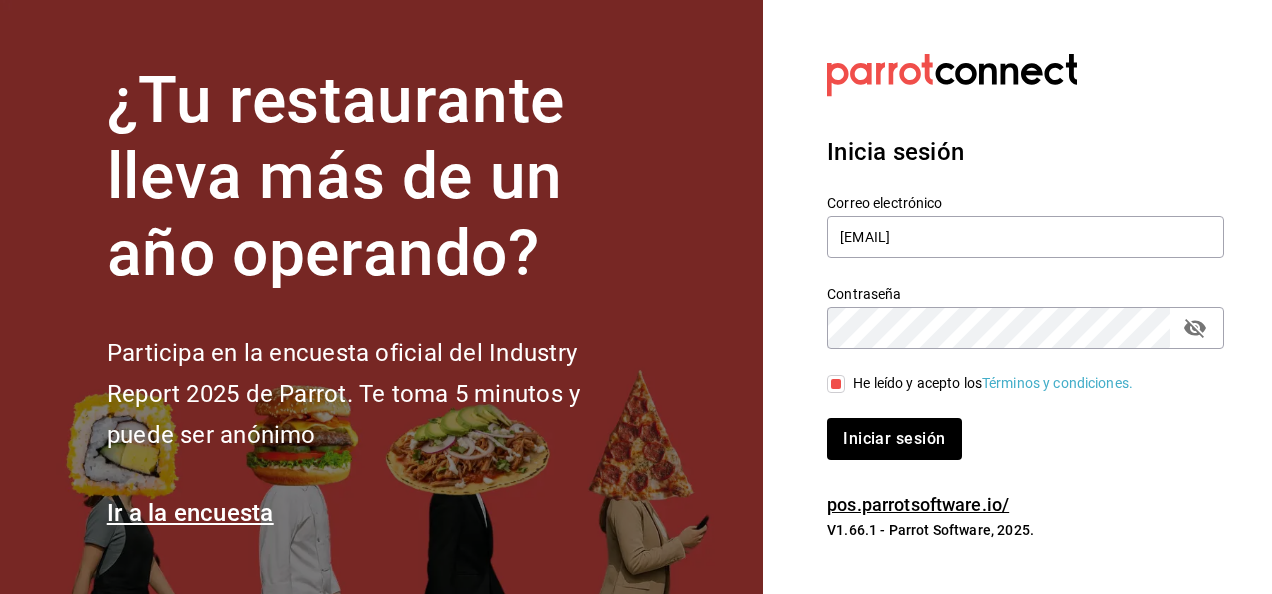 click on "Inicia sesión Correo electrónico [EMAIL] Contraseña Contraseña He leído y acepto los Términos y condiciones. Iniciar sesión" at bounding box center [1025, 297] 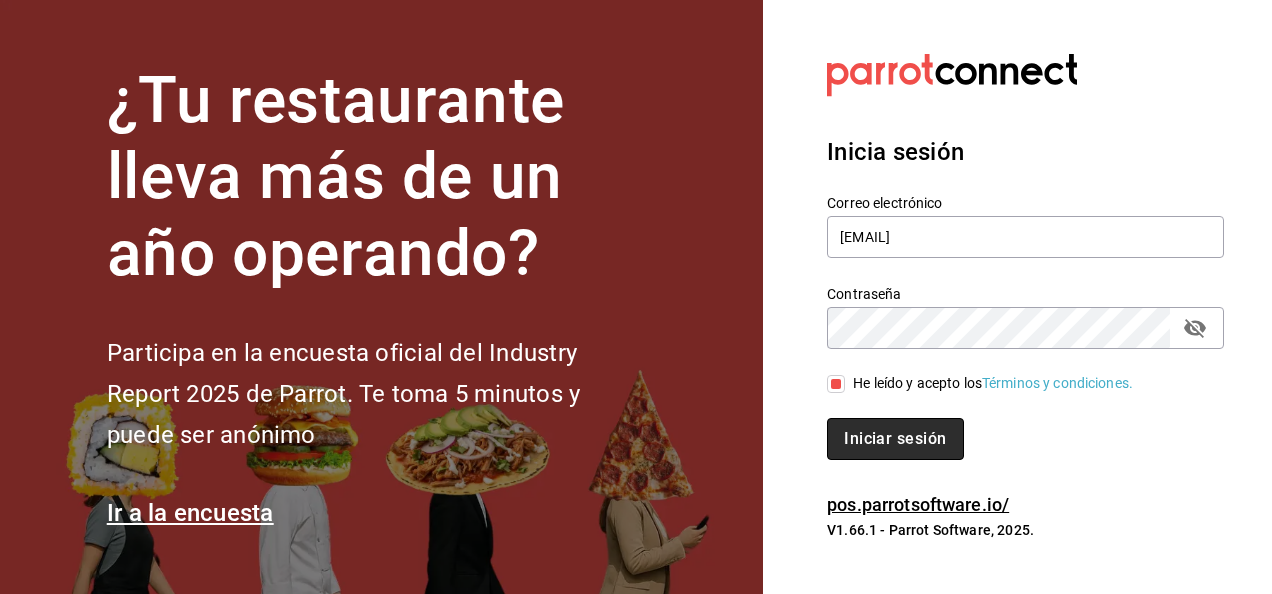 click on "Iniciar sesión" at bounding box center [895, 439] 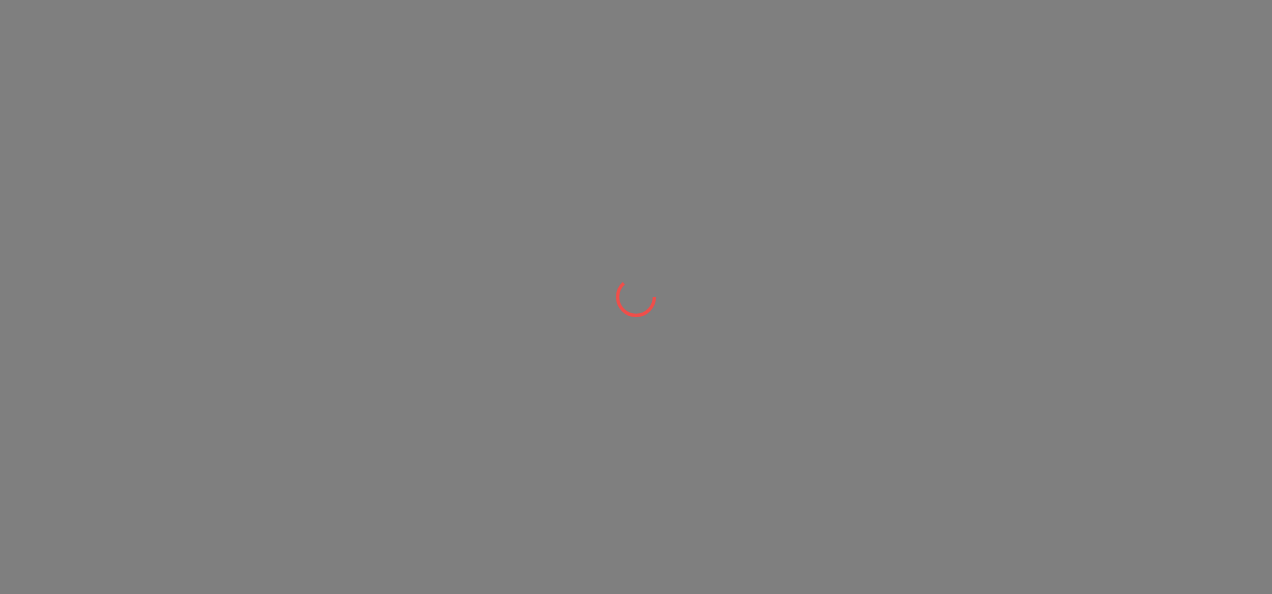 scroll, scrollTop: 0, scrollLeft: 0, axis: both 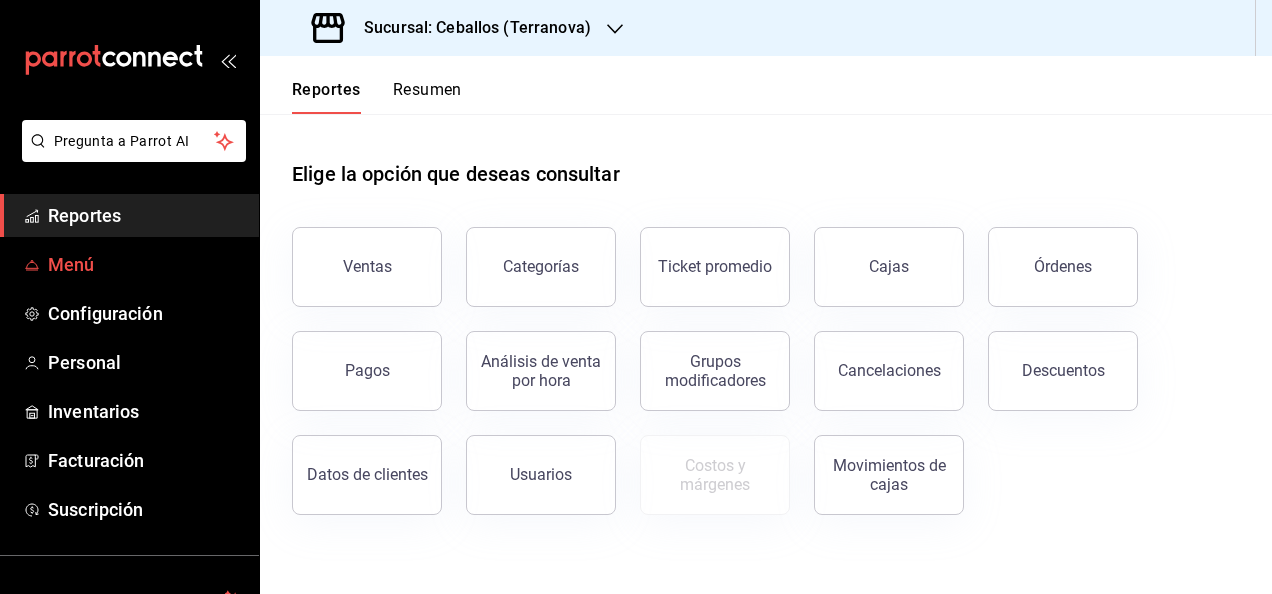 click on "Menú" at bounding box center [129, 264] 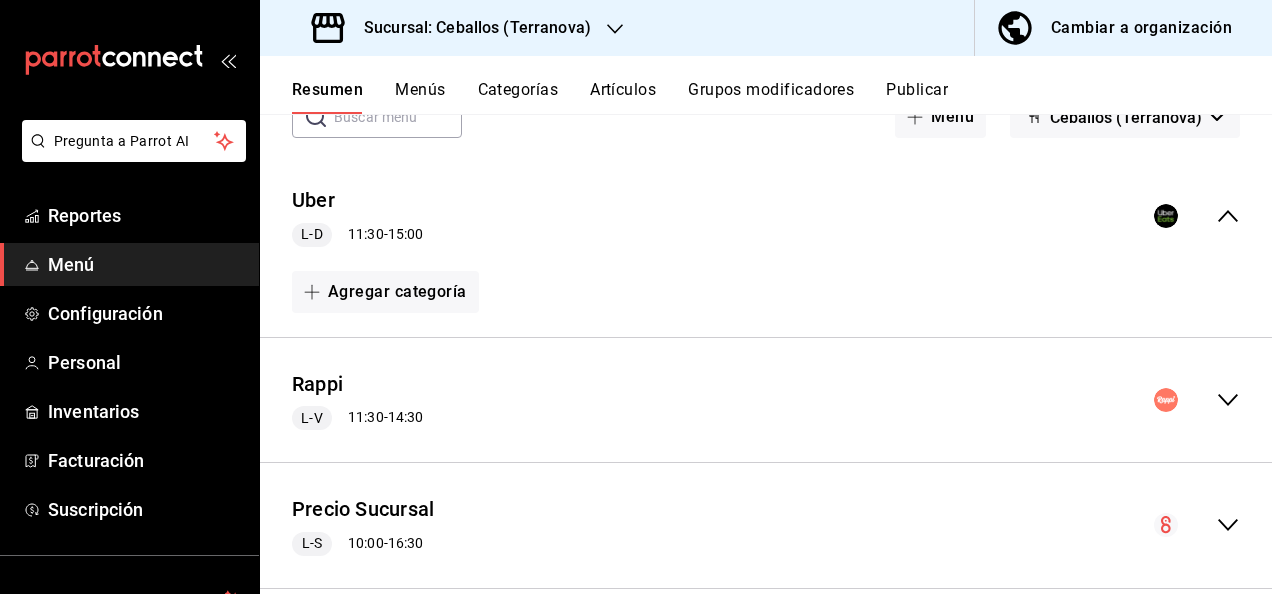 scroll, scrollTop: 167, scrollLeft: 0, axis: vertical 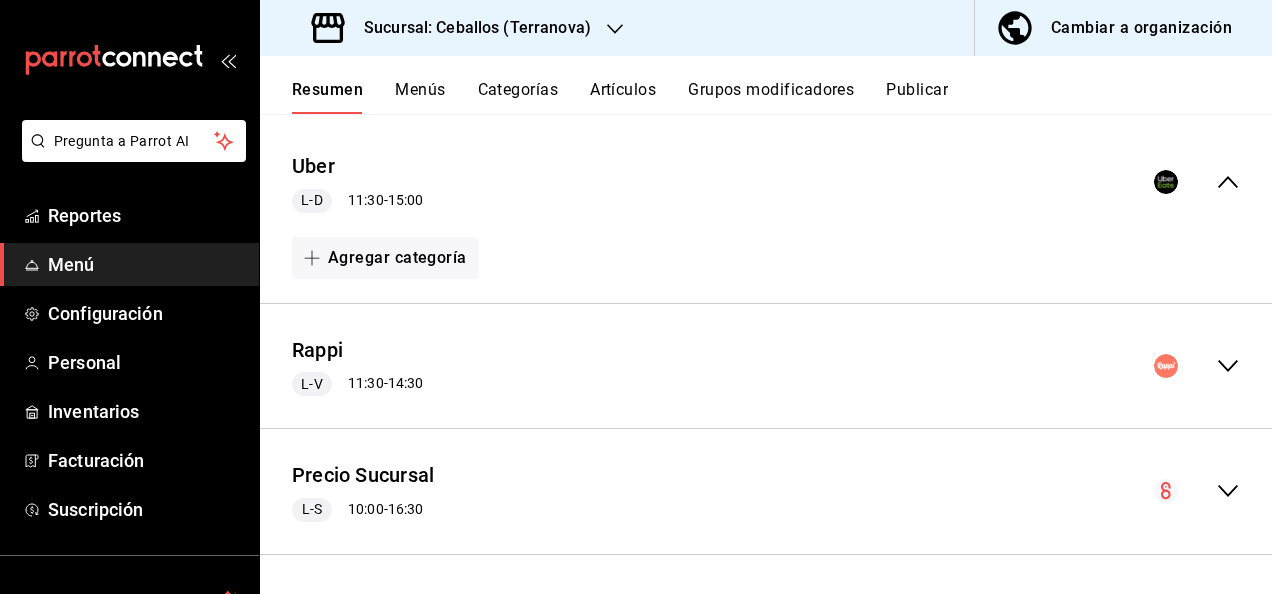 click 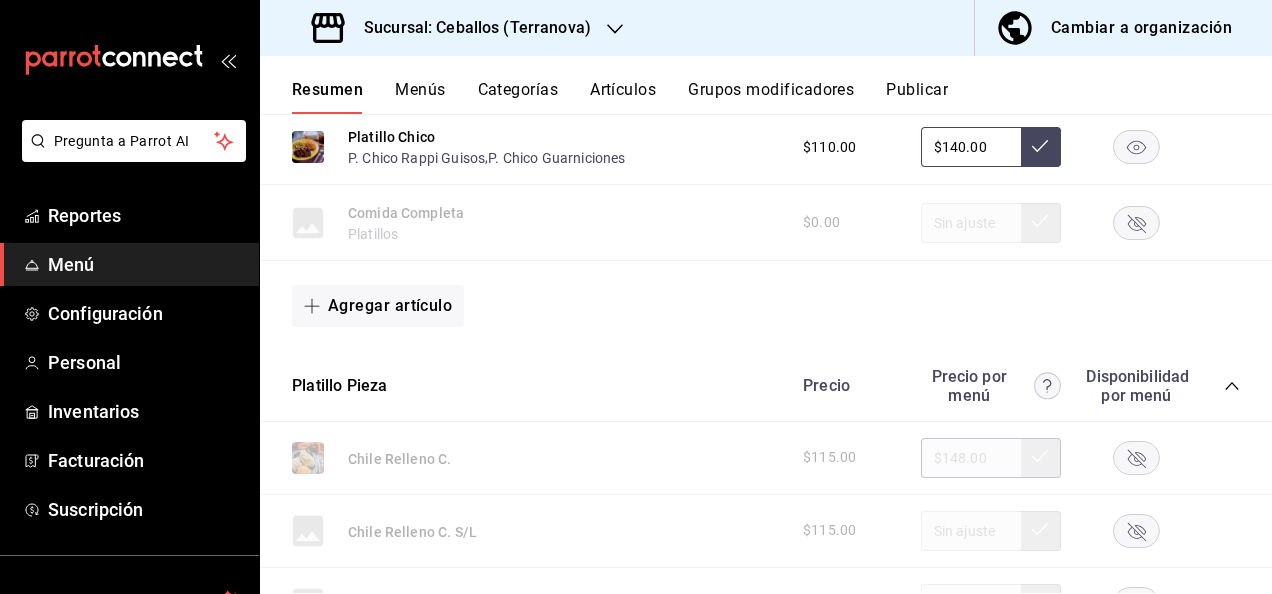 scroll, scrollTop: 820, scrollLeft: 0, axis: vertical 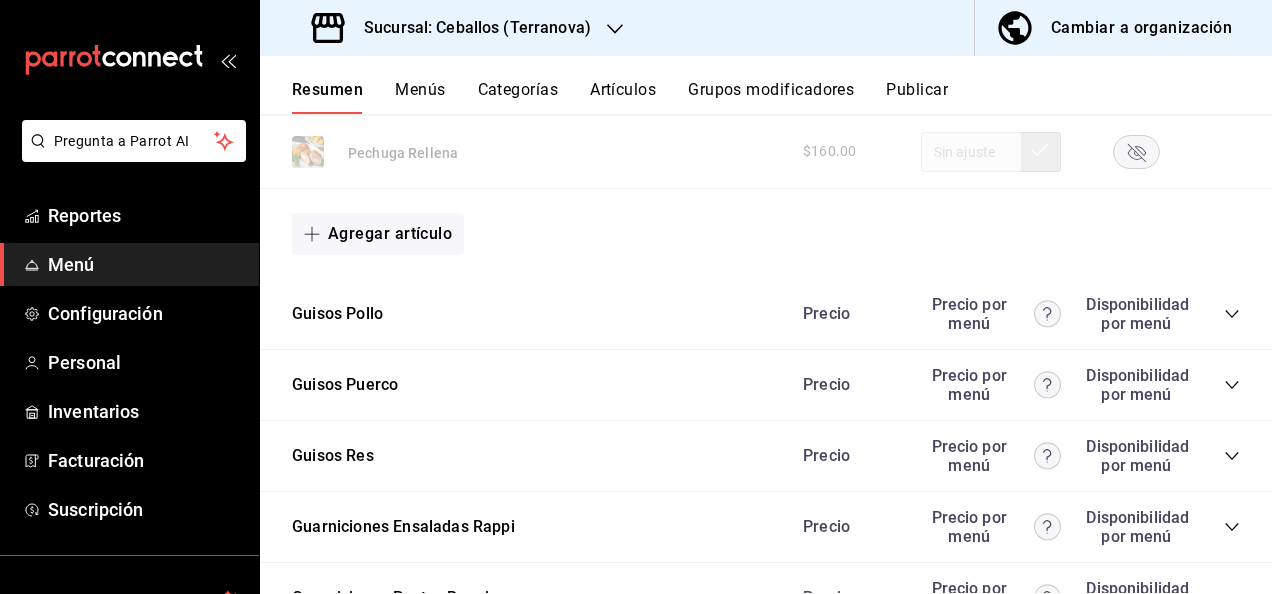 click 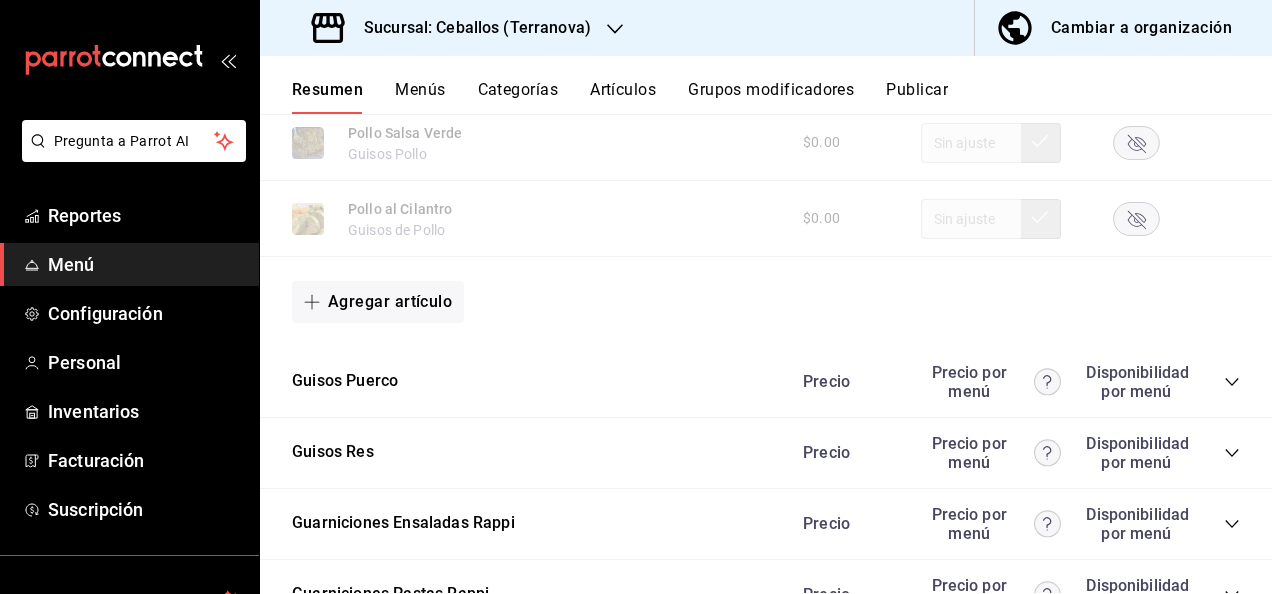 scroll, scrollTop: 3620, scrollLeft: 0, axis: vertical 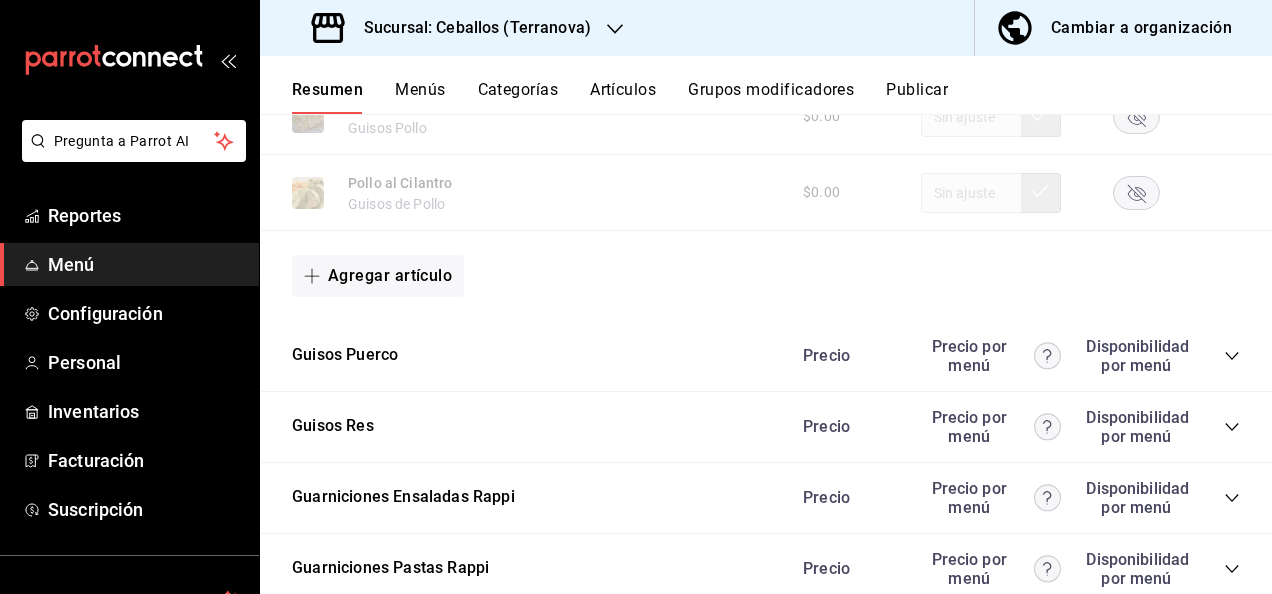 click 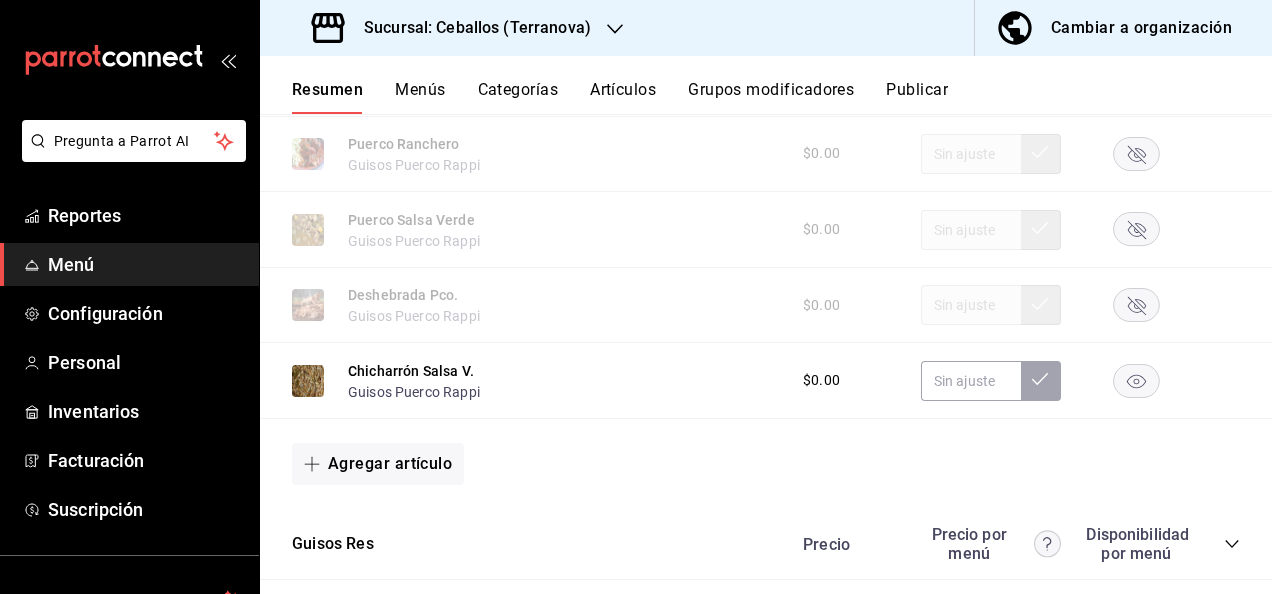 scroll, scrollTop: 4647, scrollLeft: 0, axis: vertical 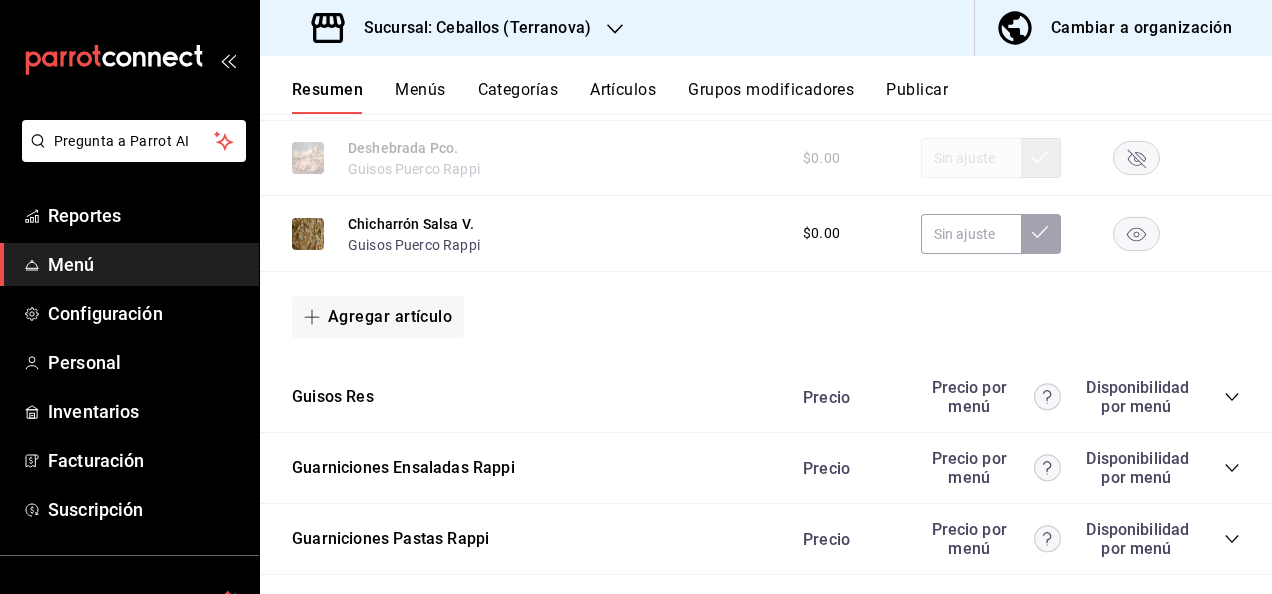 click 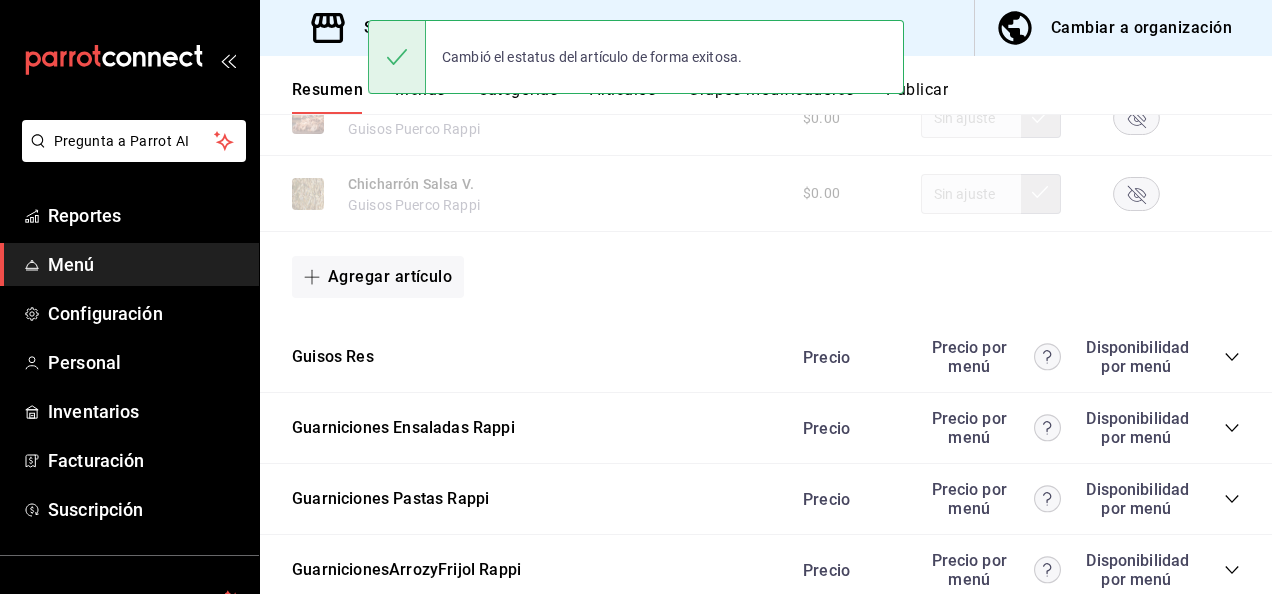scroll, scrollTop: 4727, scrollLeft: 0, axis: vertical 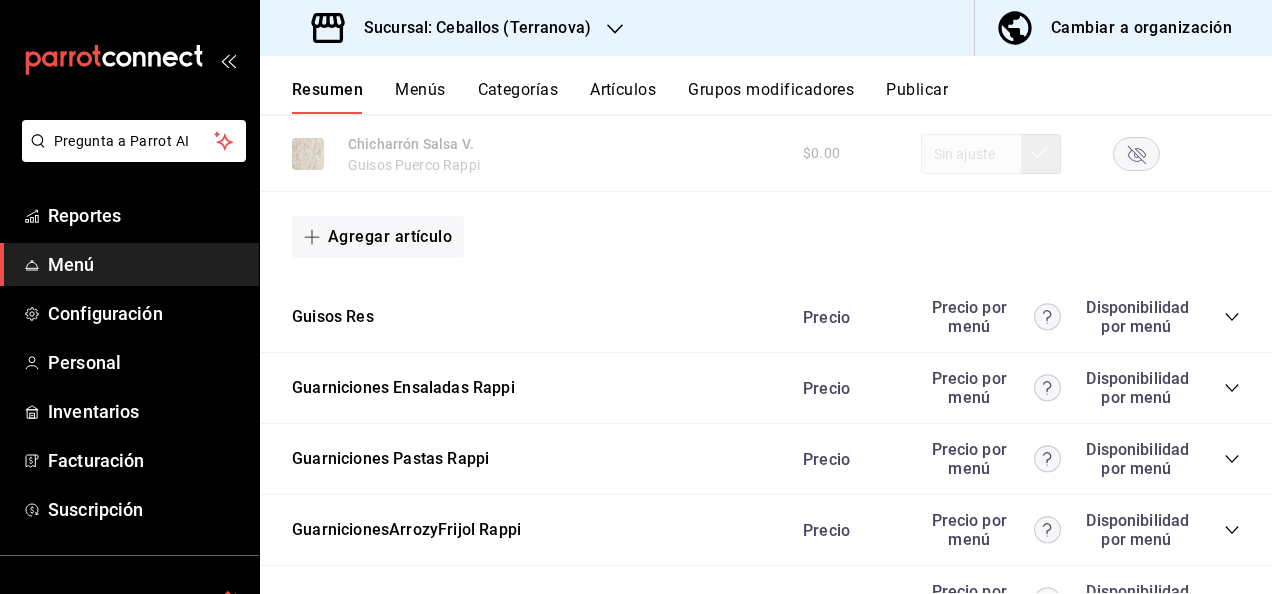 click 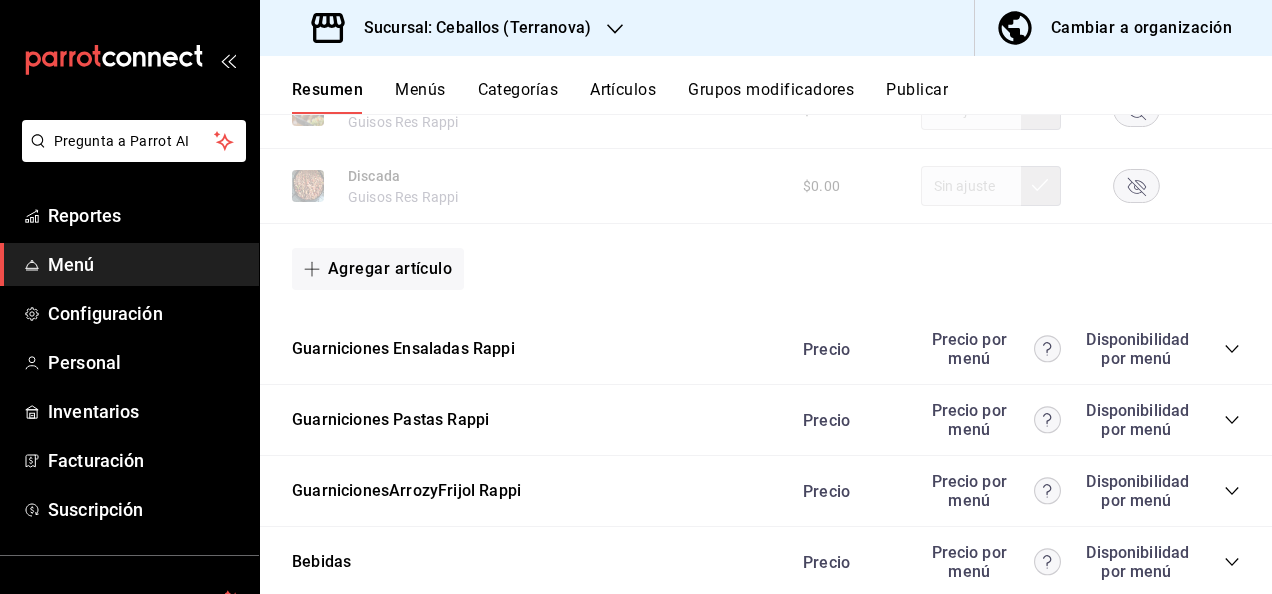 scroll, scrollTop: 5967, scrollLeft: 0, axis: vertical 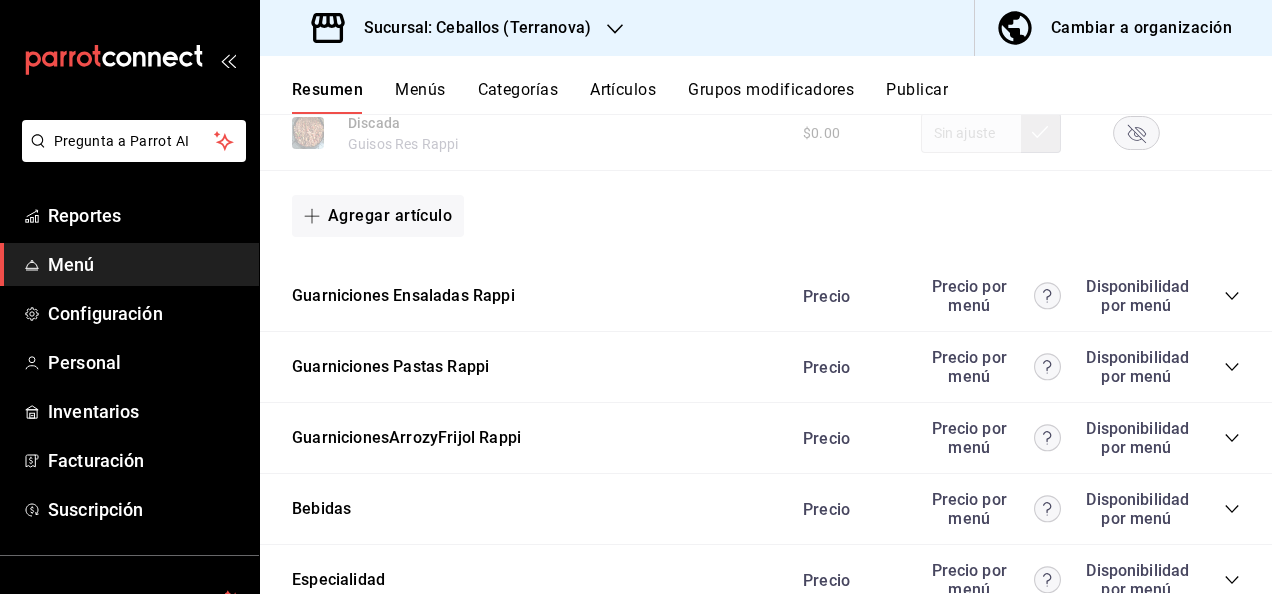 click 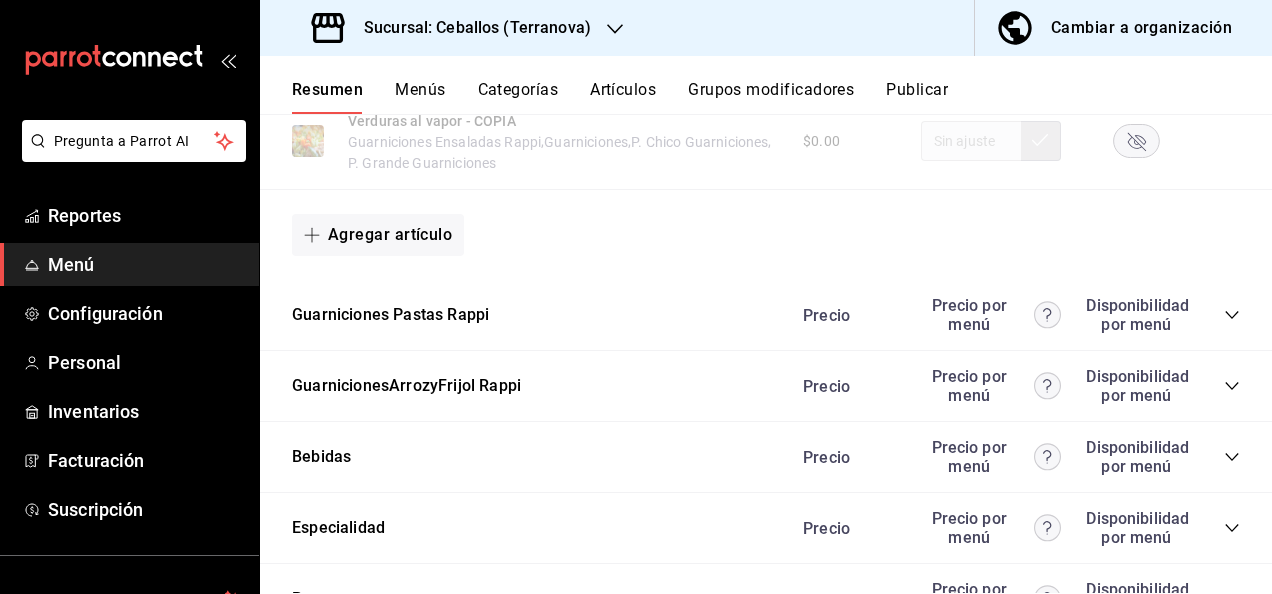 scroll, scrollTop: 7434, scrollLeft: 0, axis: vertical 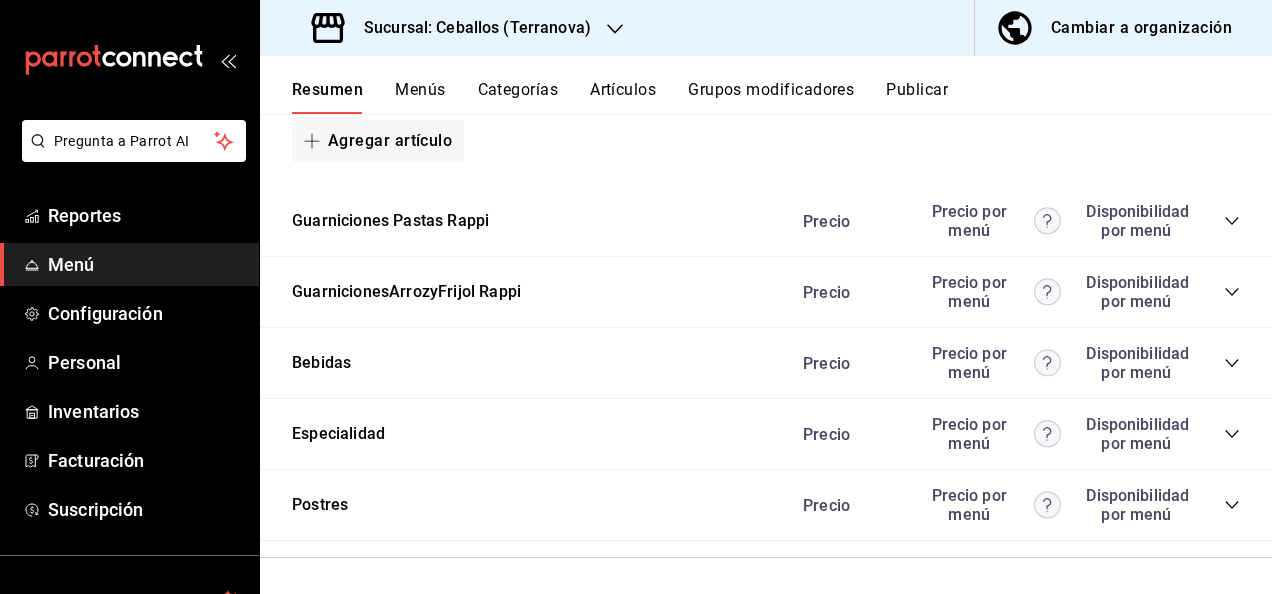 click 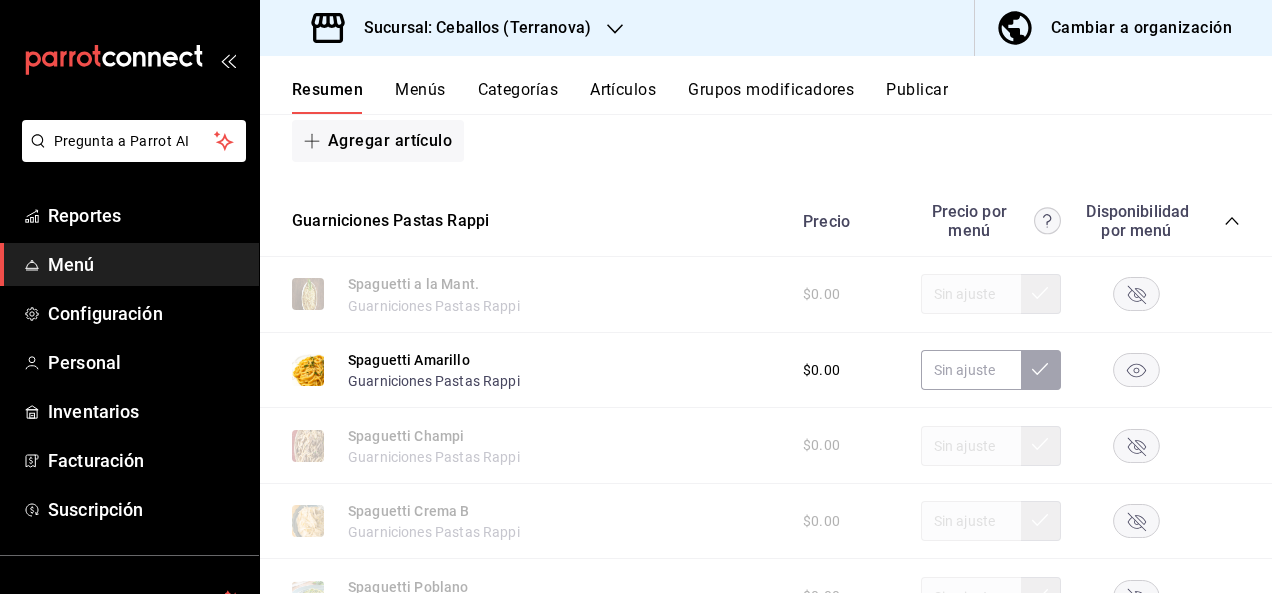 click 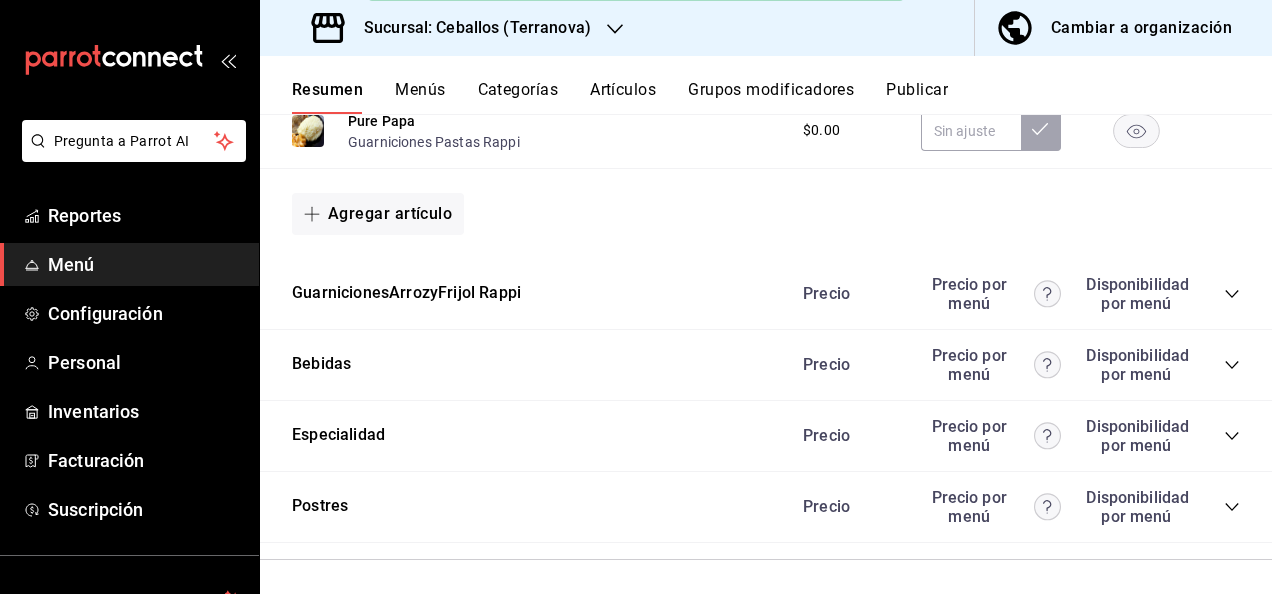 scroll, scrollTop: 8180, scrollLeft: 0, axis: vertical 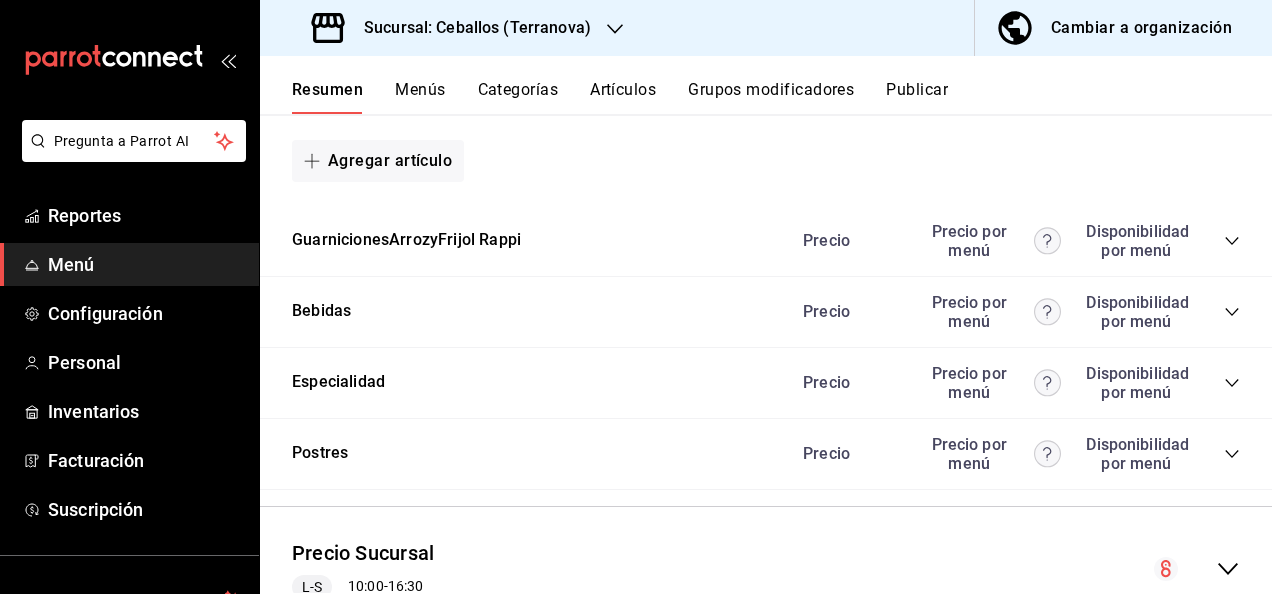 click 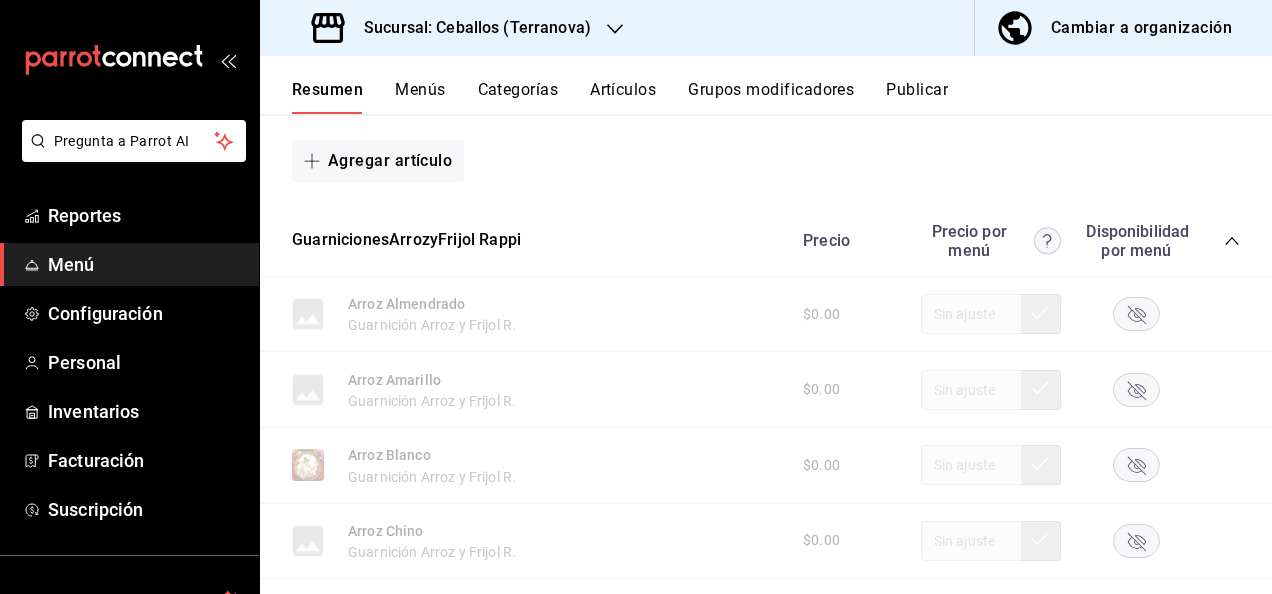 click 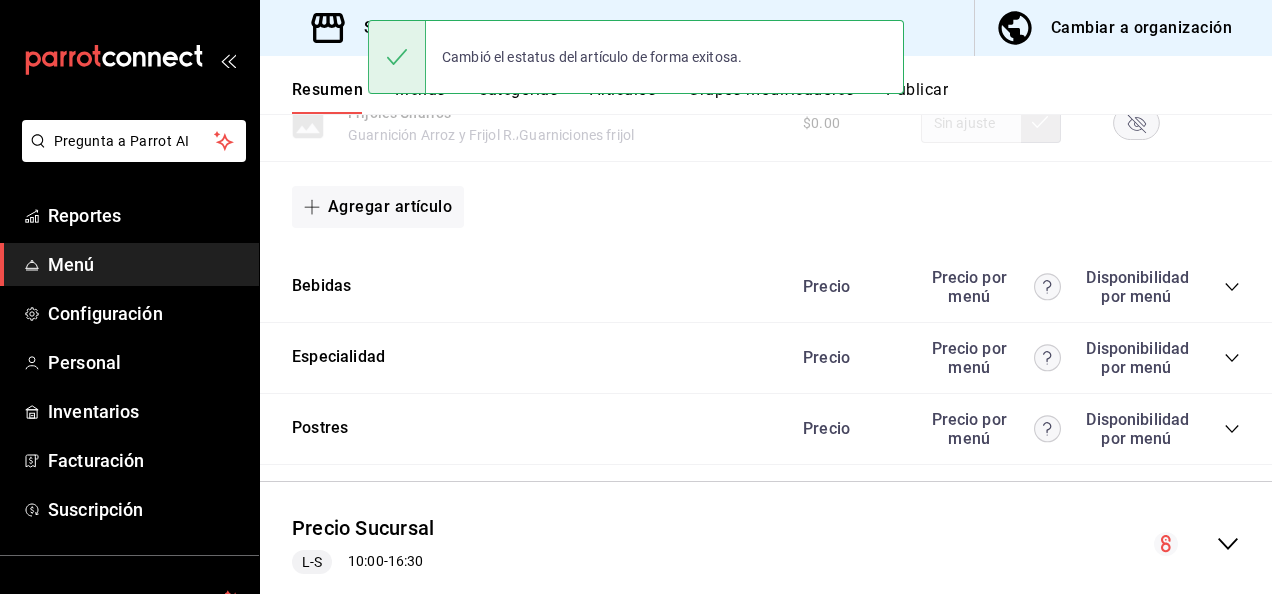 scroll, scrollTop: 8976, scrollLeft: 0, axis: vertical 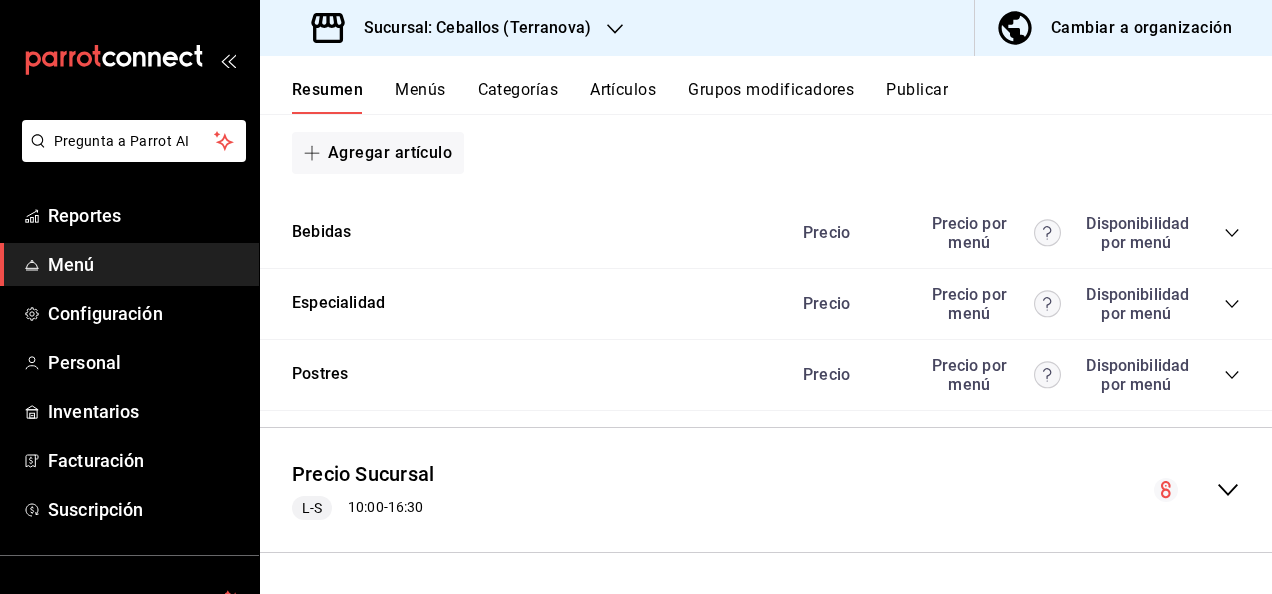 click on "Especialidad Precio Precio por menú   Disponibilidad por menú" at bounding box center (766, 304) 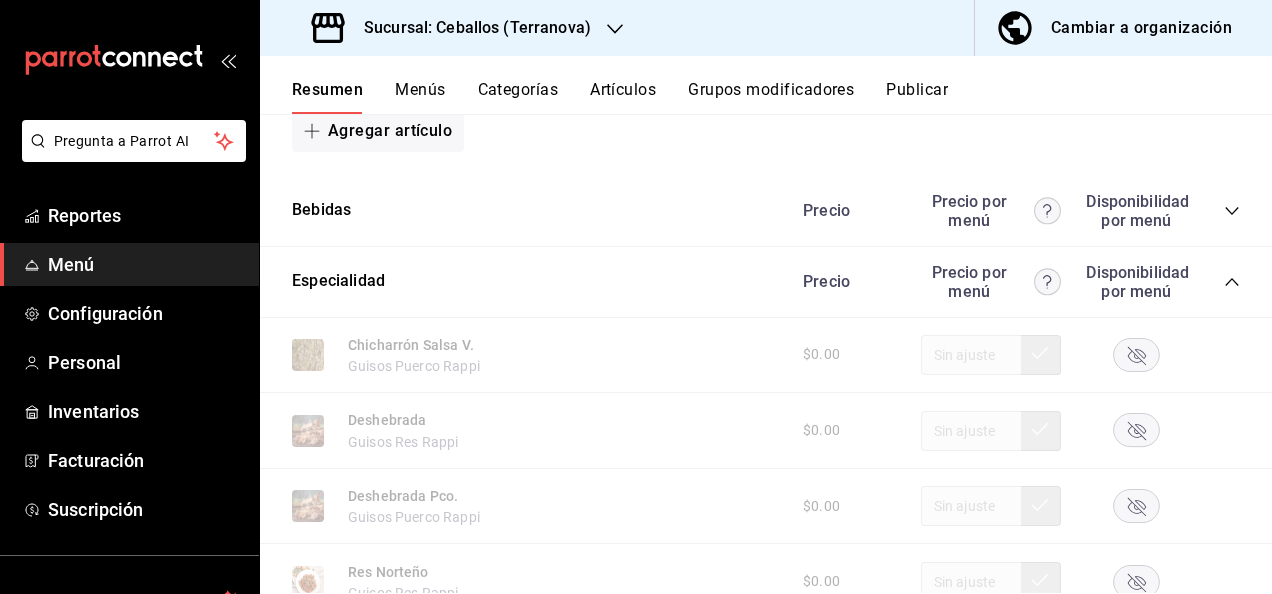 click 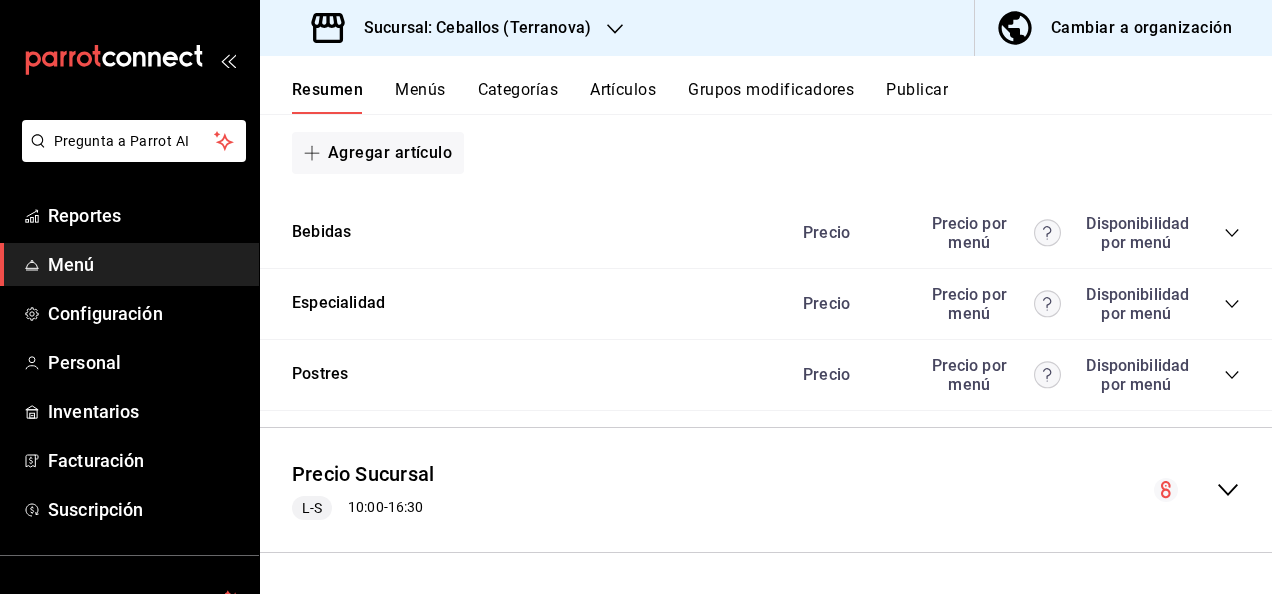click on "Publicar" at bounding box center [917, 97] 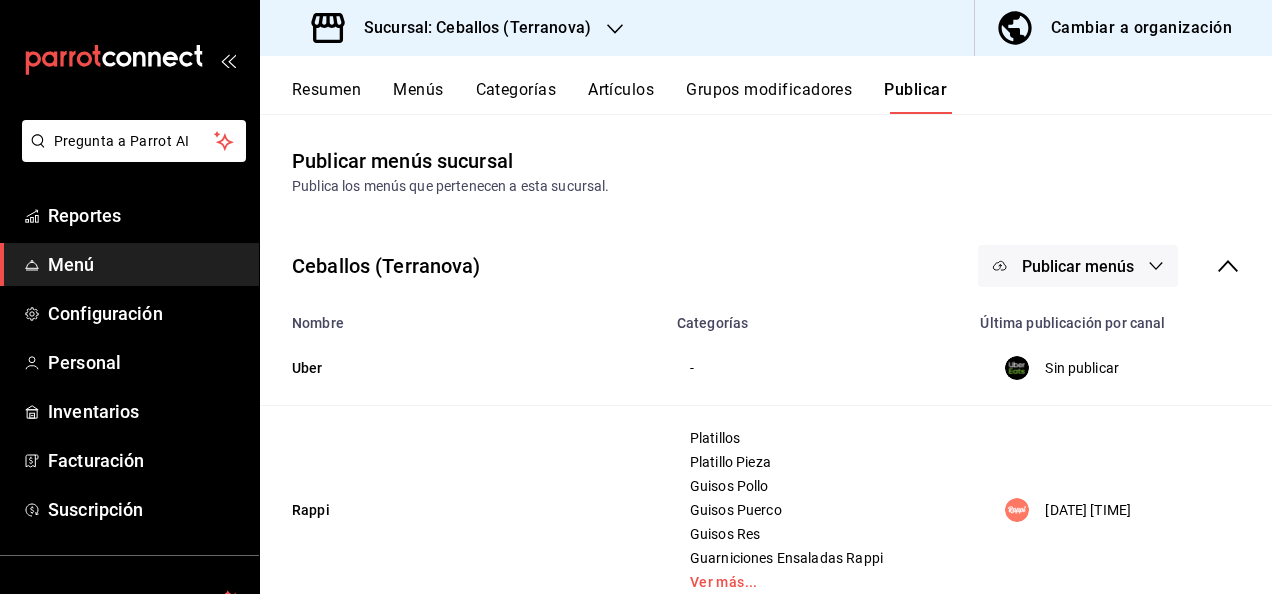 click on "Publicar menús" at bounding box center (1078, 266) 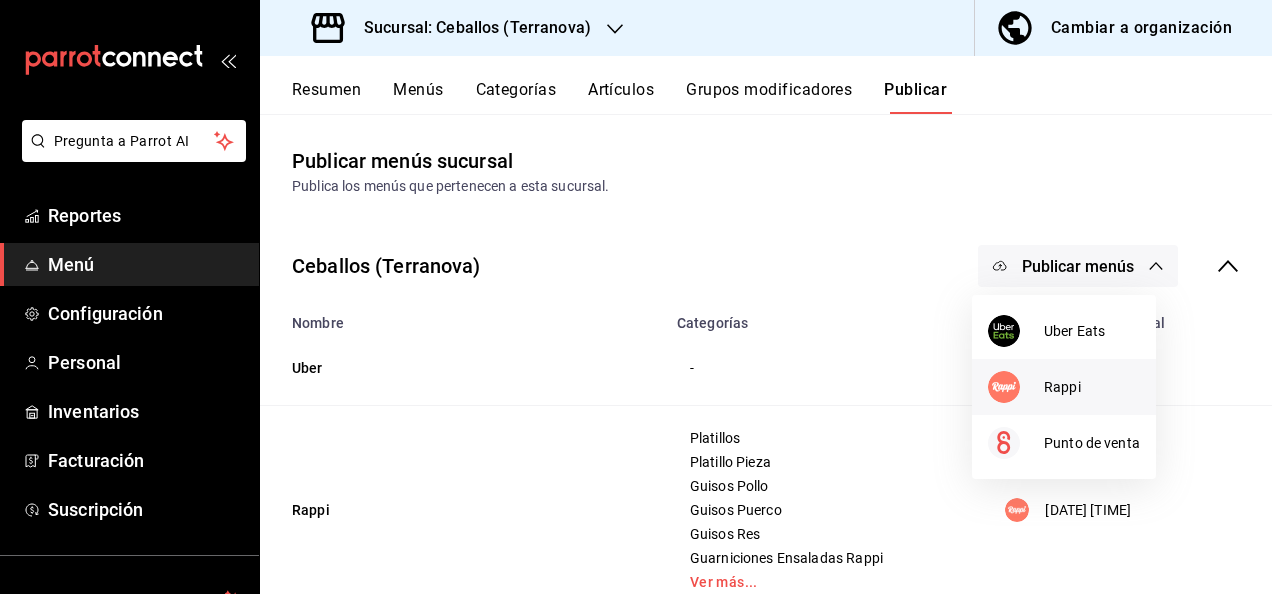 click at bounding box center [1016, 387] 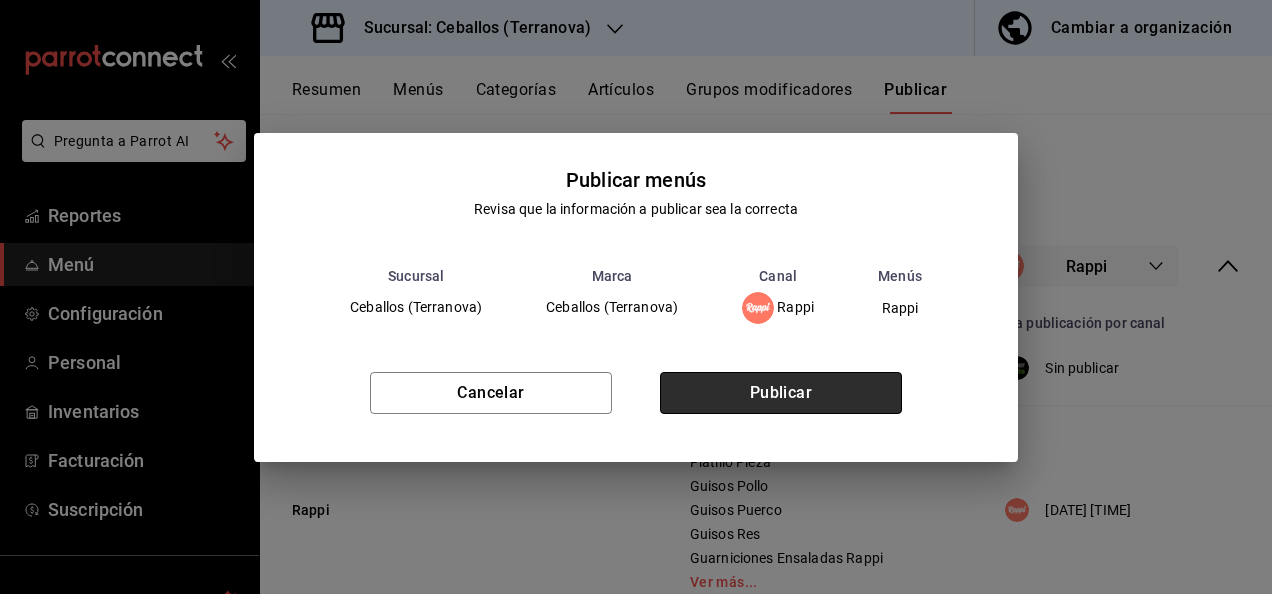 click on "Publicar" at bounding box center (781, 393) 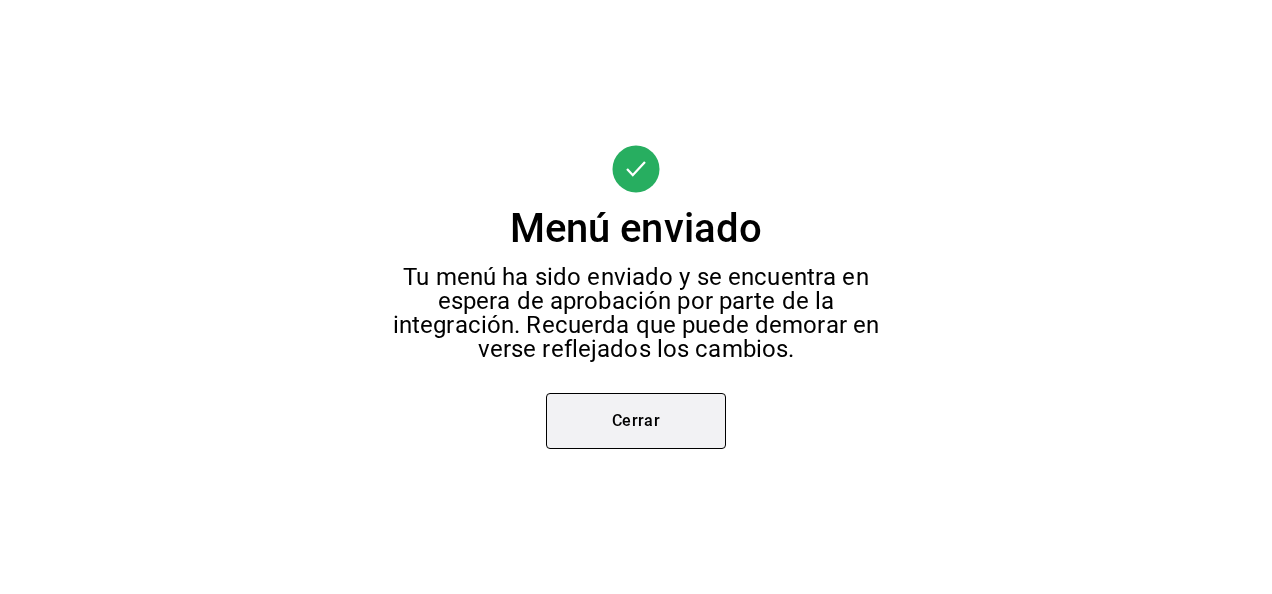 click on "Cerrar" at bounding box center [636, 421] 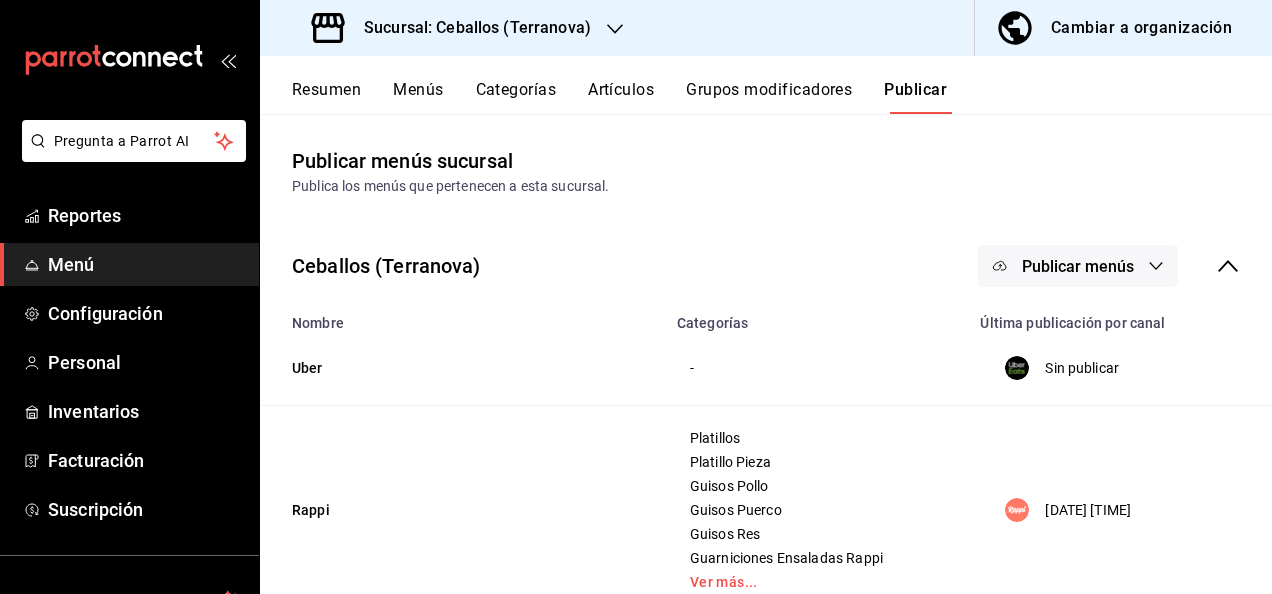 click on "Sucursal: Ceballos (Terranova)" at bounding box center [469, 28] 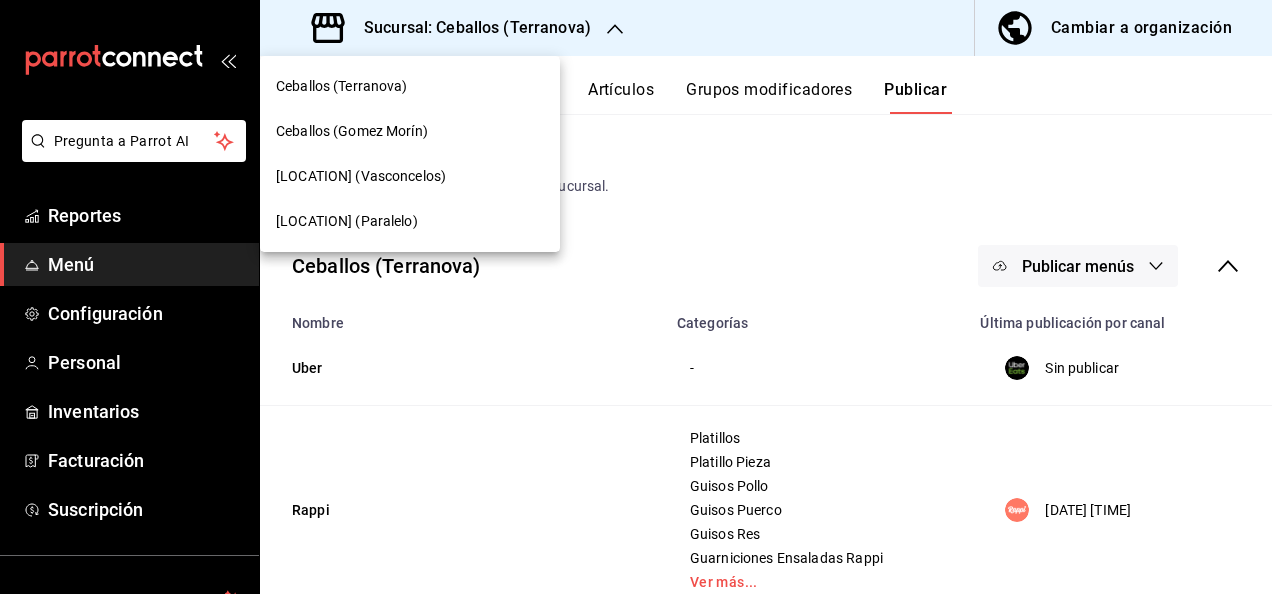 click on "Ceballos (Gomez Morín)" at bounding box center (352, 131) 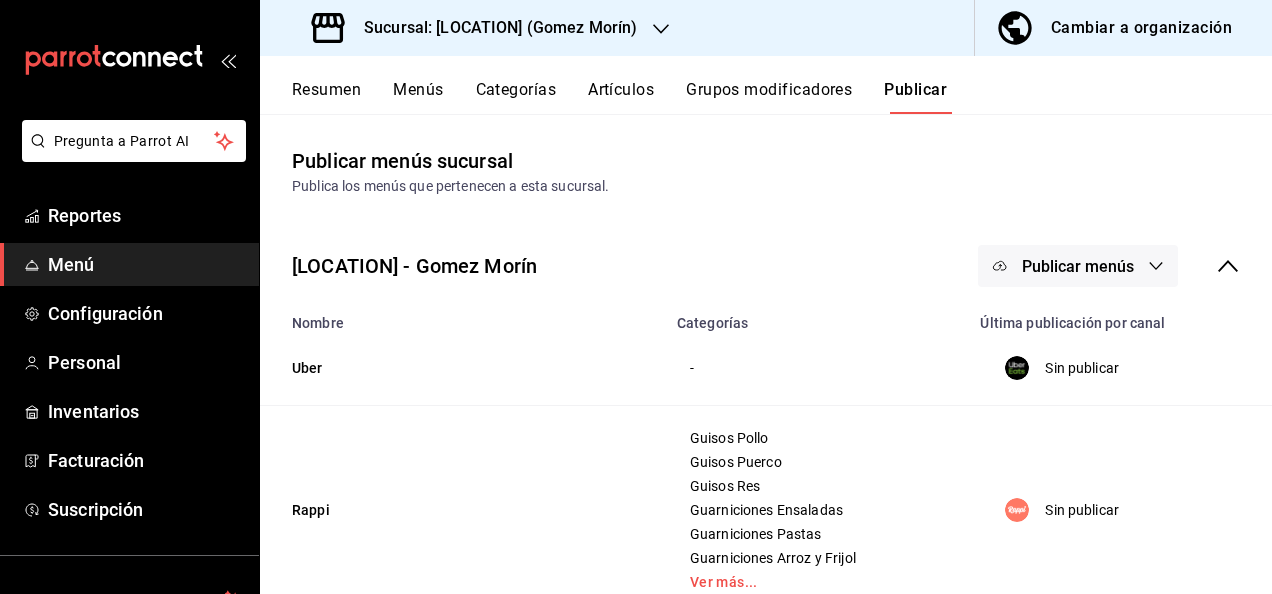 click on "Resumen" at bounding box center [326, 97] 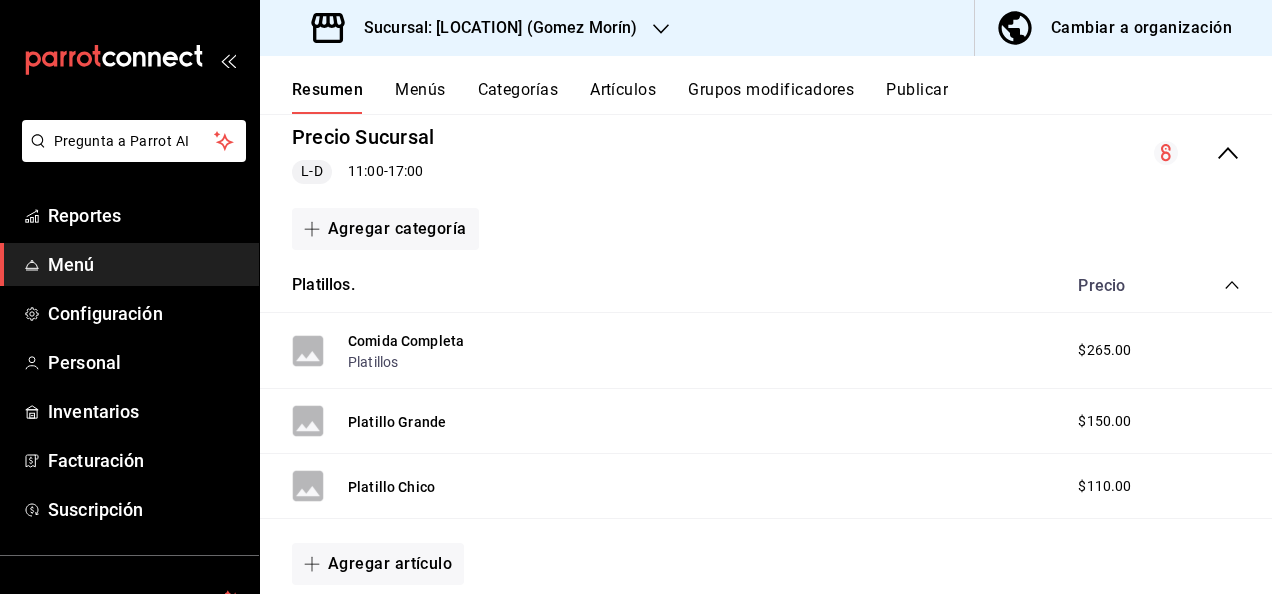 scroll, scrollTop: 200, scrollLeft: 0, axis: vertical 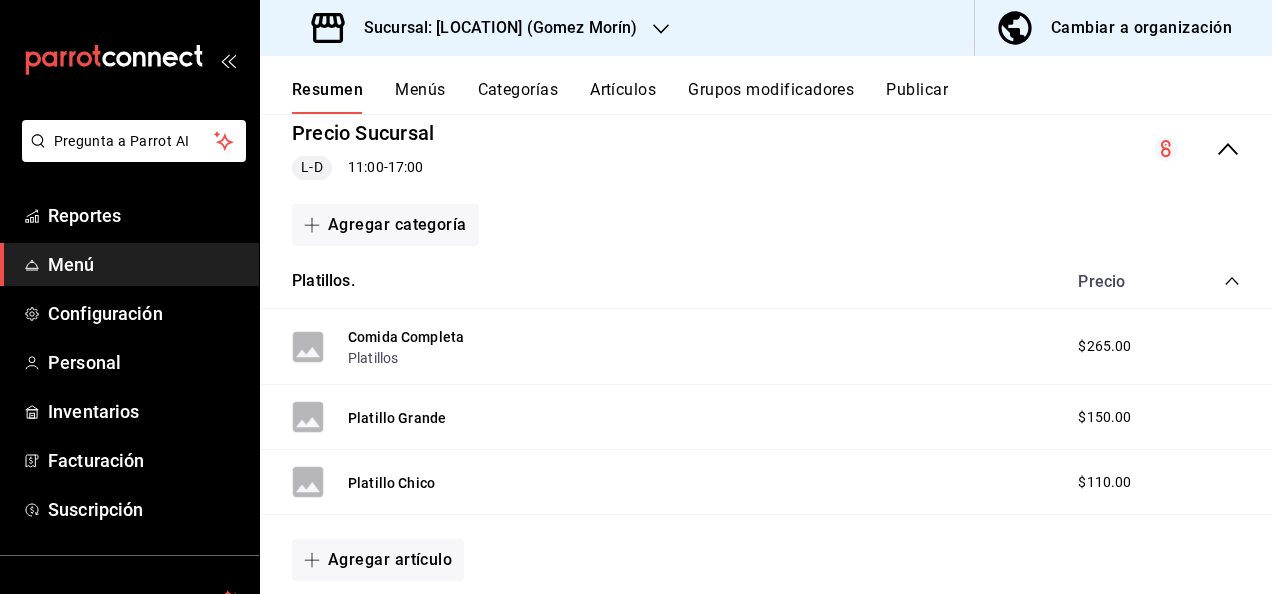 click 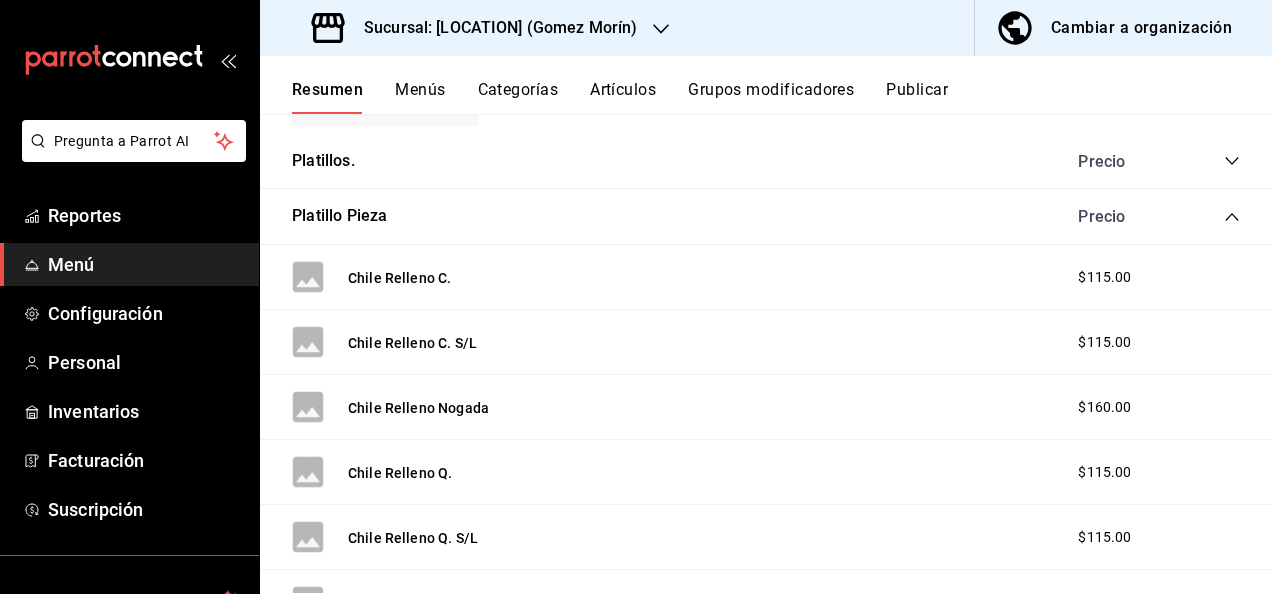 scroll, scrollTop: 280, scrollLeft: 0, axis: vertical 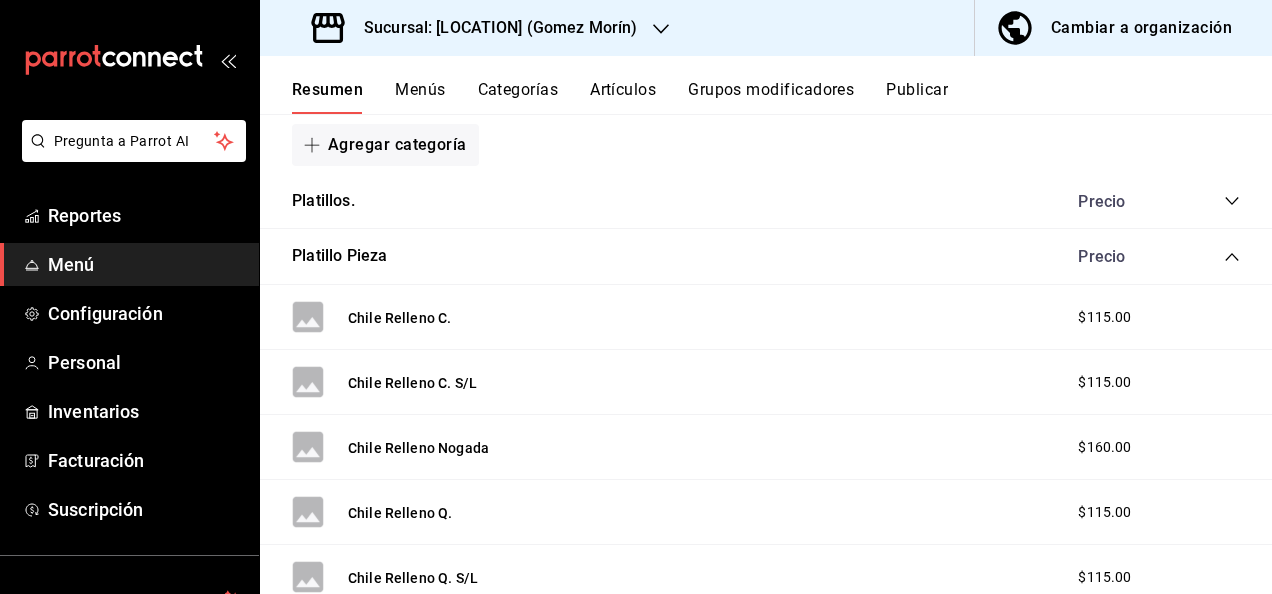 click 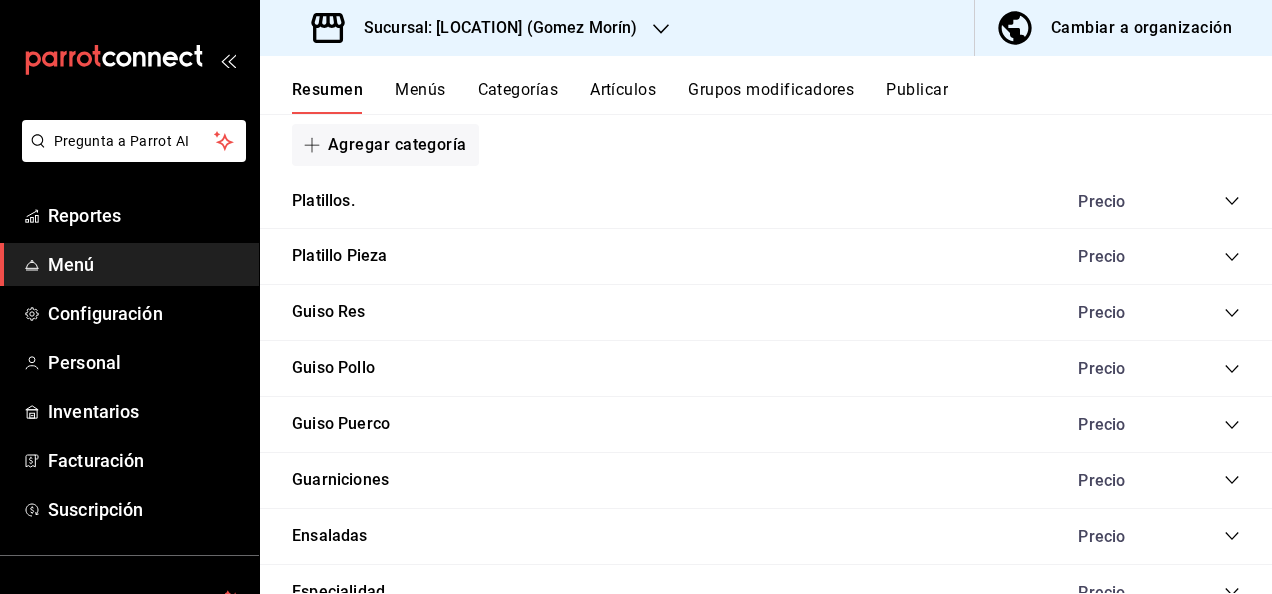click 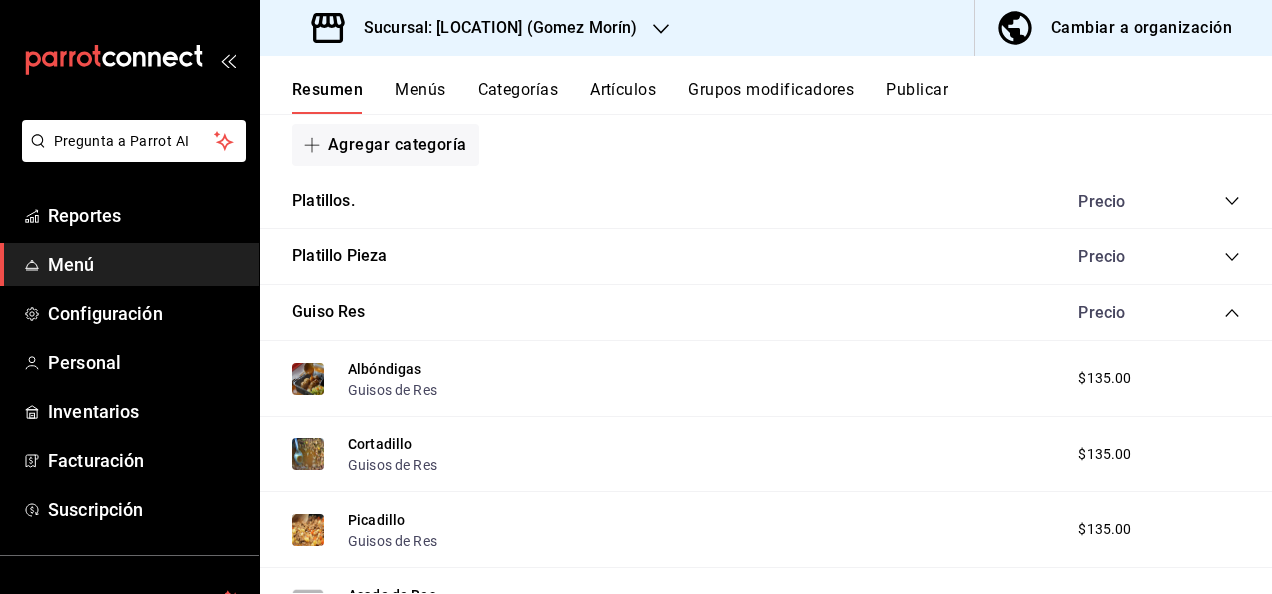 click 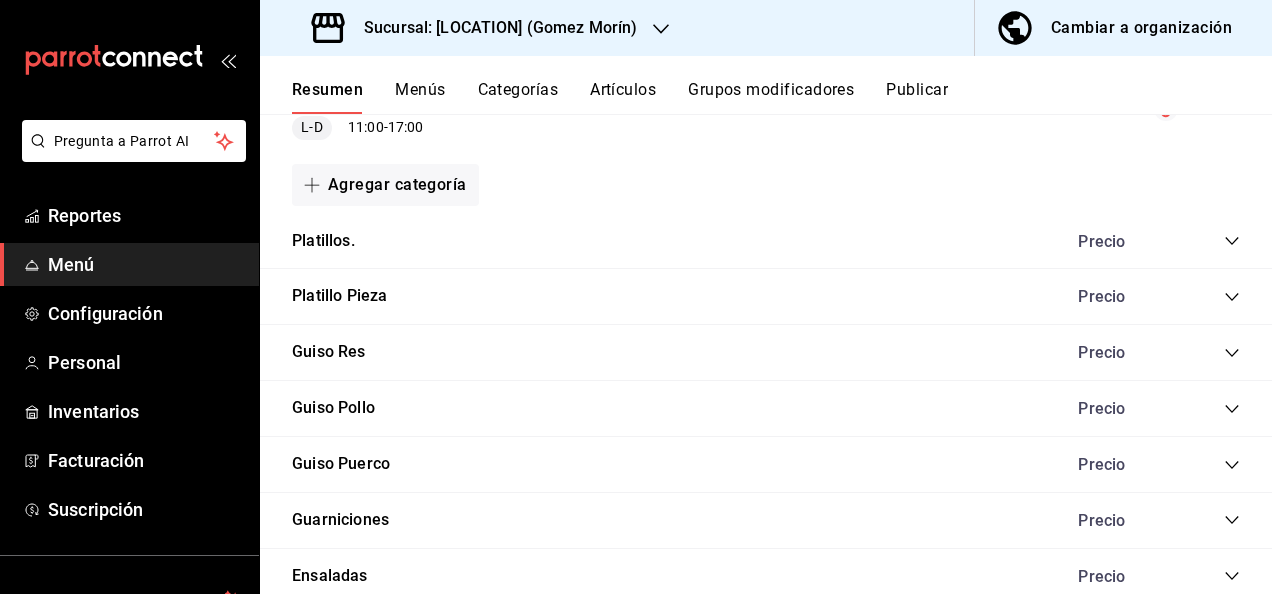 scroll, scrollTop: 66, scrollLeft: 0, axis: vertical 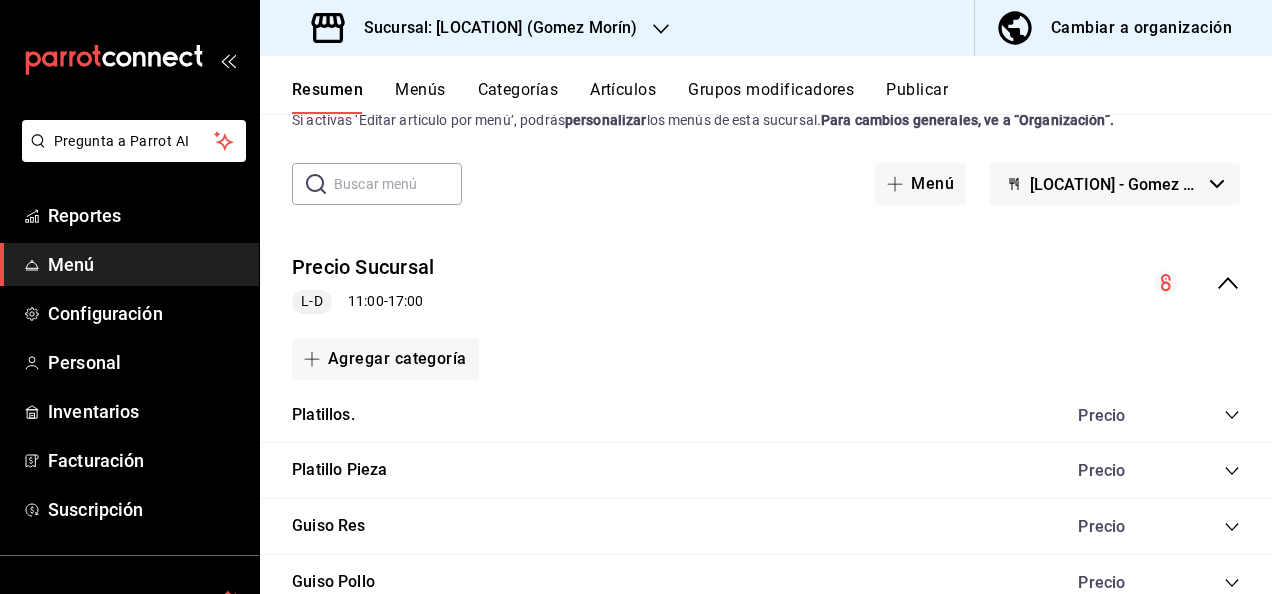 click 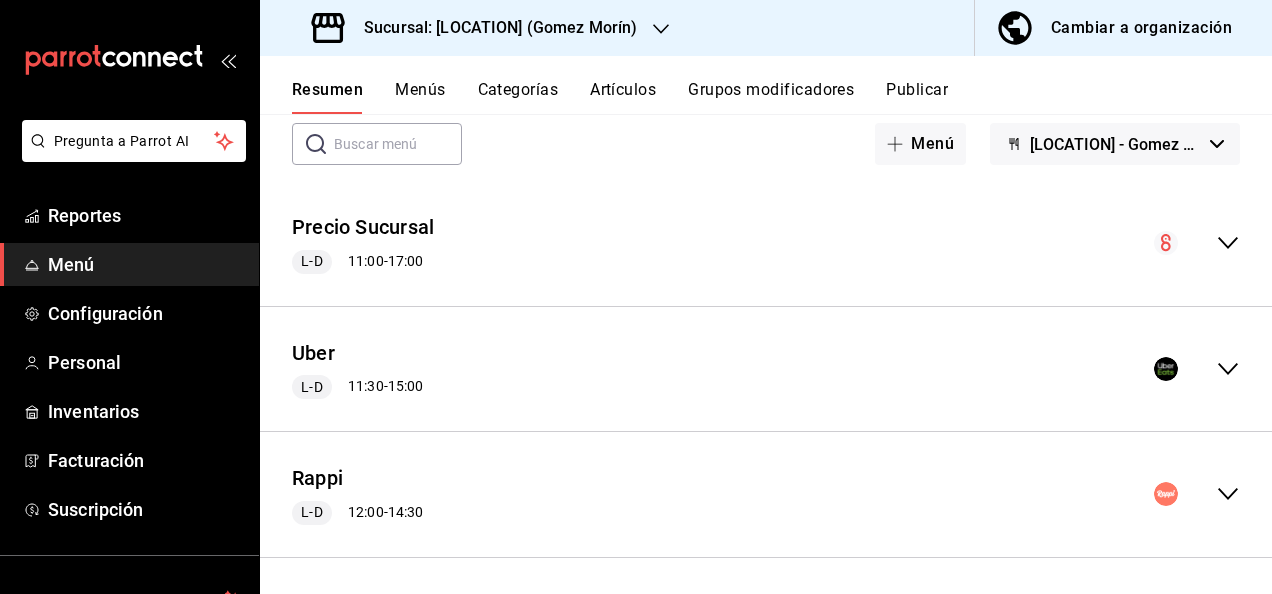 scroll, scrollTop: 109, scrollLeft: 0, axis: vertical 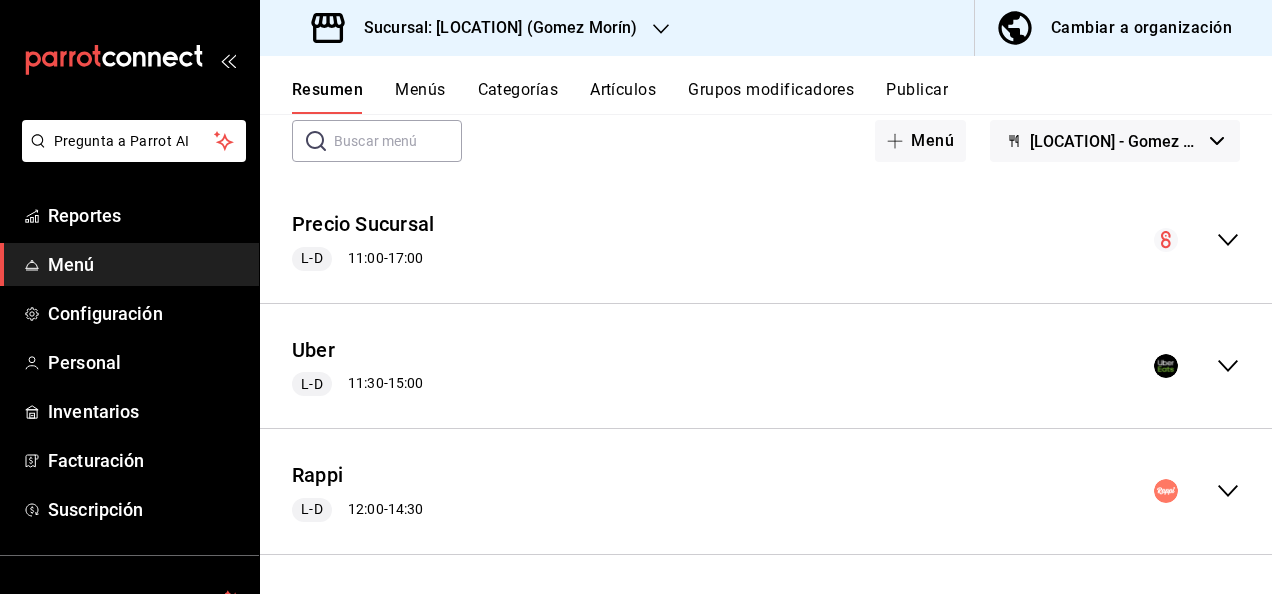 click 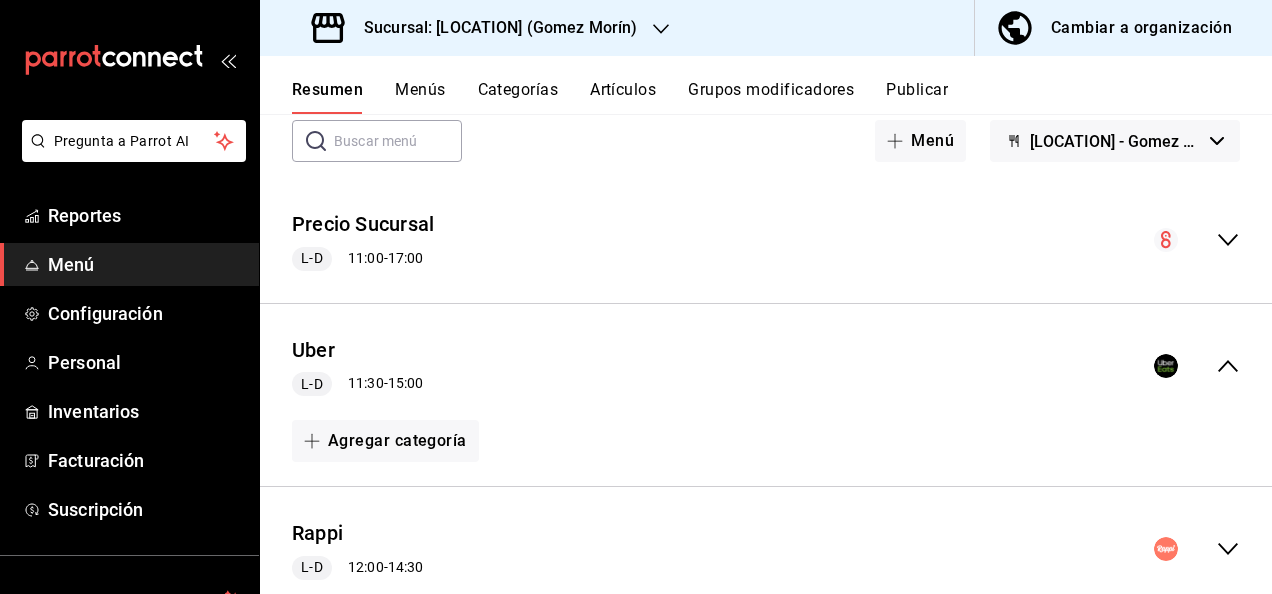 click 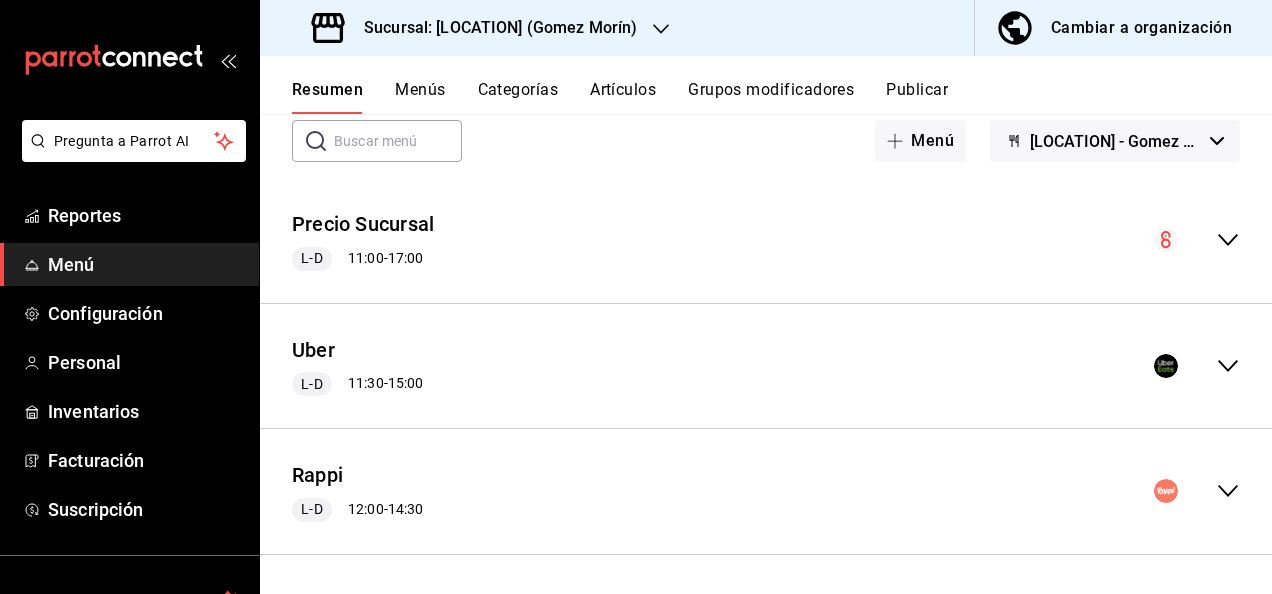 click 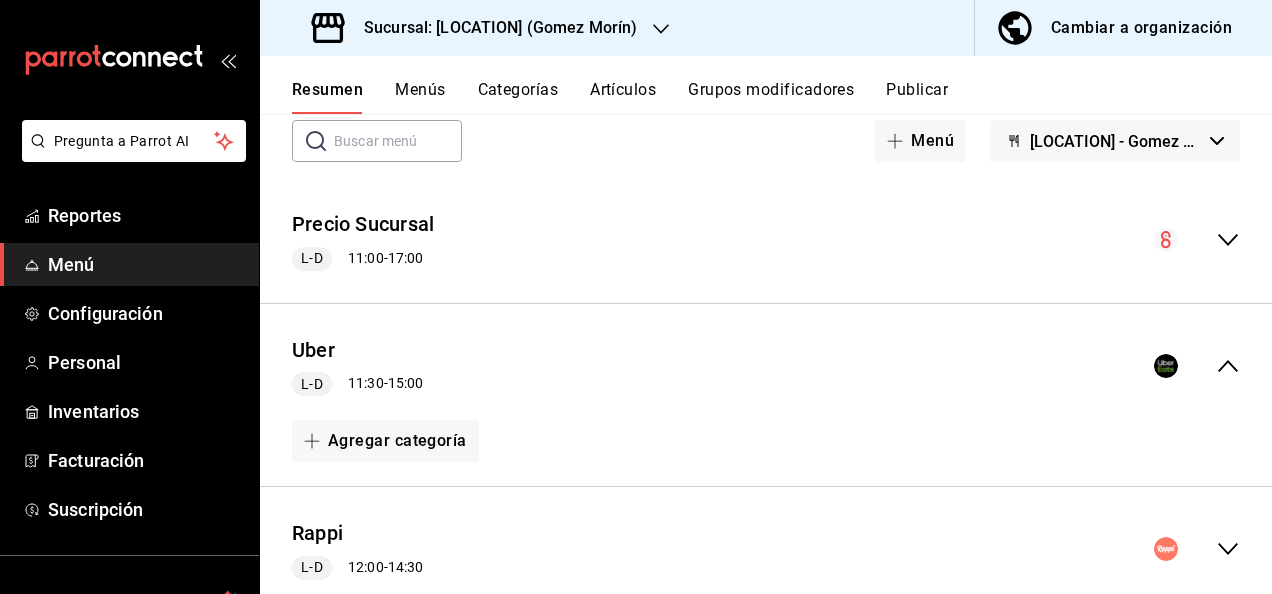 click 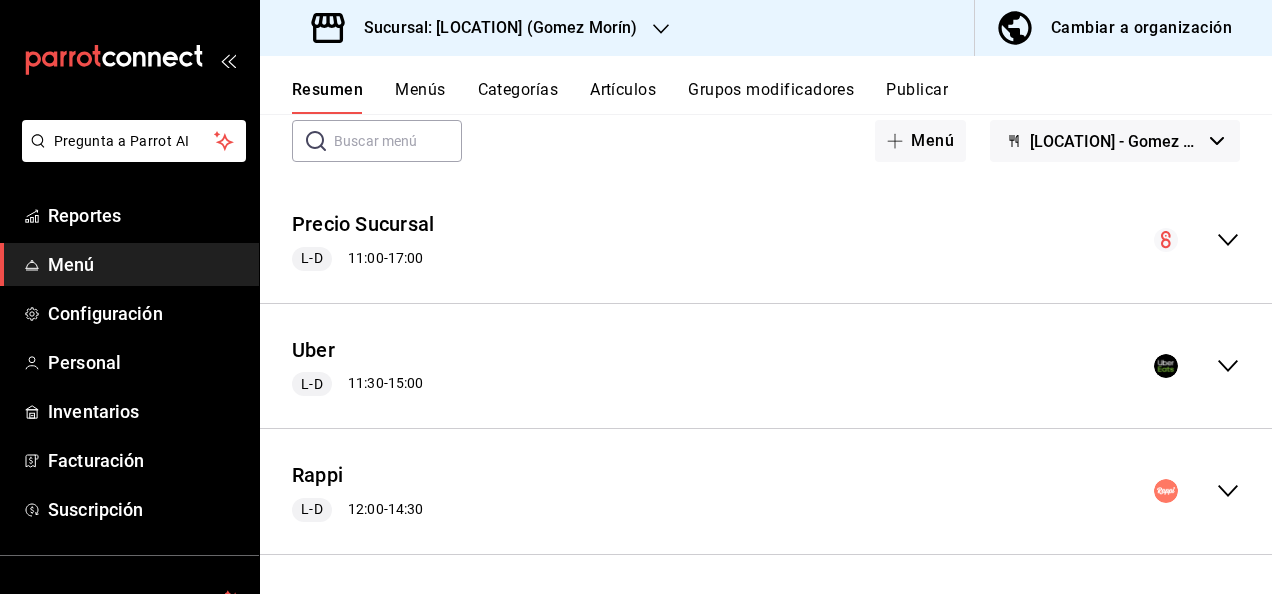 click 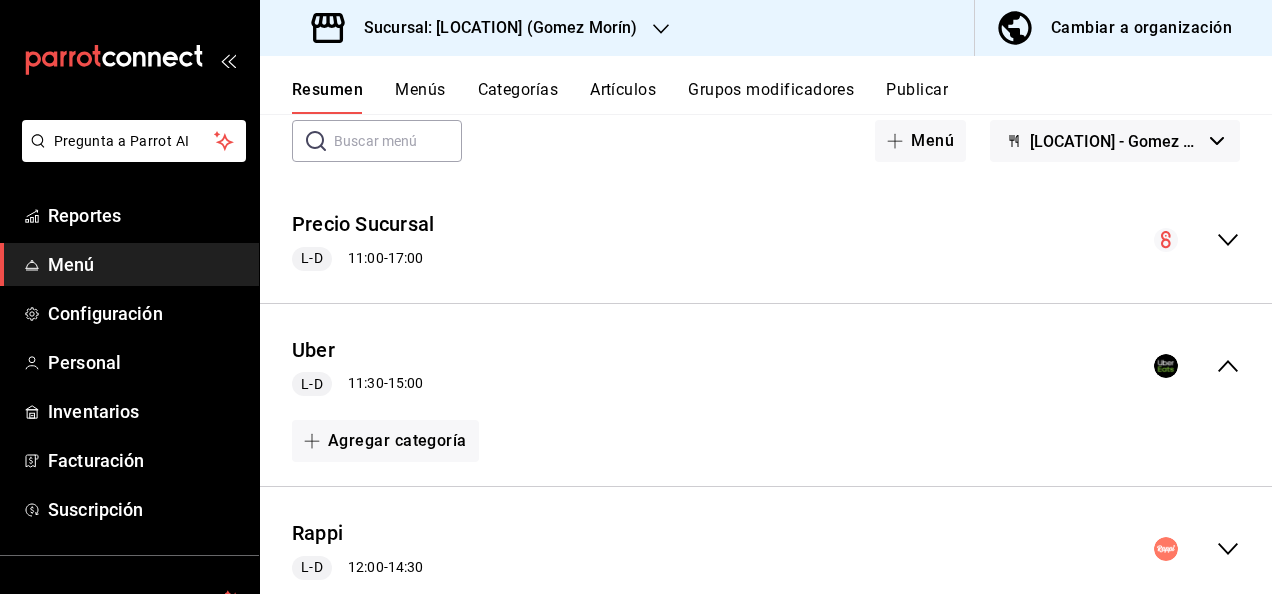 click 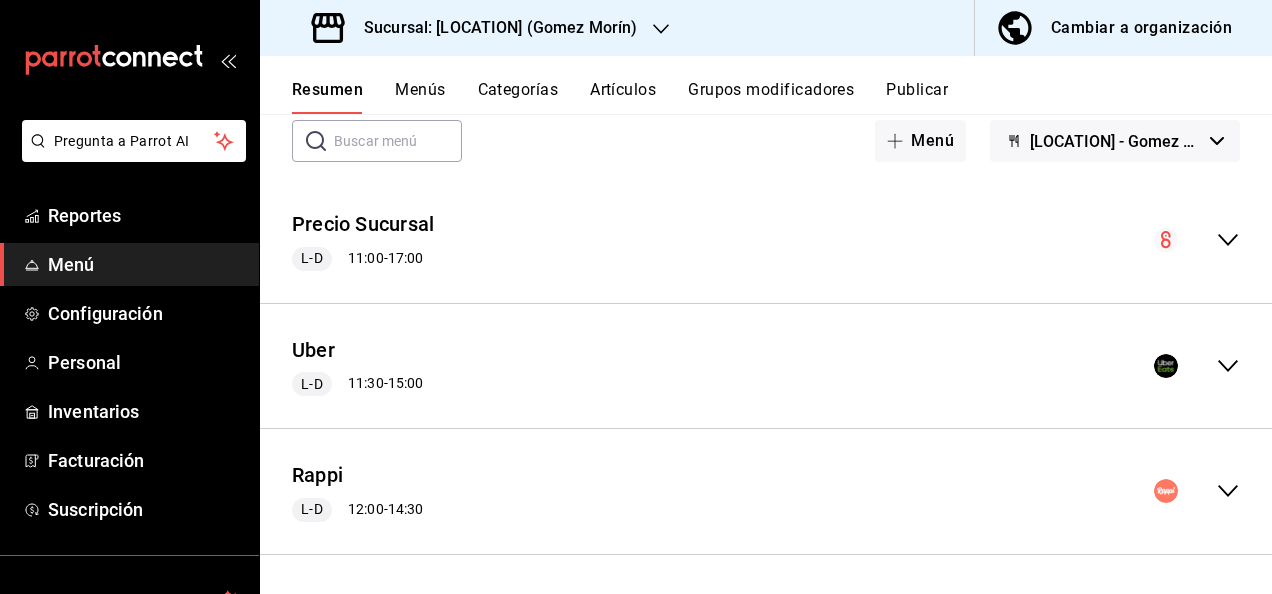 click on "Sucursal: [LOCATION] (Gomez Morín)" at bounding box center [476, 28] 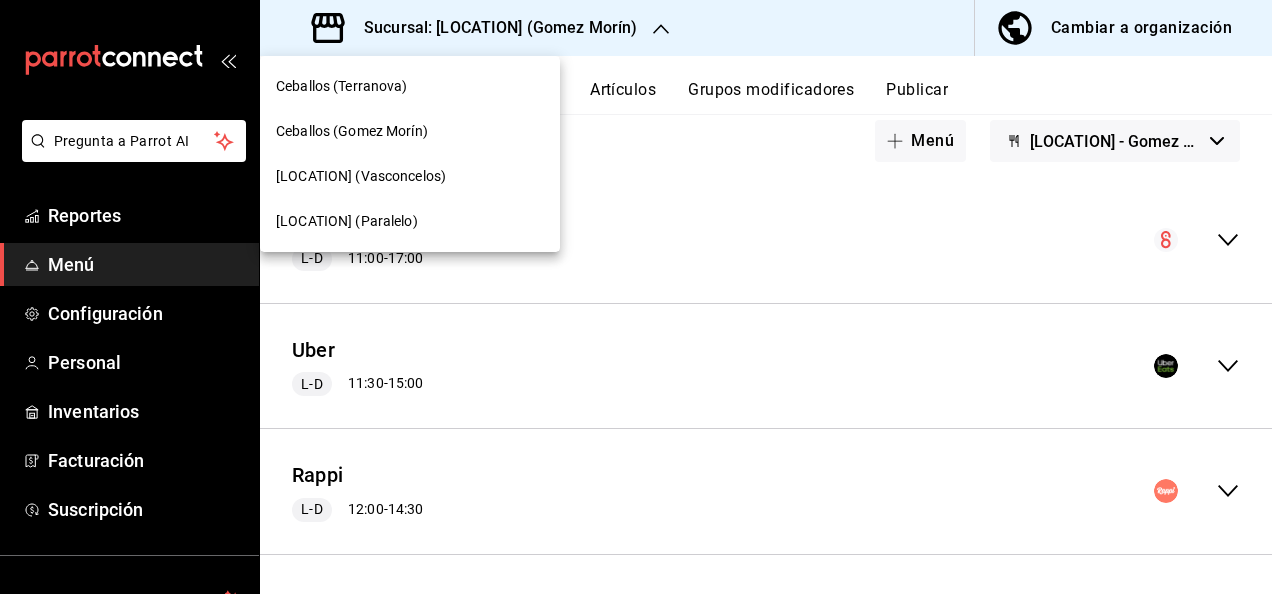 click on "[LOCATION] (Vasconcelos)" at bounding box center [410, 176] 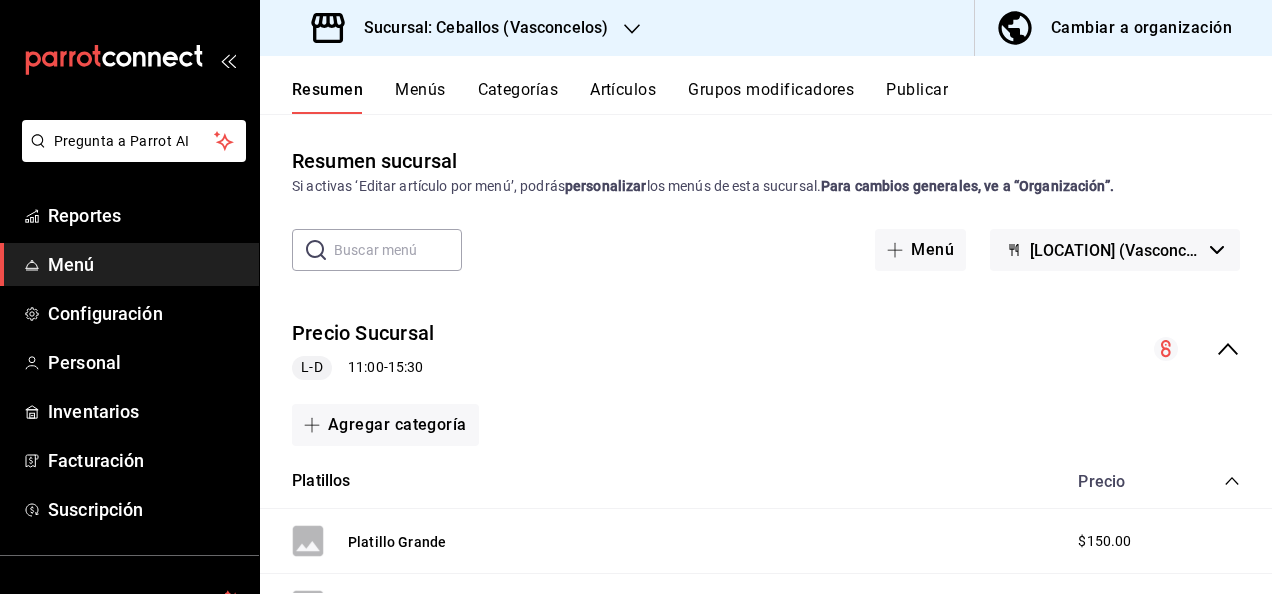 click 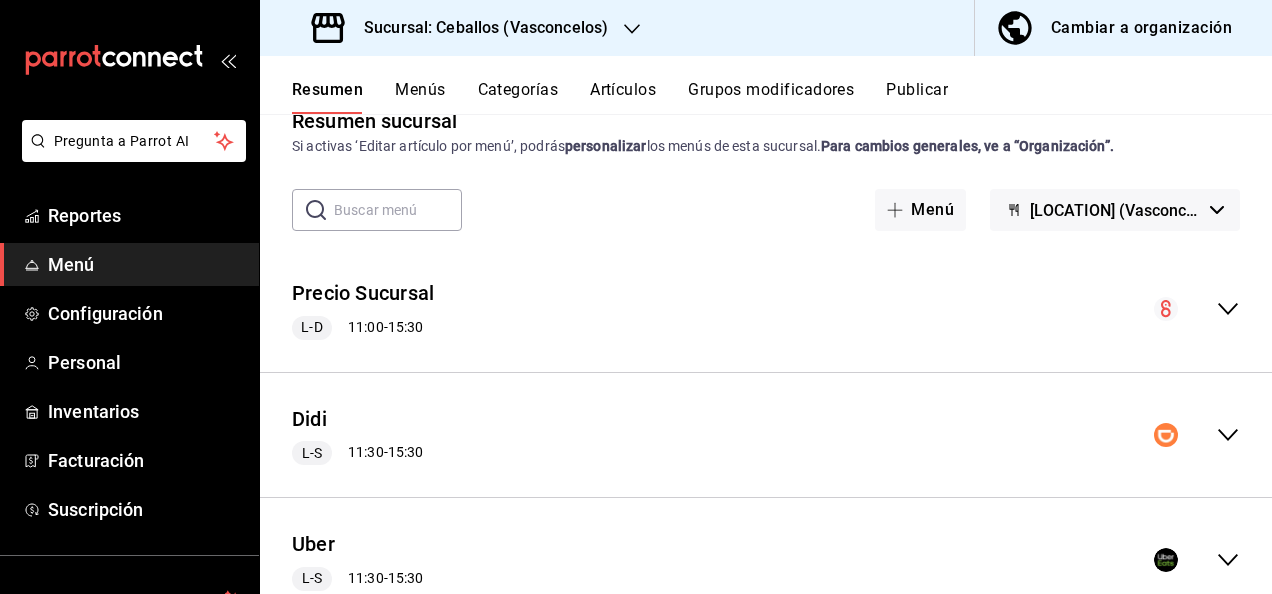 scroll, scrollTop: 234, scrollLeft: 0, axis: vertical 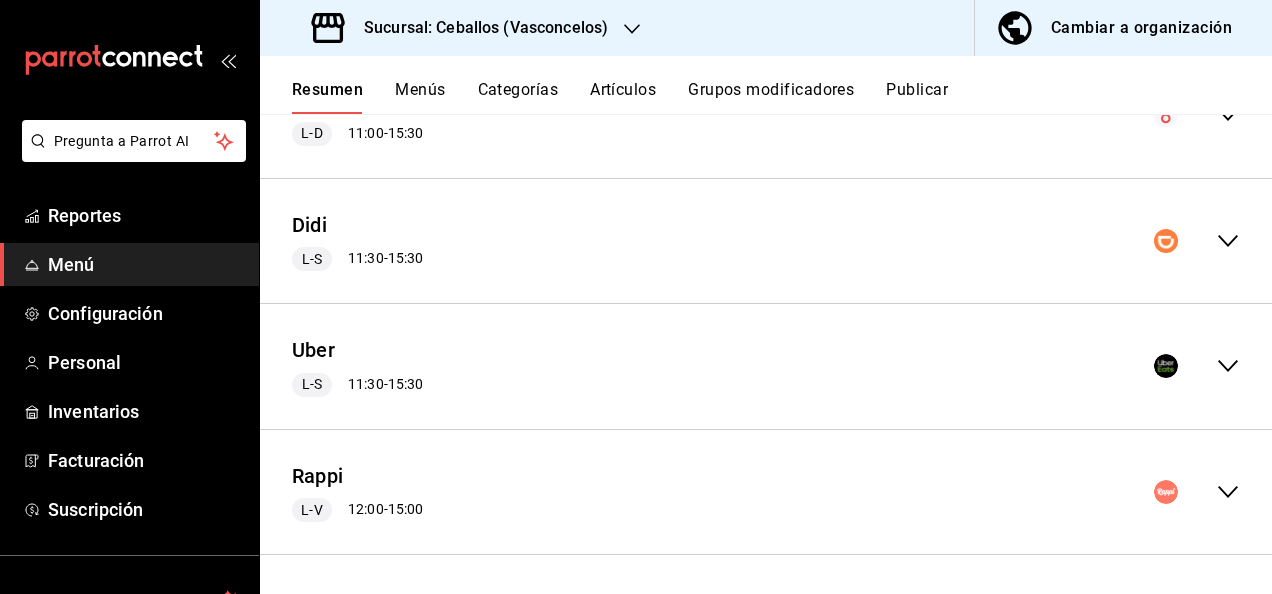 click 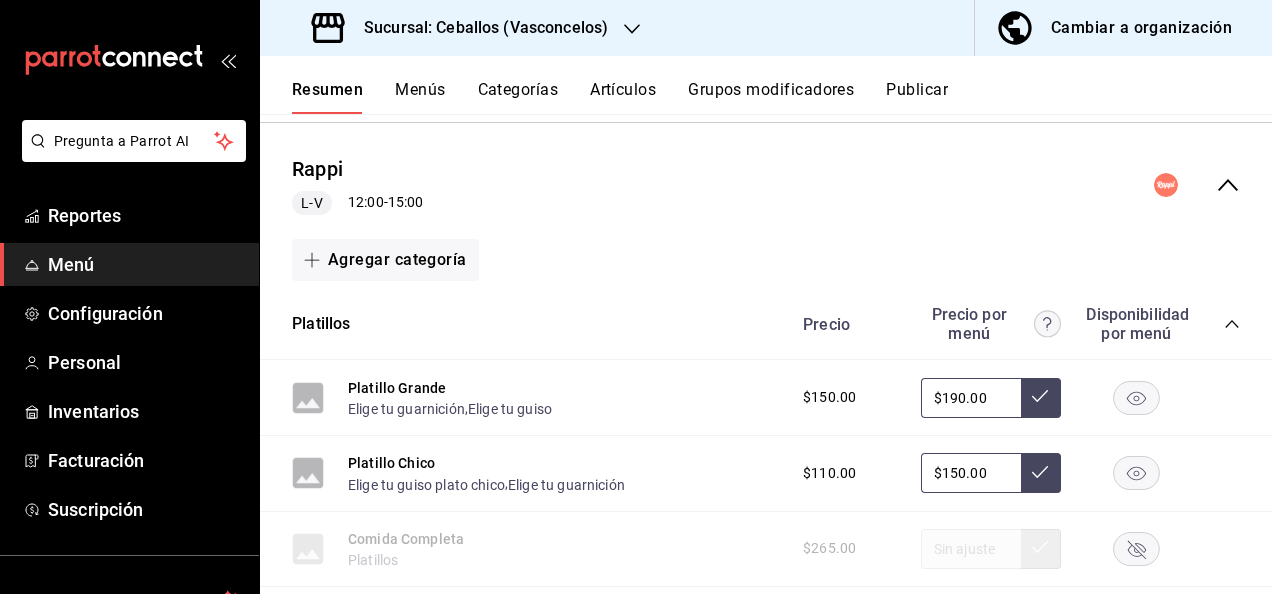 scroll, scrollTop: 634, scrollLeft: 0, axis: vertical 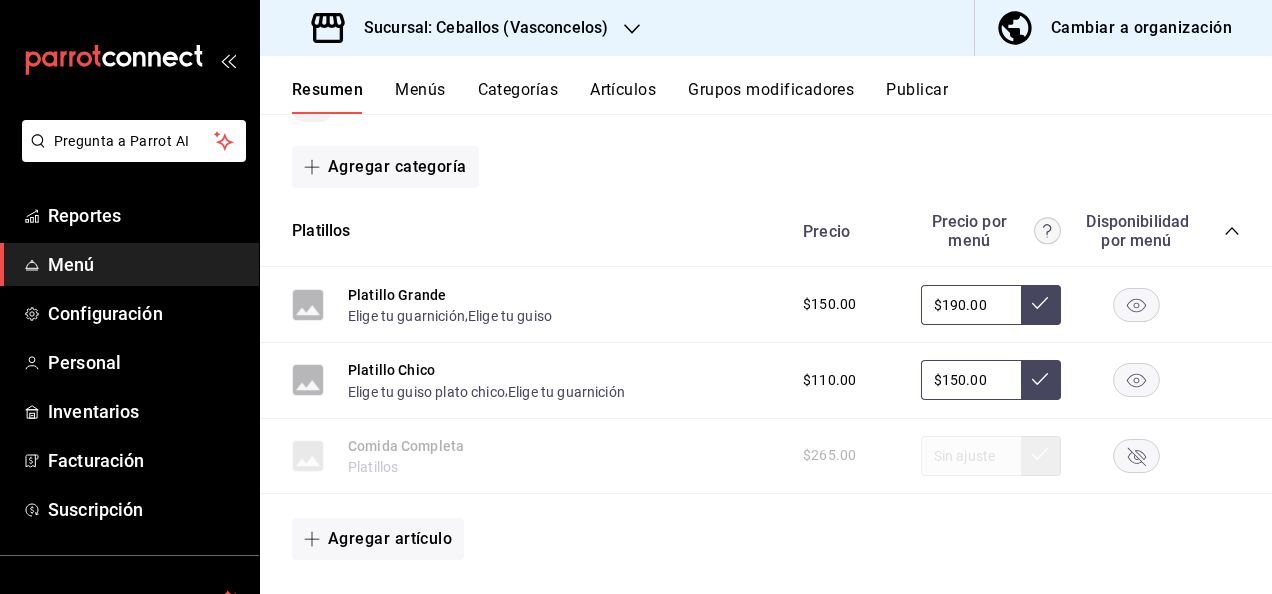 click 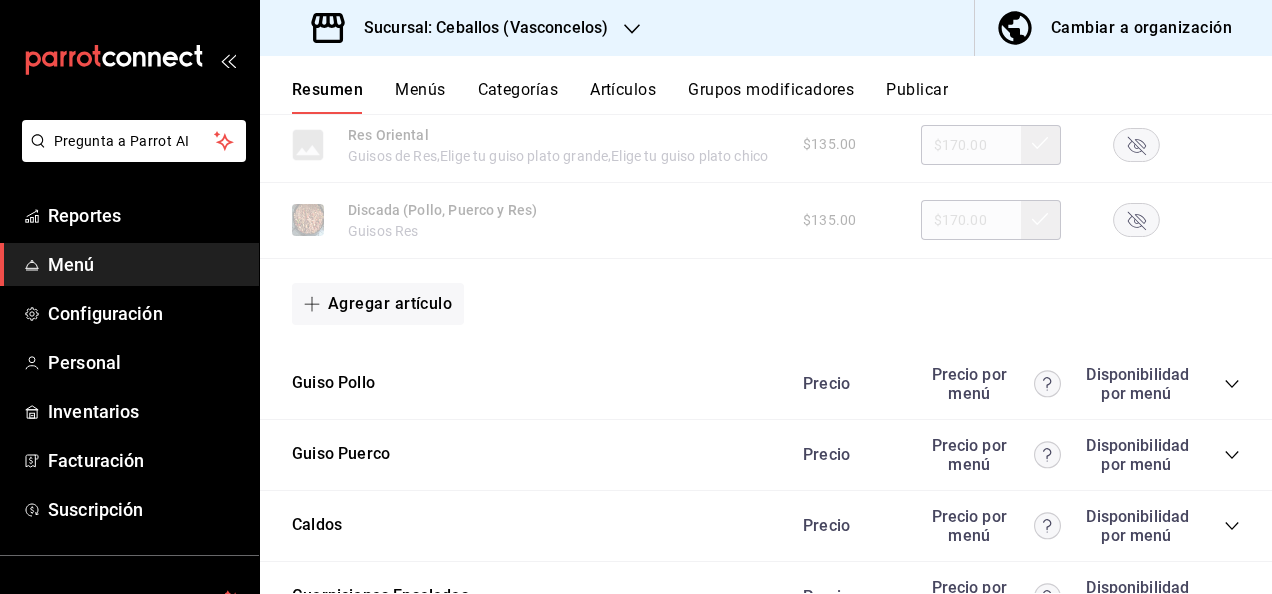 scroll, scrollTop: 1688, scrollLeft: 0, axis: vertical 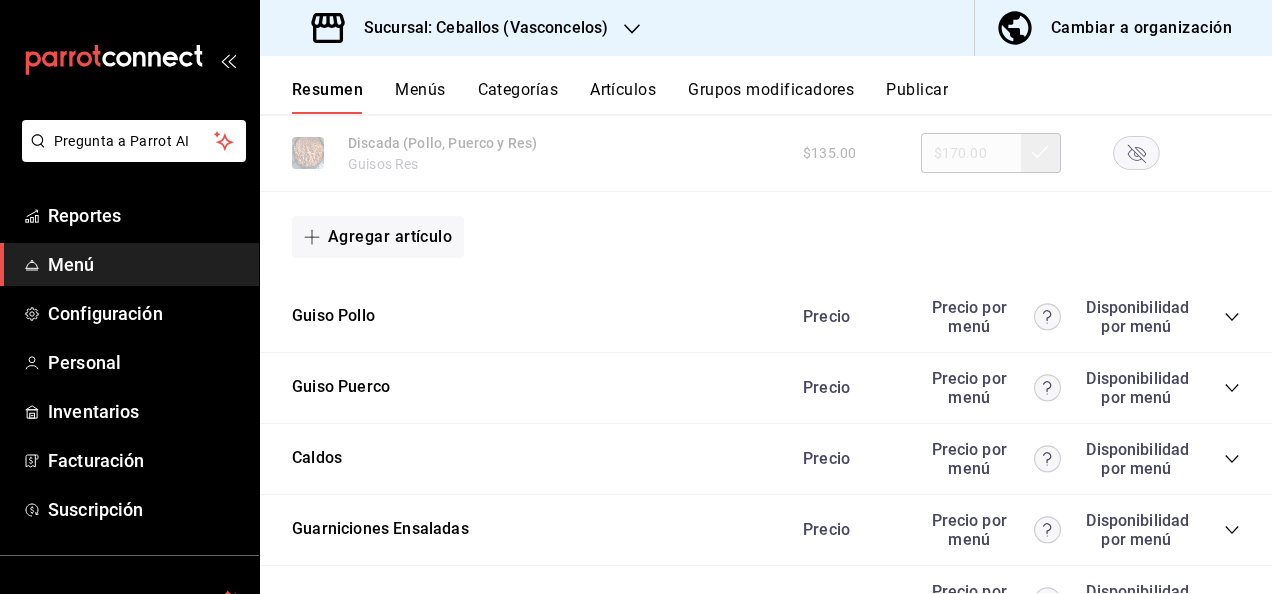 click 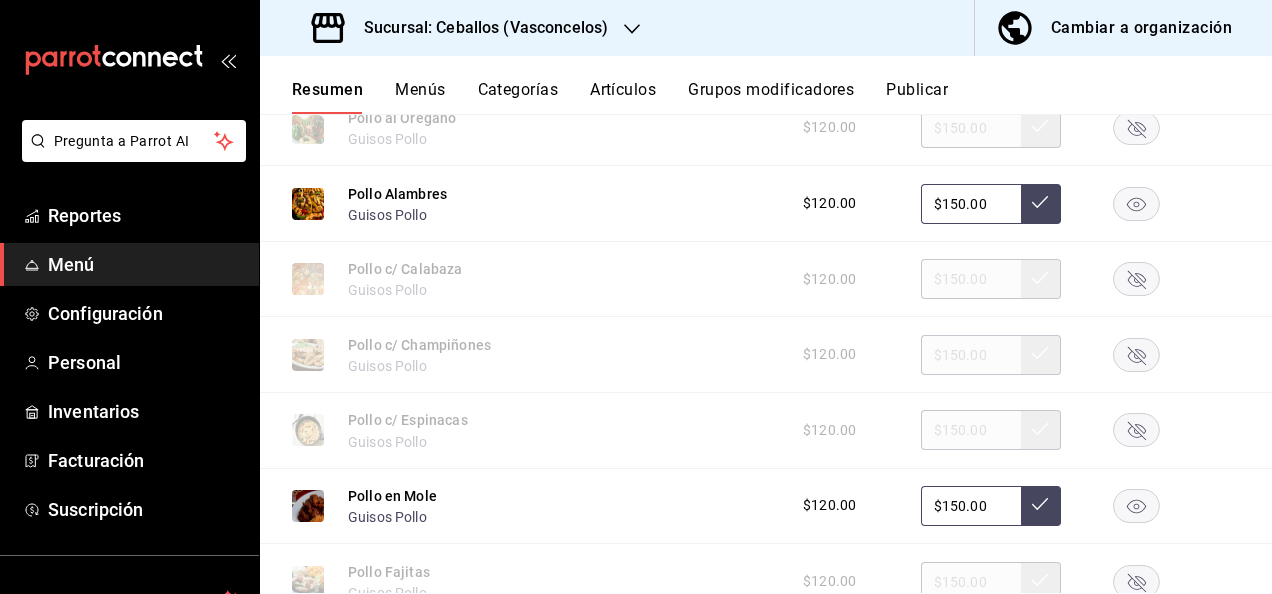 scroll, scrollTop: 2141, scrollLeft: 0, axis: vertical 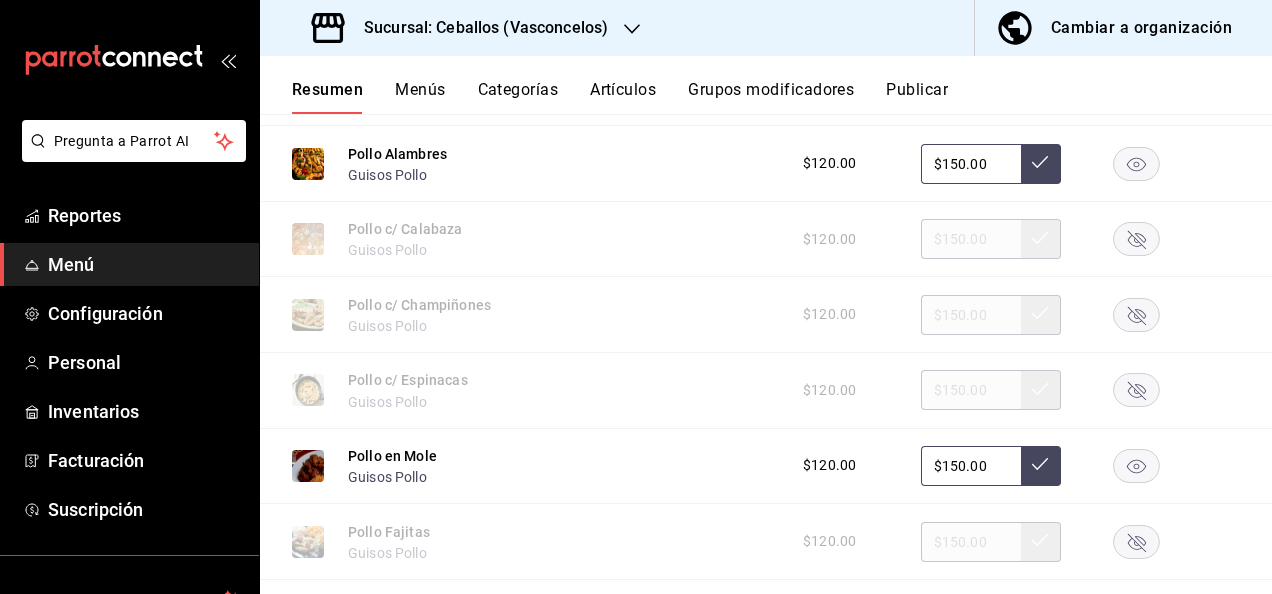 click 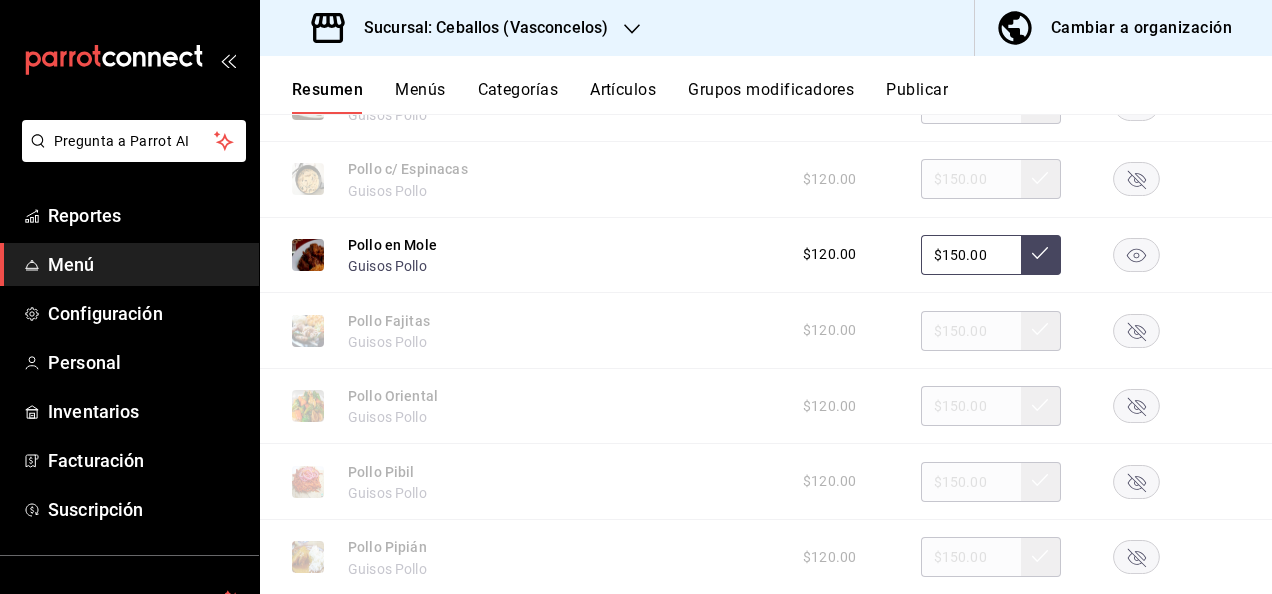 scroll, scrollTop: 2368, scrollLeft: 0, axis: vertical 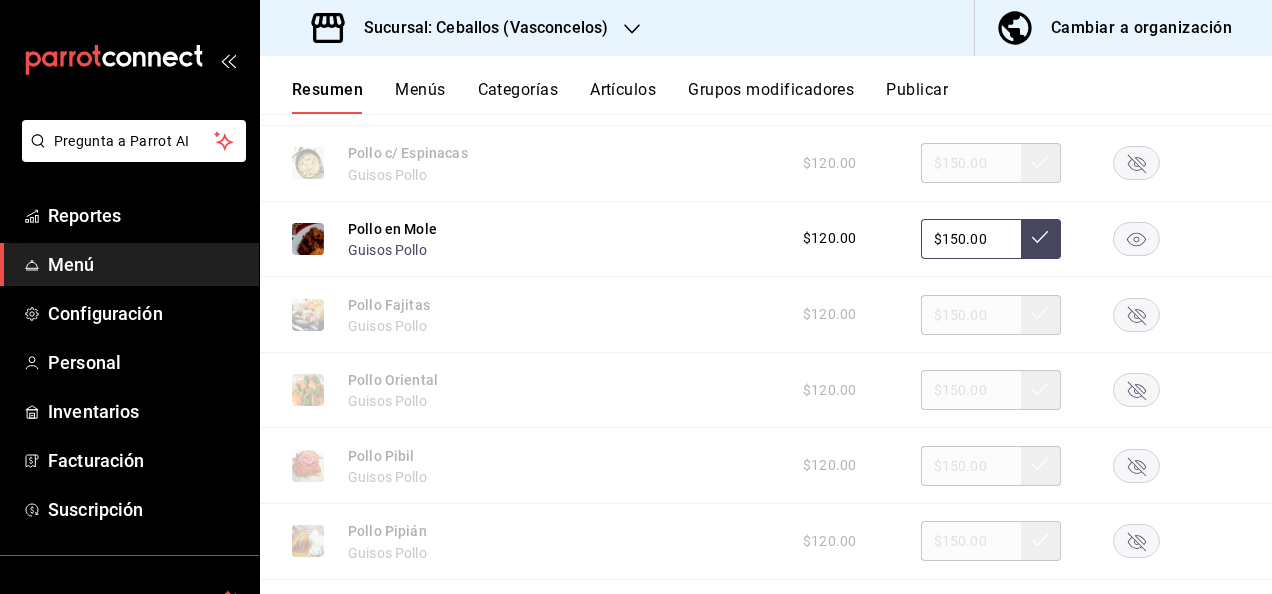 click 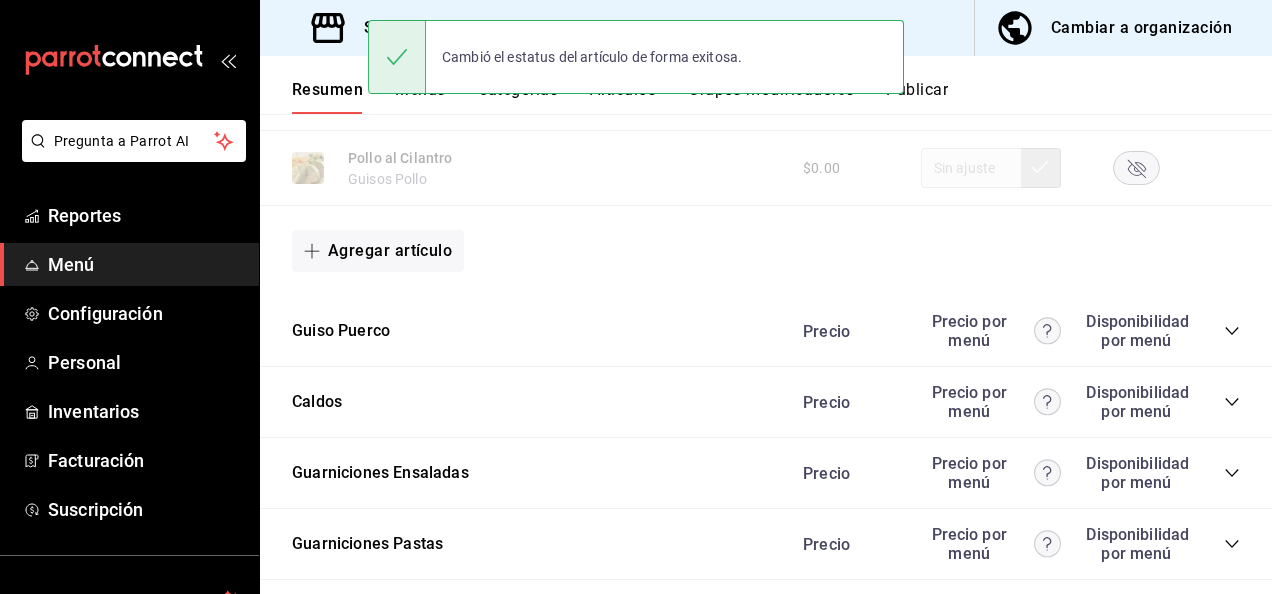 scroll, scrollTop: 3048, scrollLeft: 0, axis: vertical 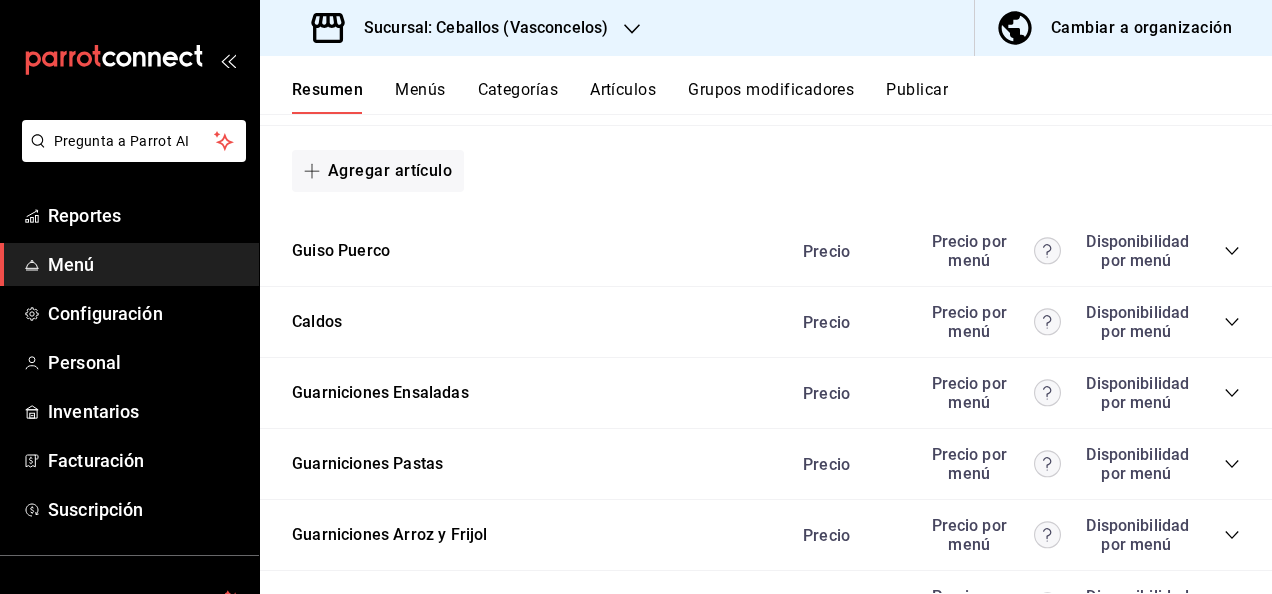 click 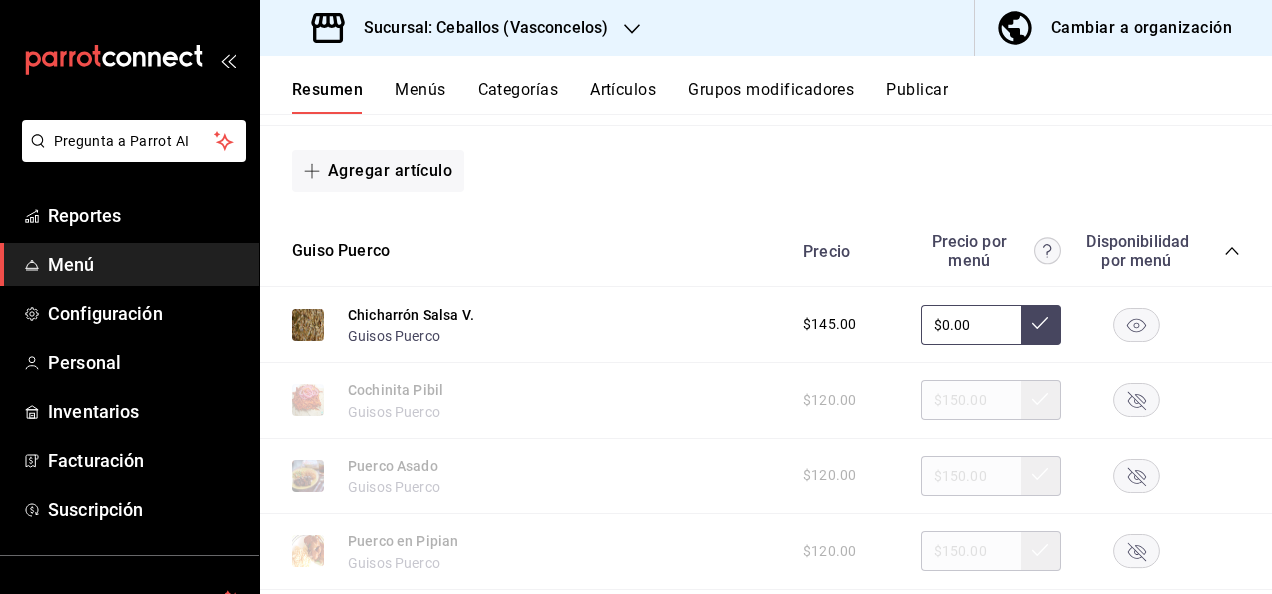 click 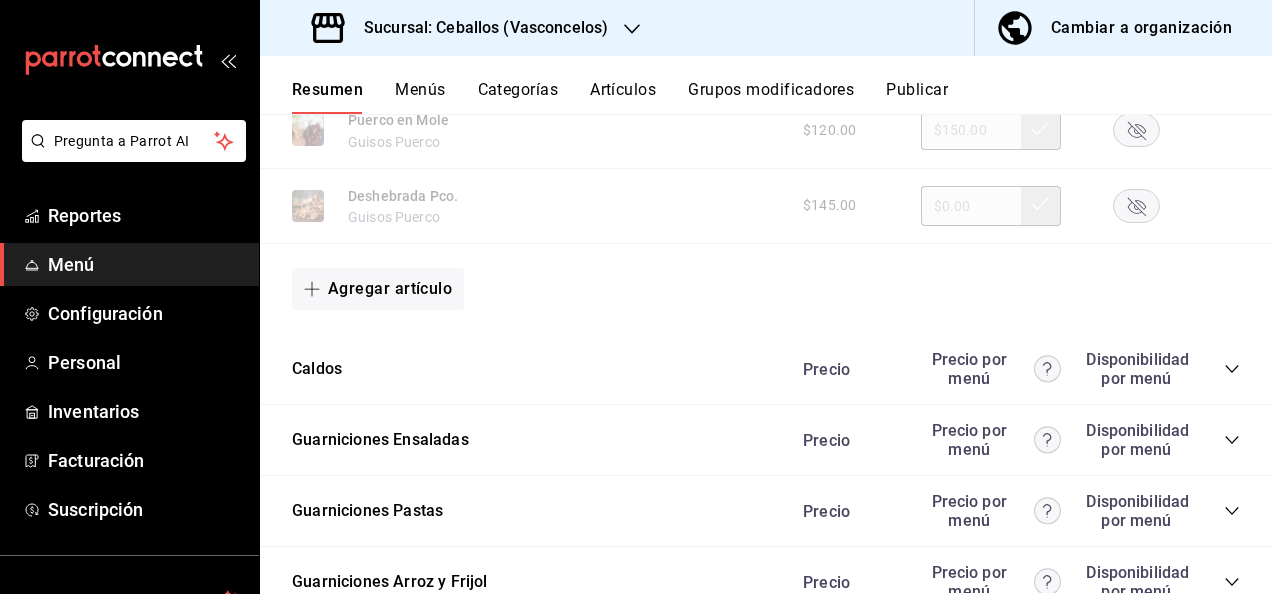 scroll, scrollTop: 4075, scrollLeft: 0, axis: vertical 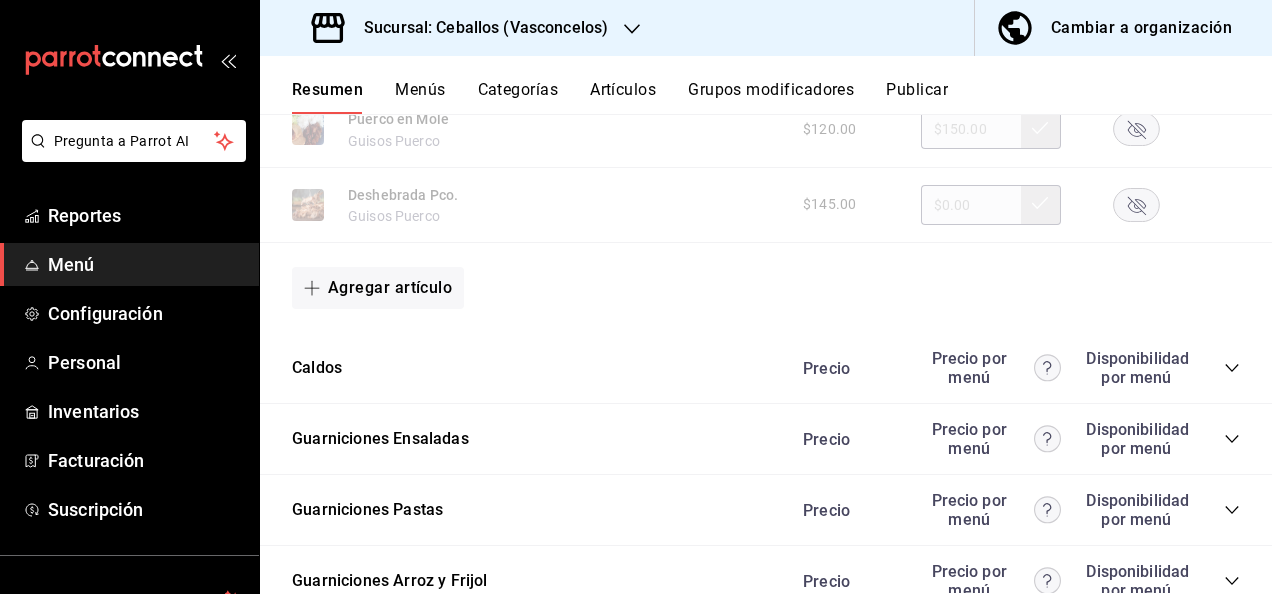 click 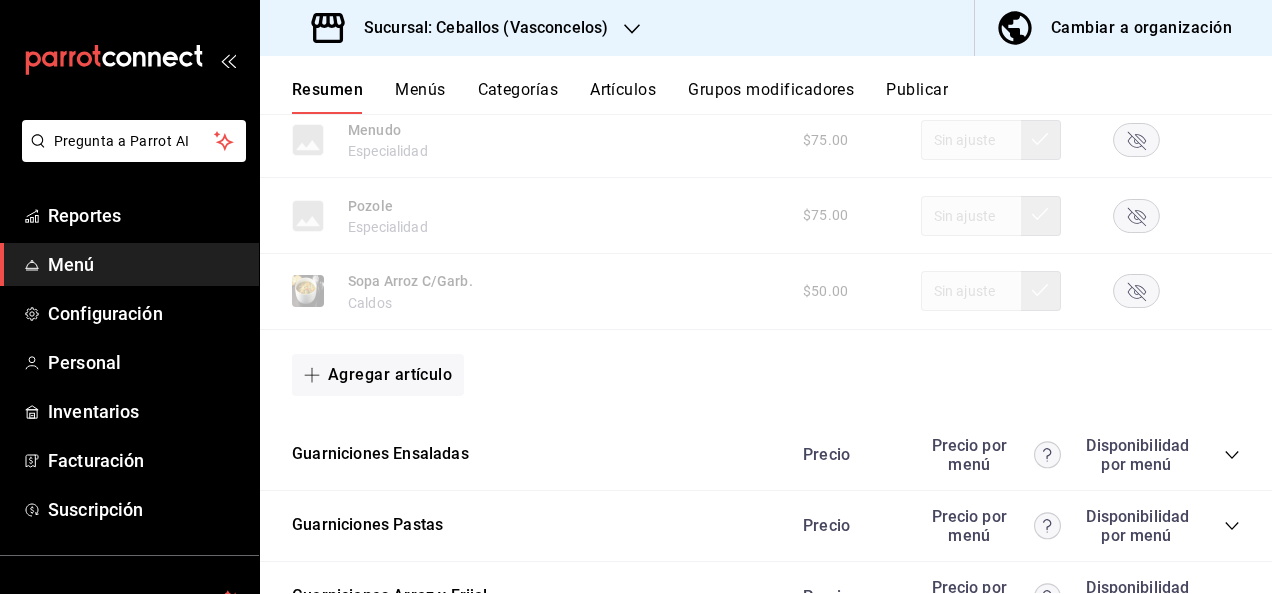 scroll, scrollTop: 6235, scrollLeft: 0, axis: vertical 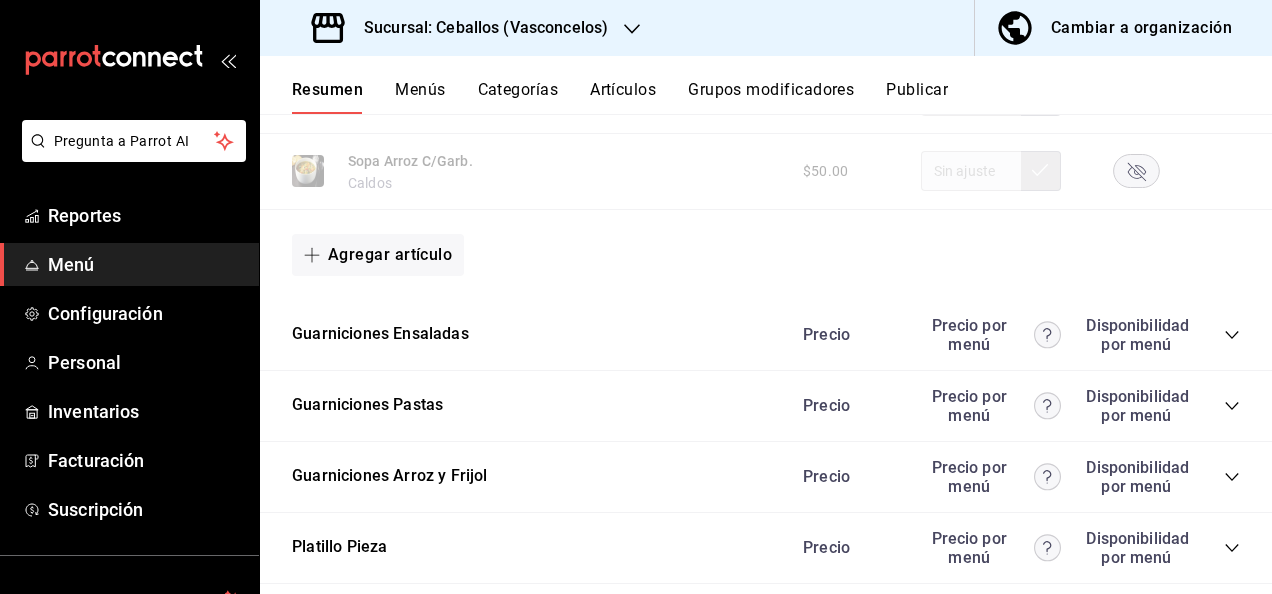 click 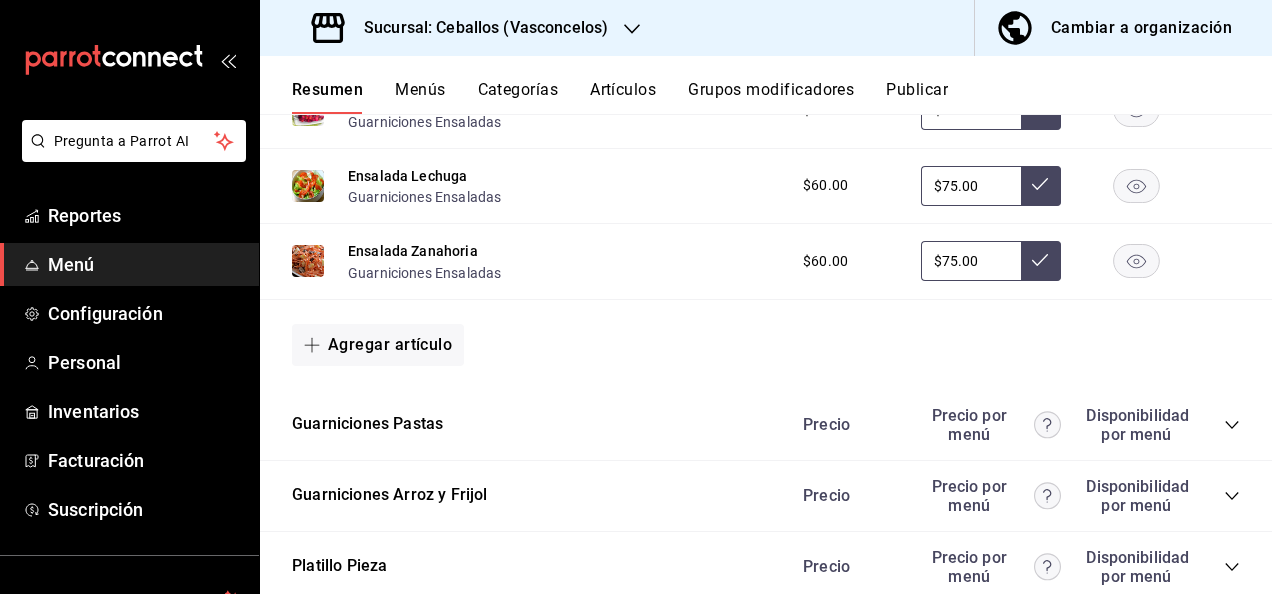 scroll, scrollTop: 6982, scrollLeft: 0, axis: vertical 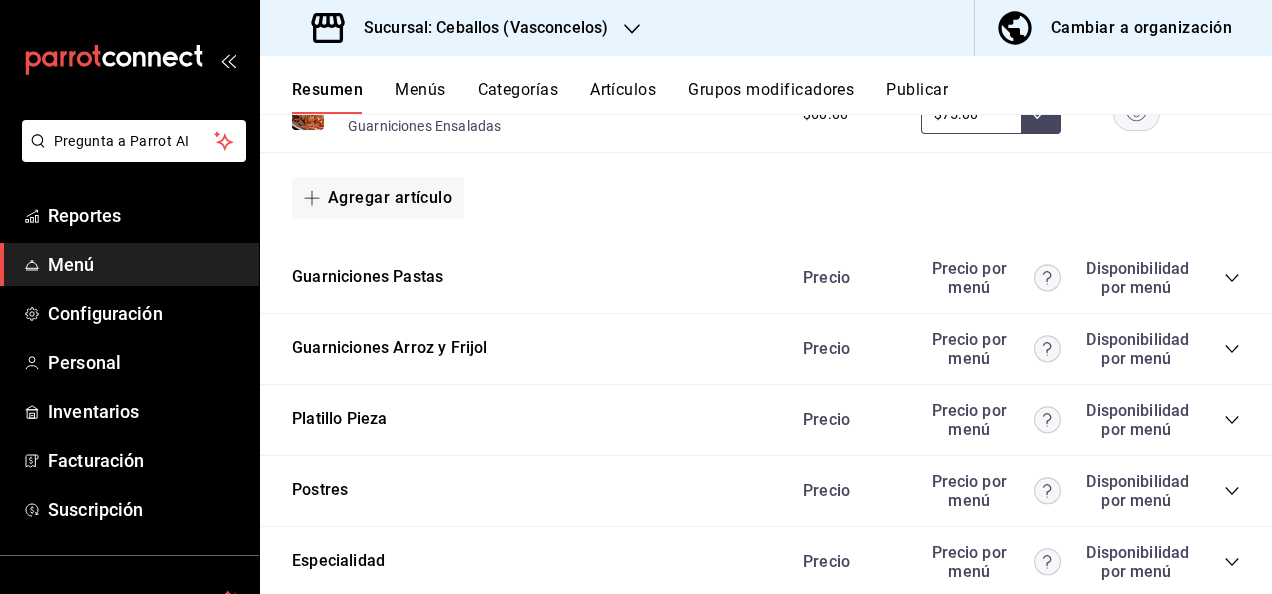 click 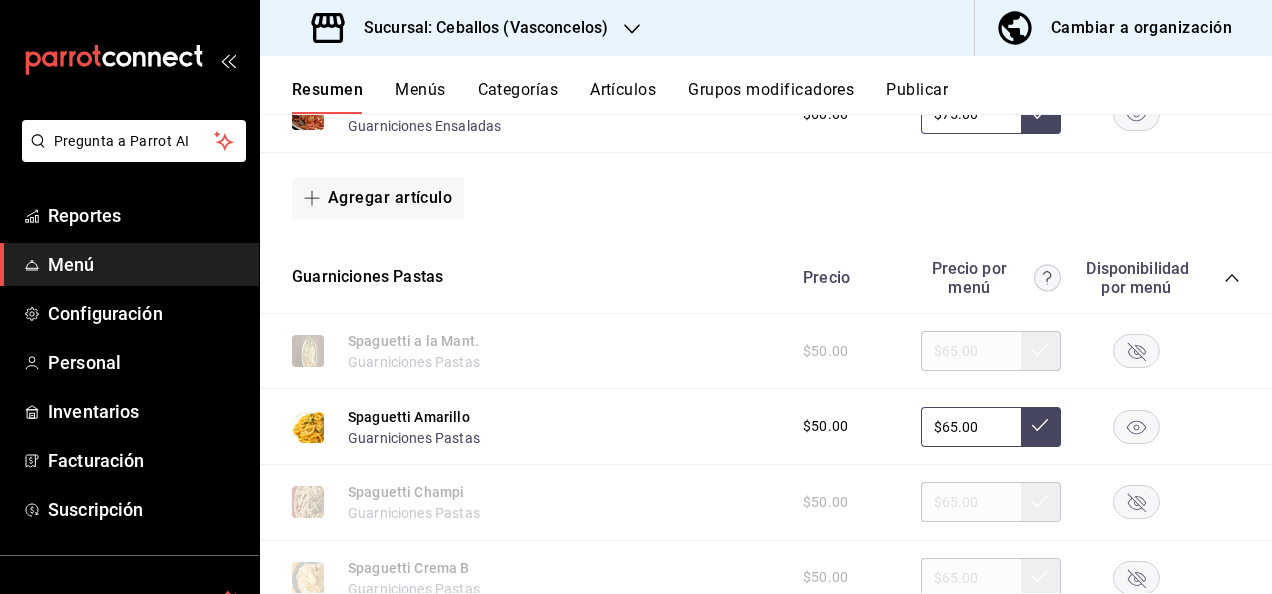 click 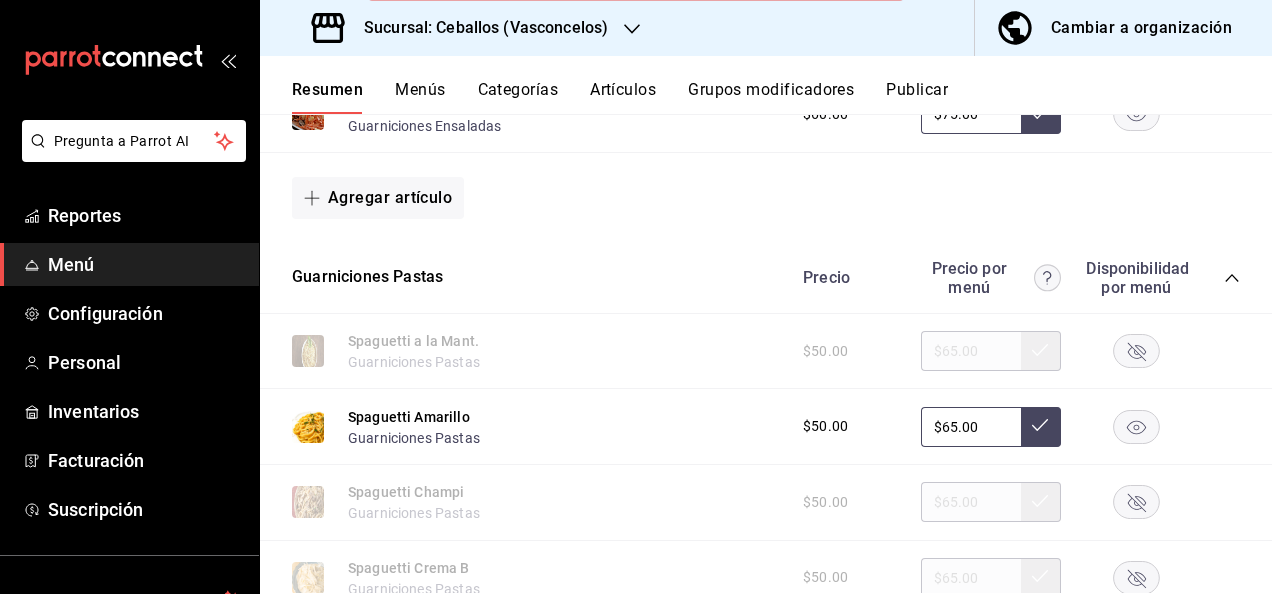 click 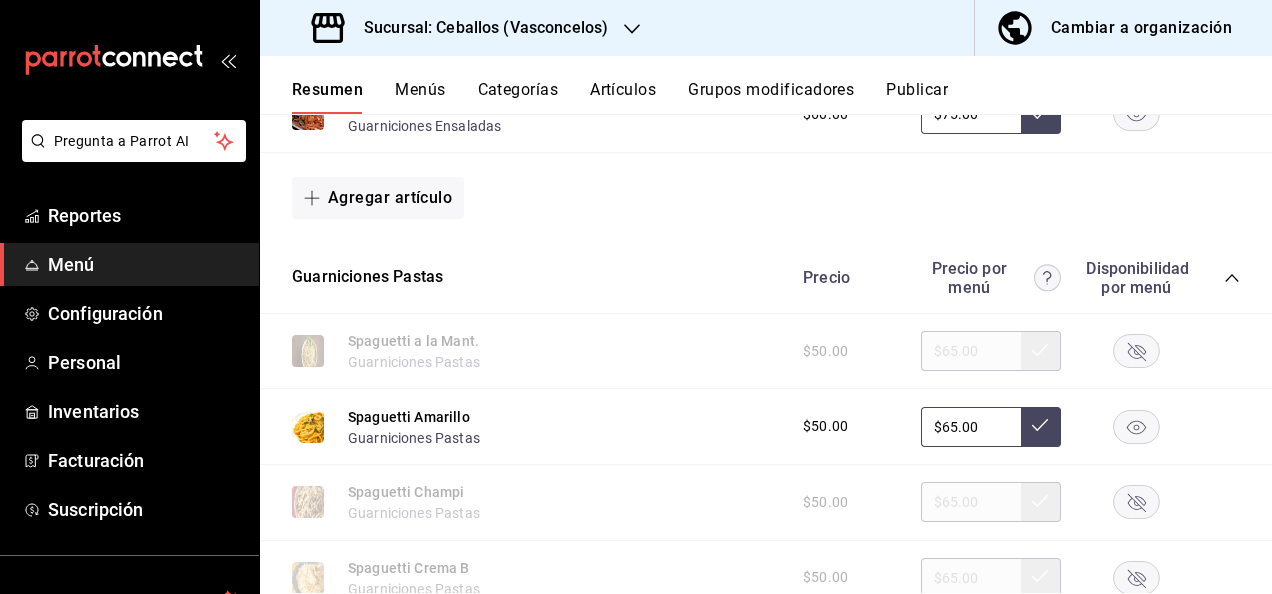 click 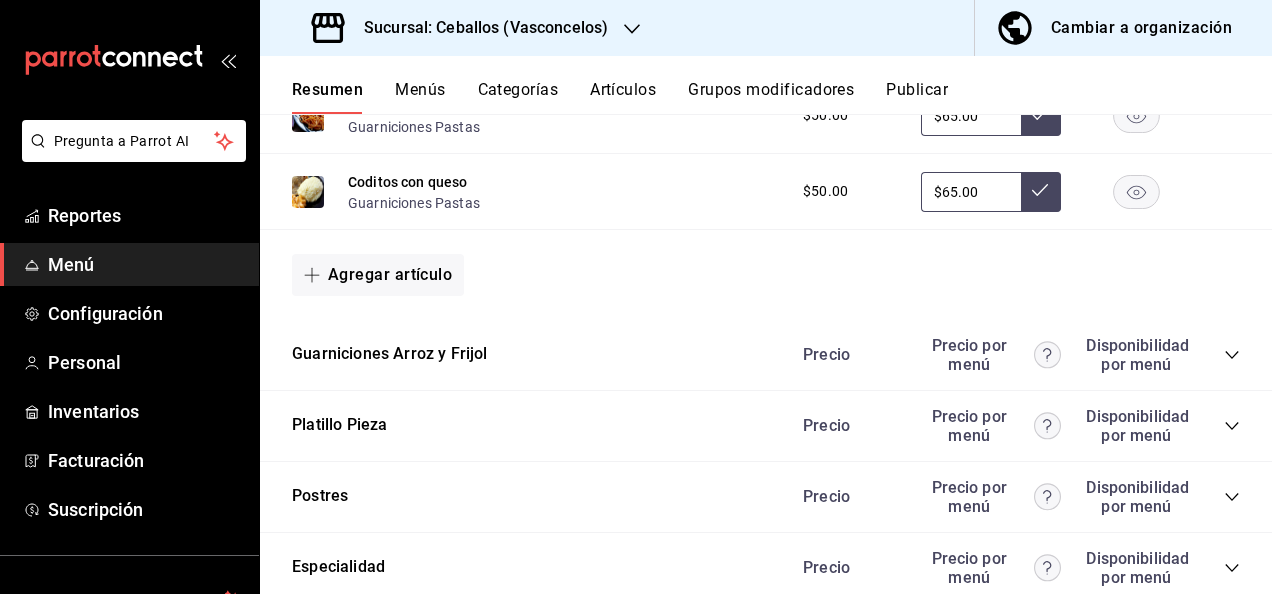 scroll, scrollTop: 7688, scrollLeft: 0, axis: vertical 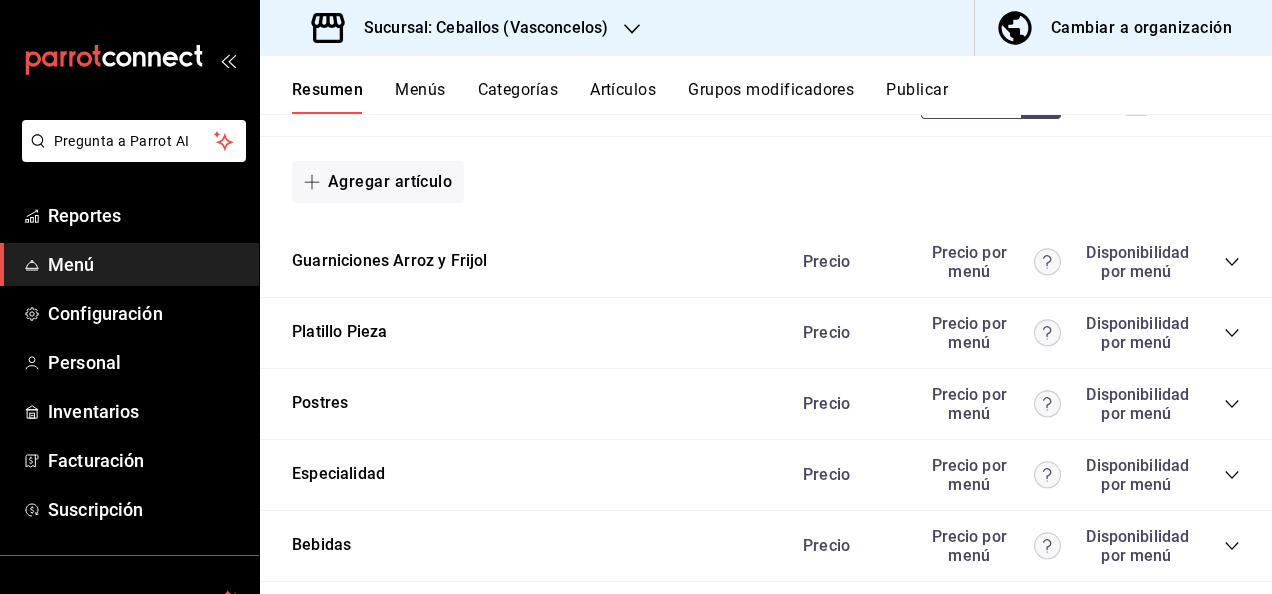 click 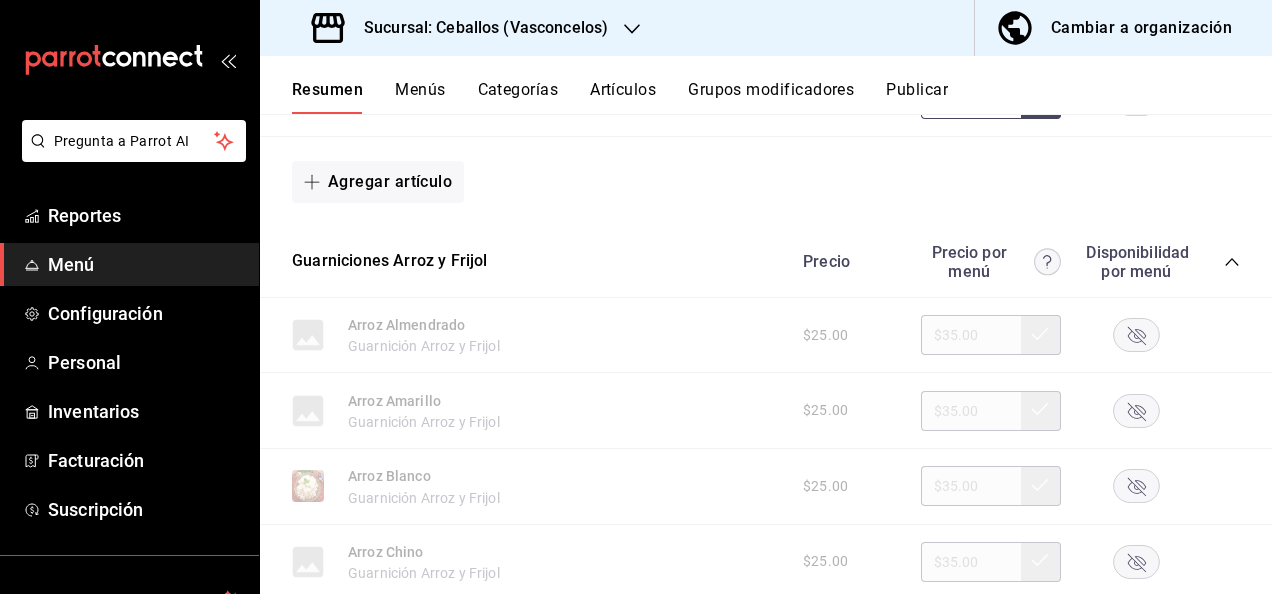click 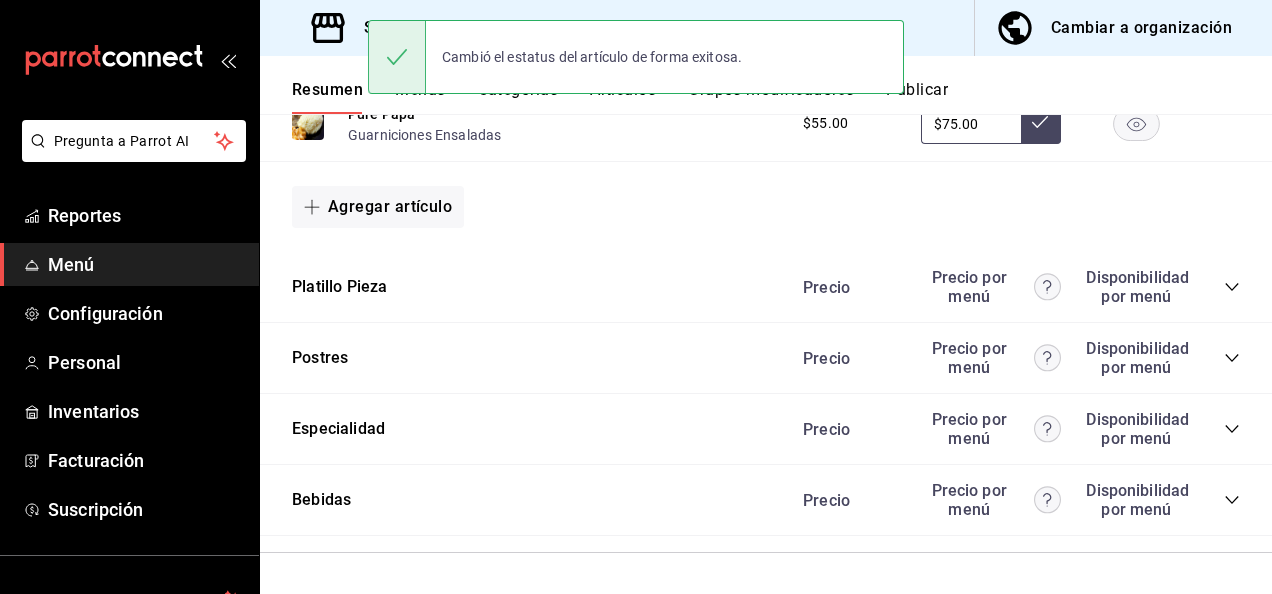 scroll, scrollTop: 8542, scrollLeft: 0, axis: vertical 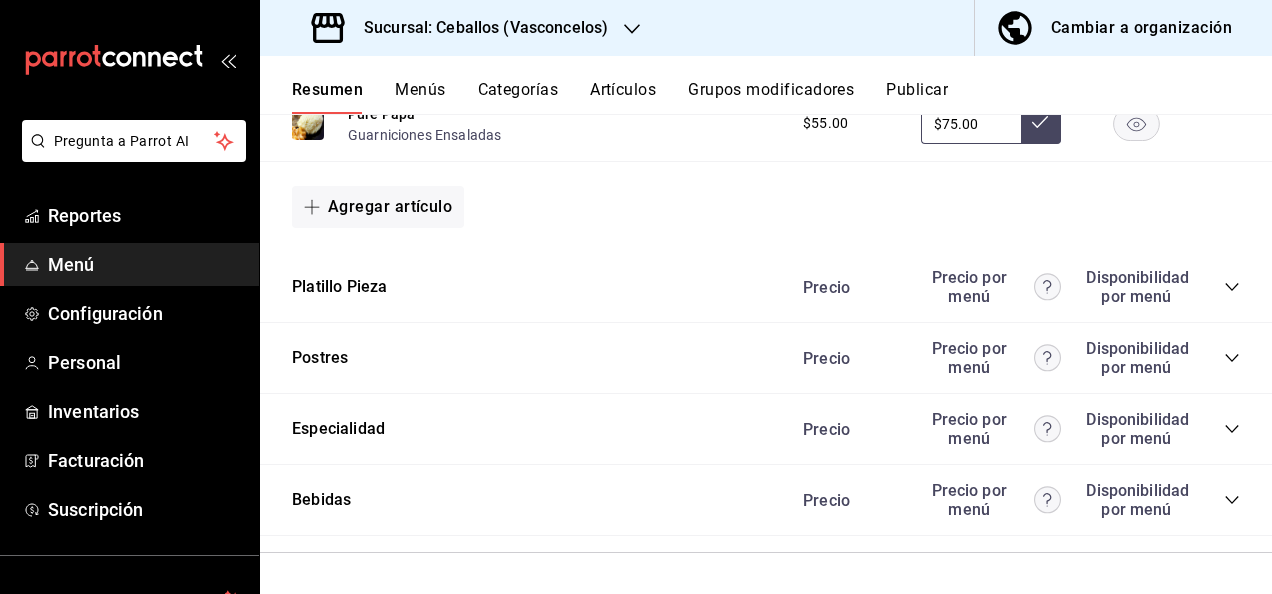 click 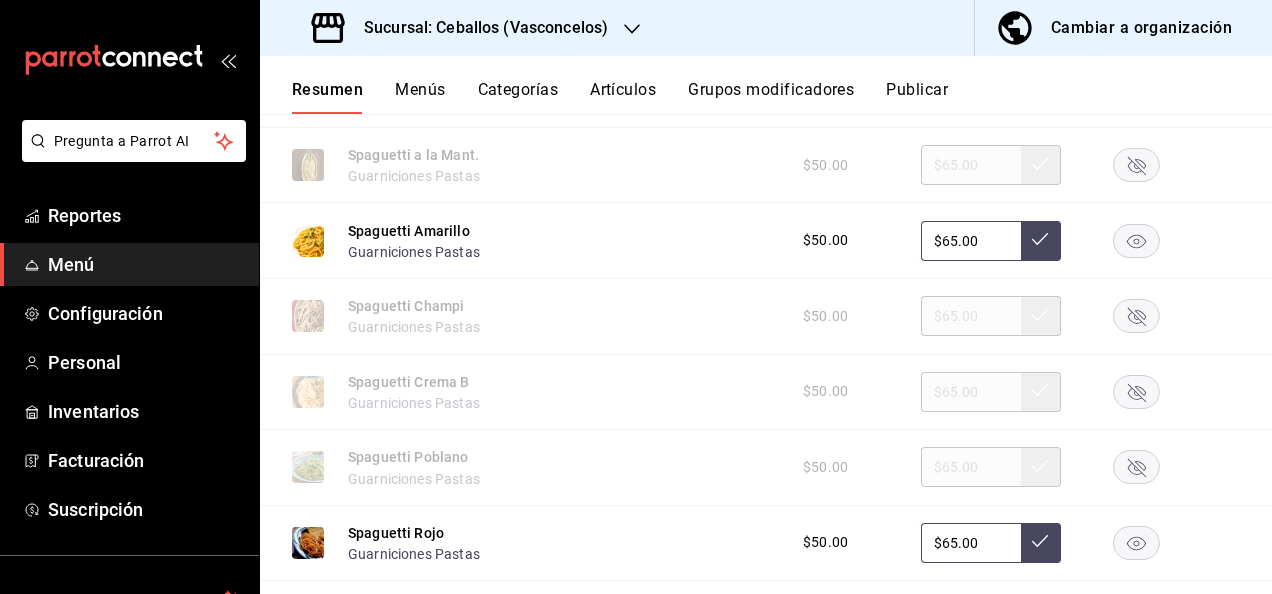 scroll, scrollTop: 7141, scrollLeft: 0, axis: vertical 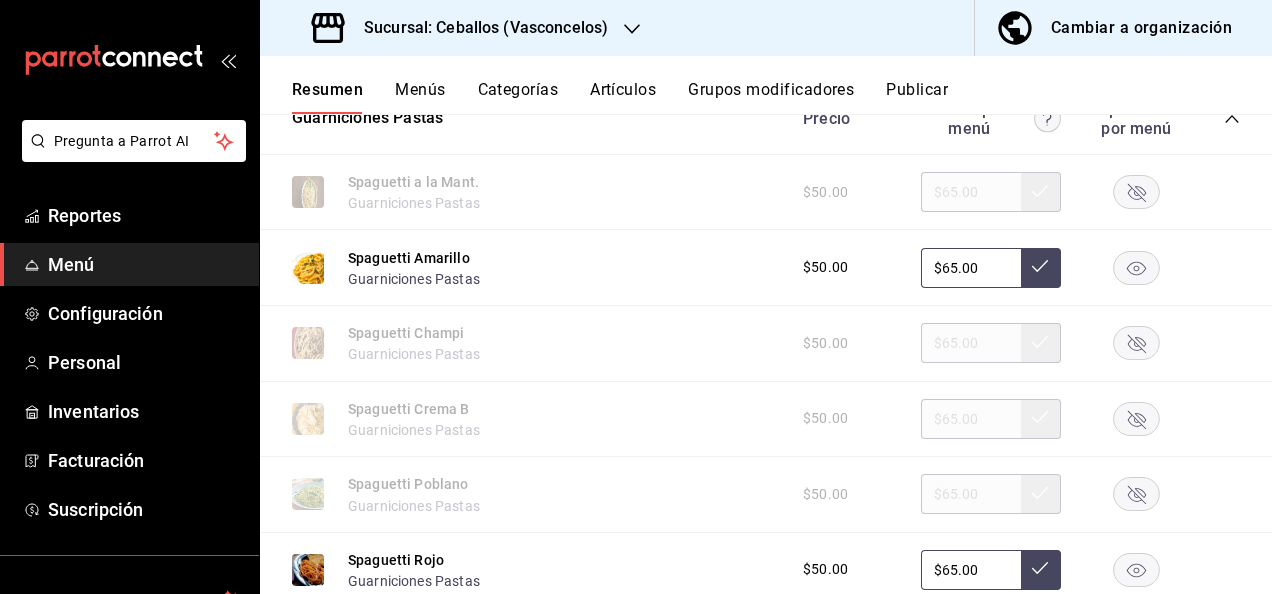 click 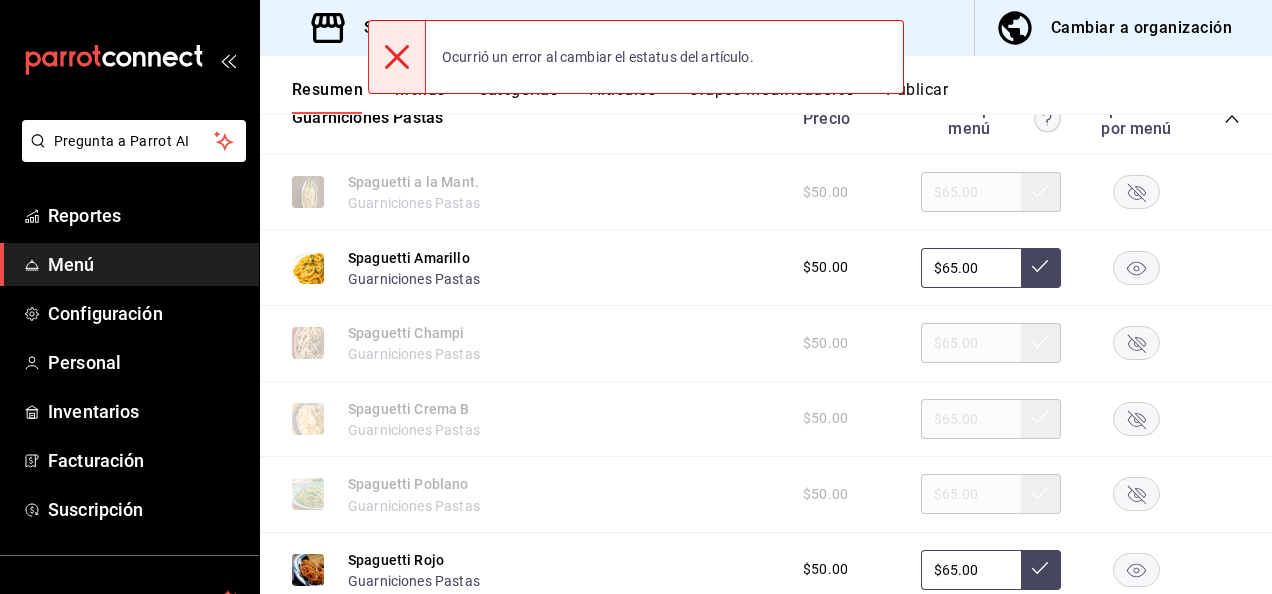 click 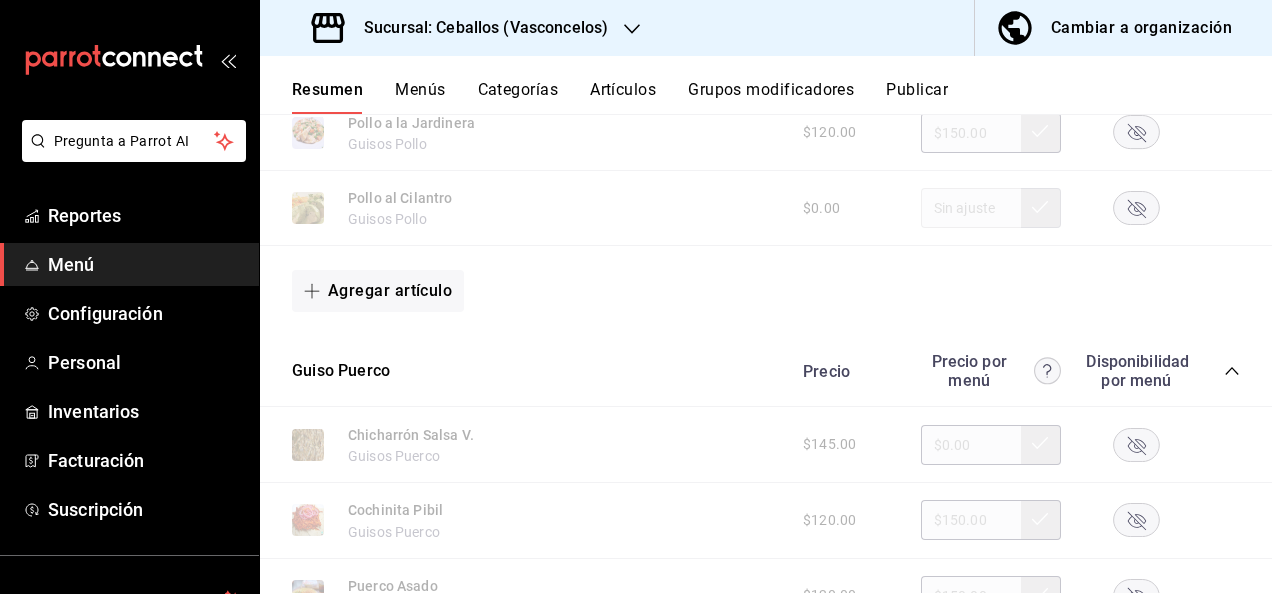 scroll, scrollTop: 2794, scrollLeft: 0, axis: vertical 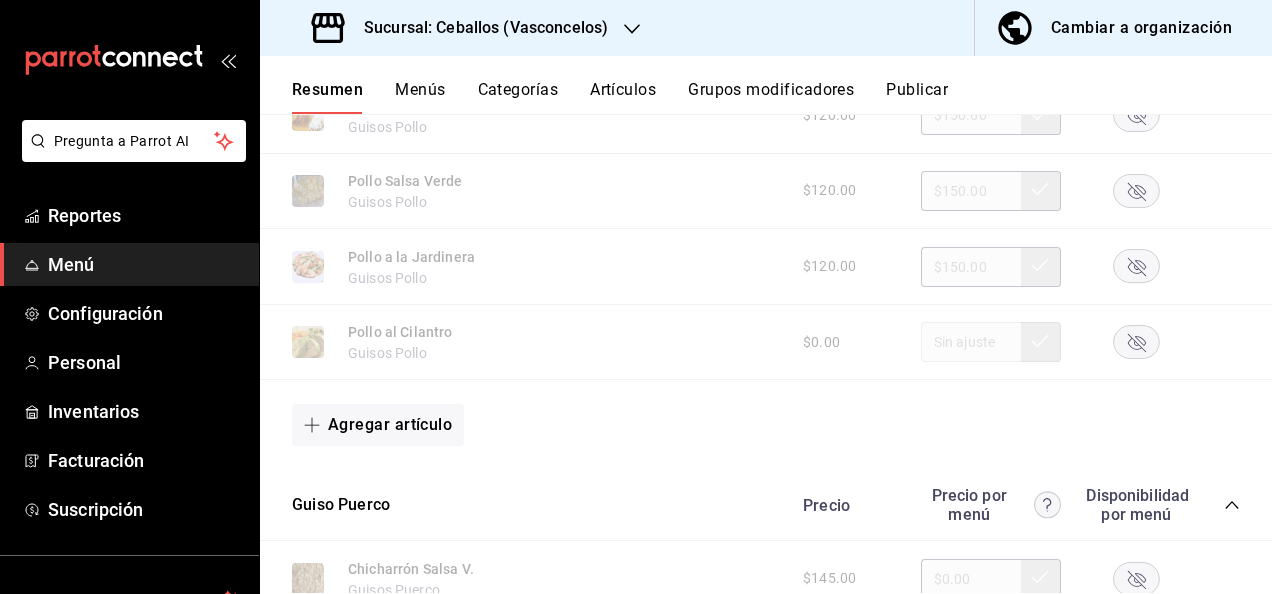 click on "Publicar" at bounding box center [917, 97] 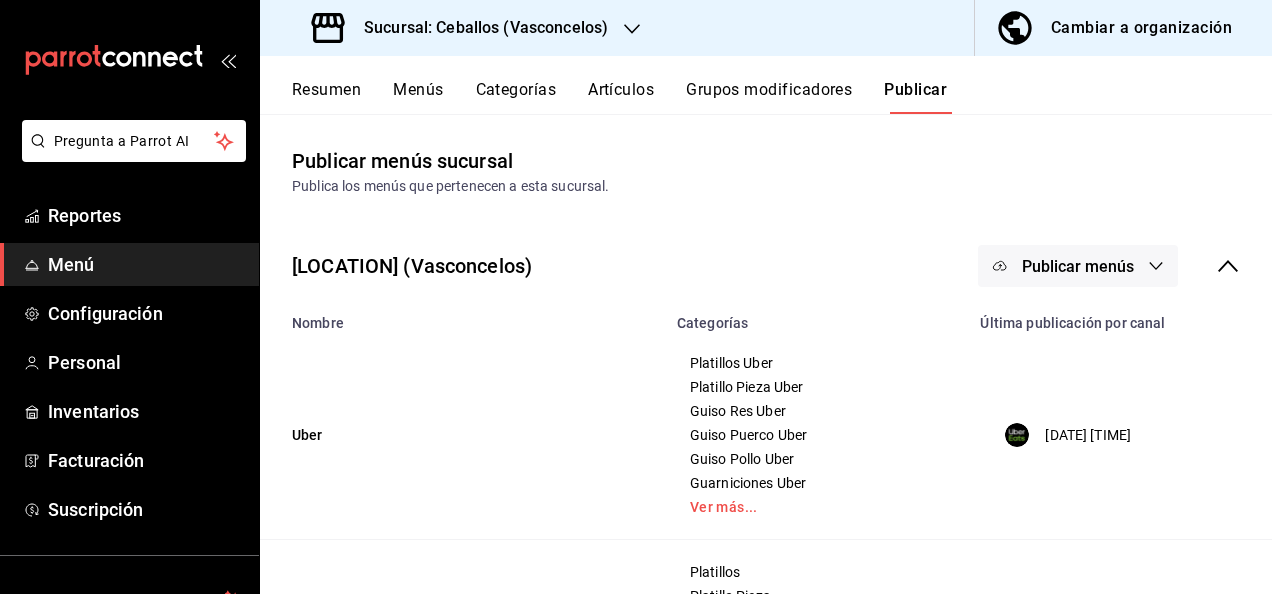 click on "Publicar menús" at bounding box center (1078, 266) 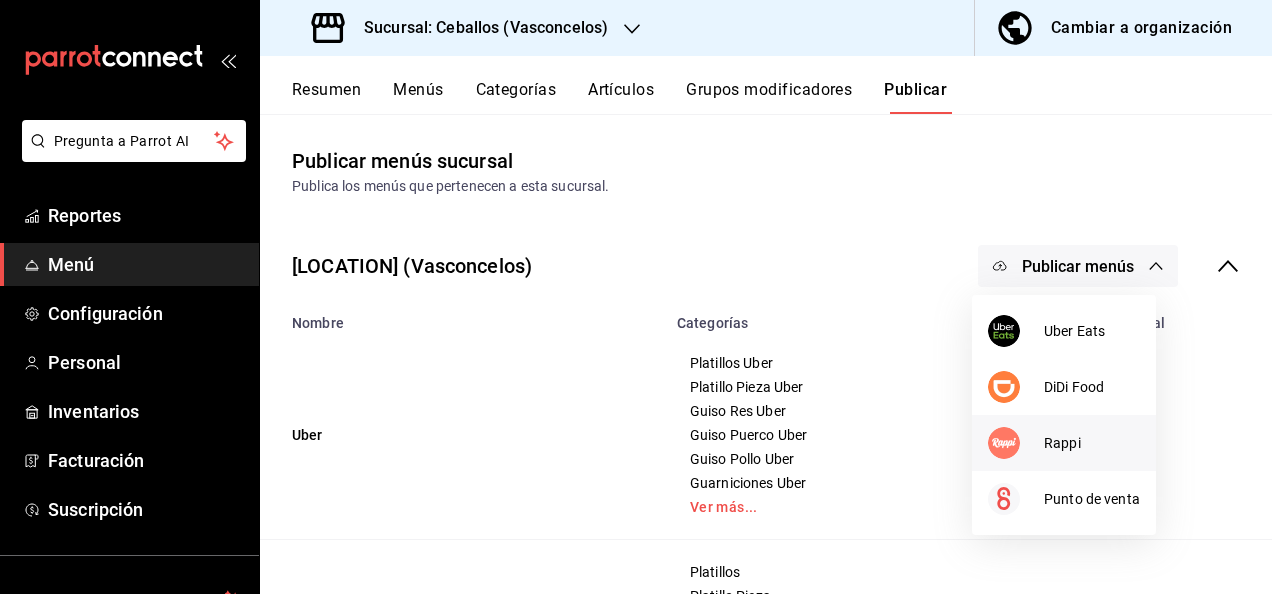 click on "Rappi" at bounding box center [1092, 443] 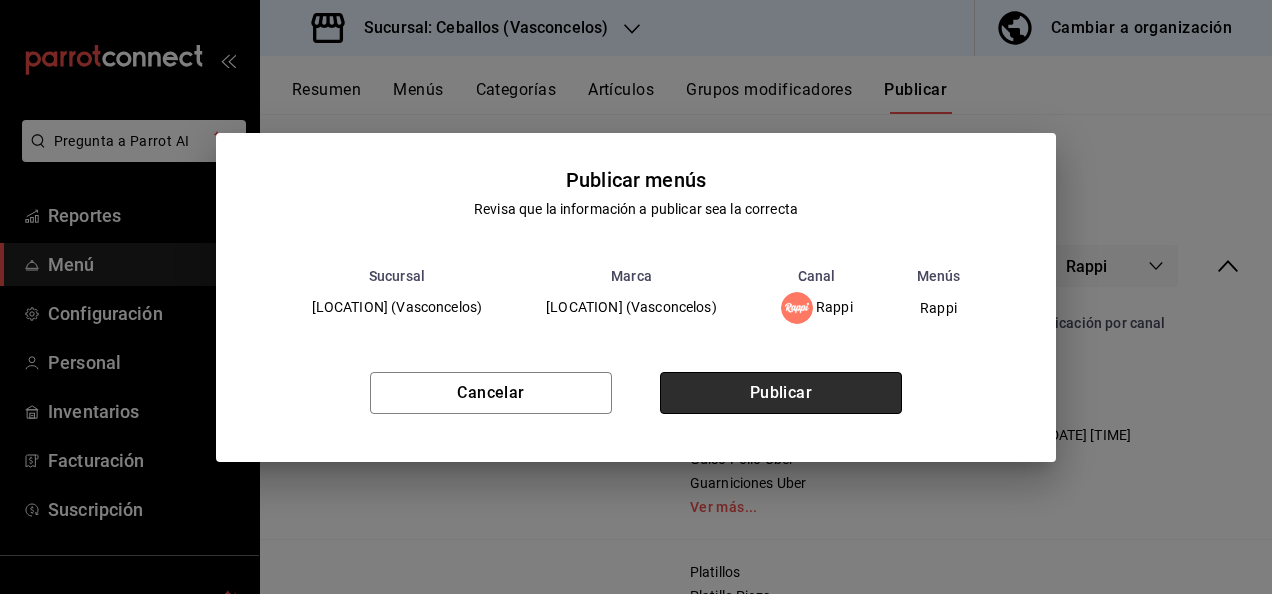 click on "Publicar" at bounding box center (781, 393) 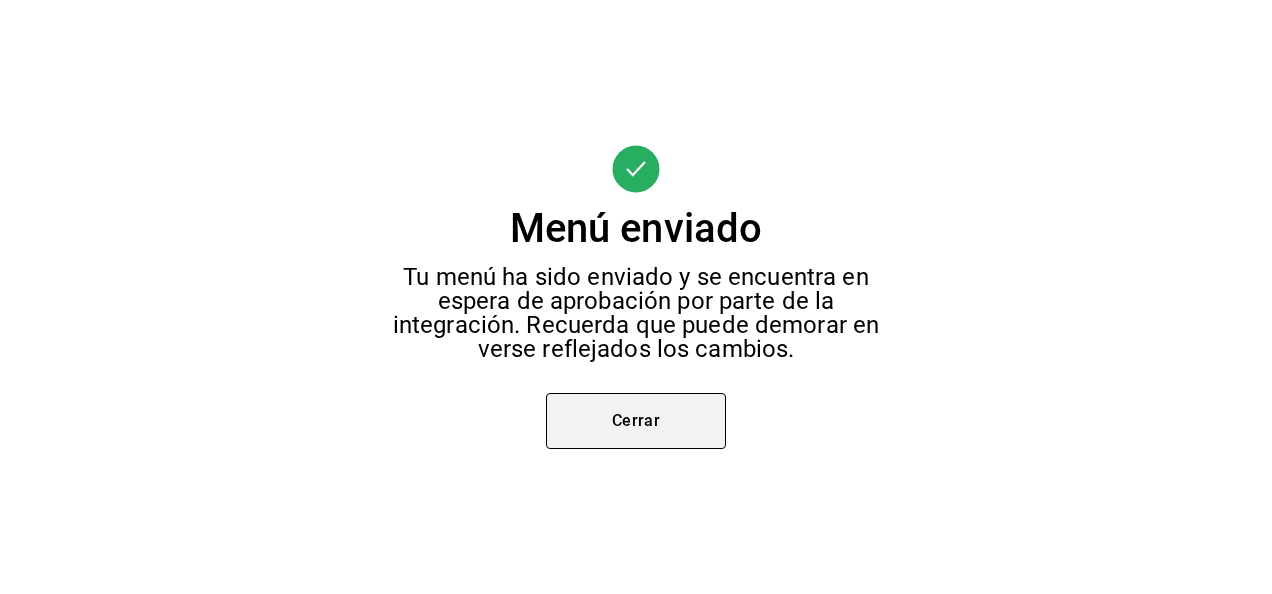 click on "Cerrar" at bounding box center [636, 421] 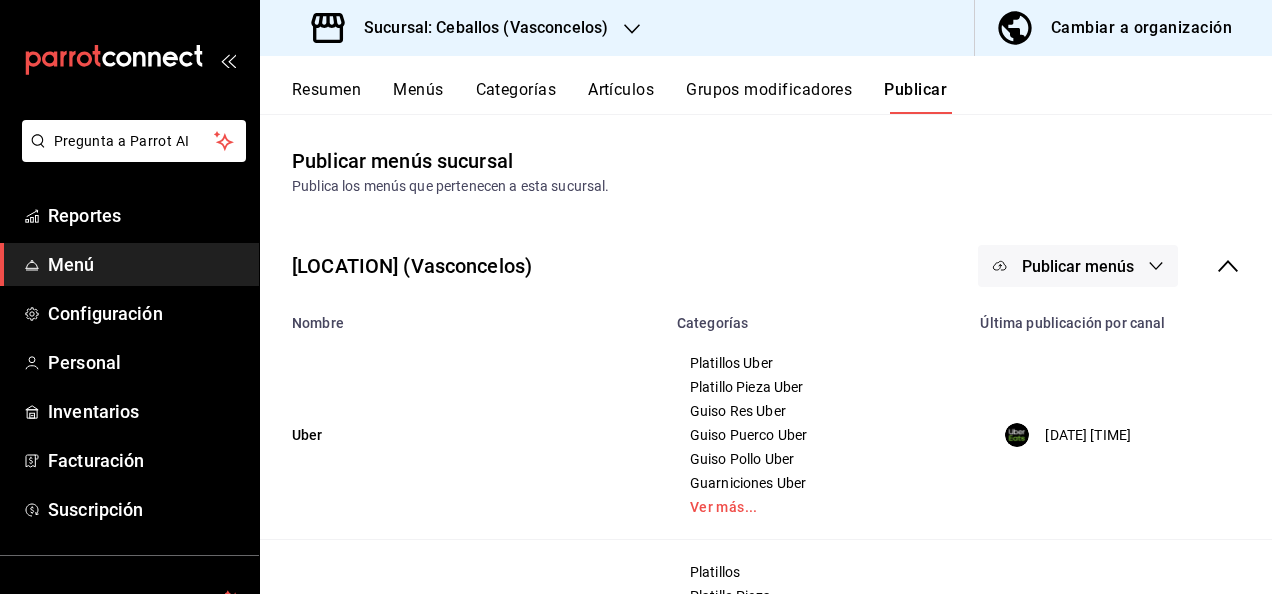 click on "Resumen" at bounding box center [326, 97] 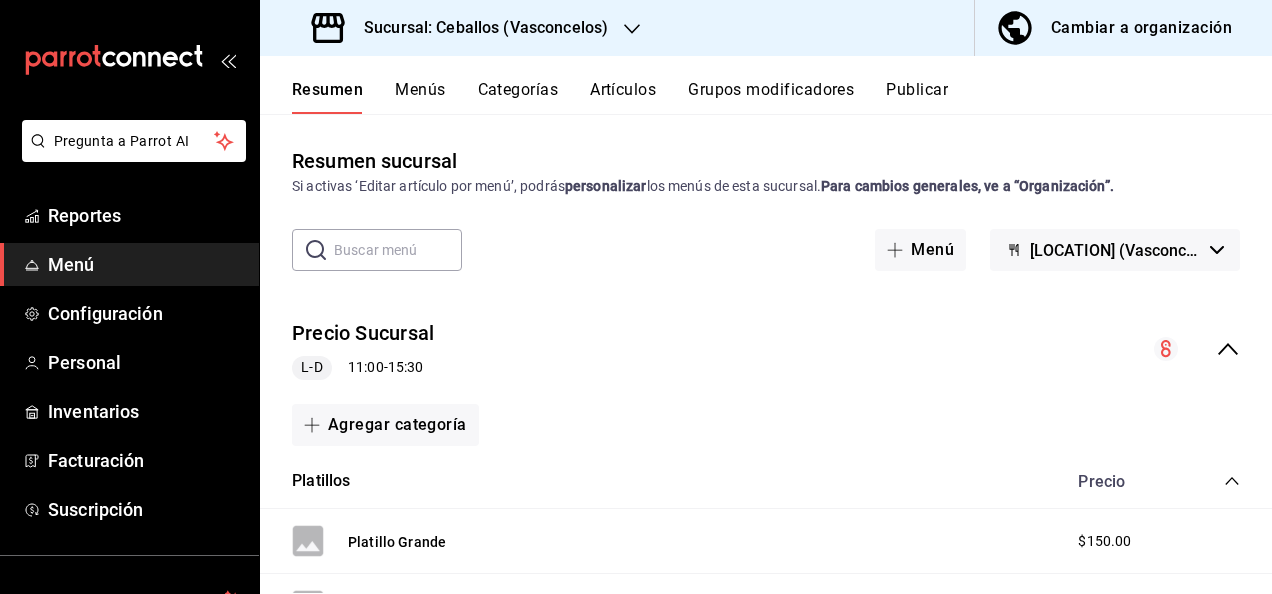 click 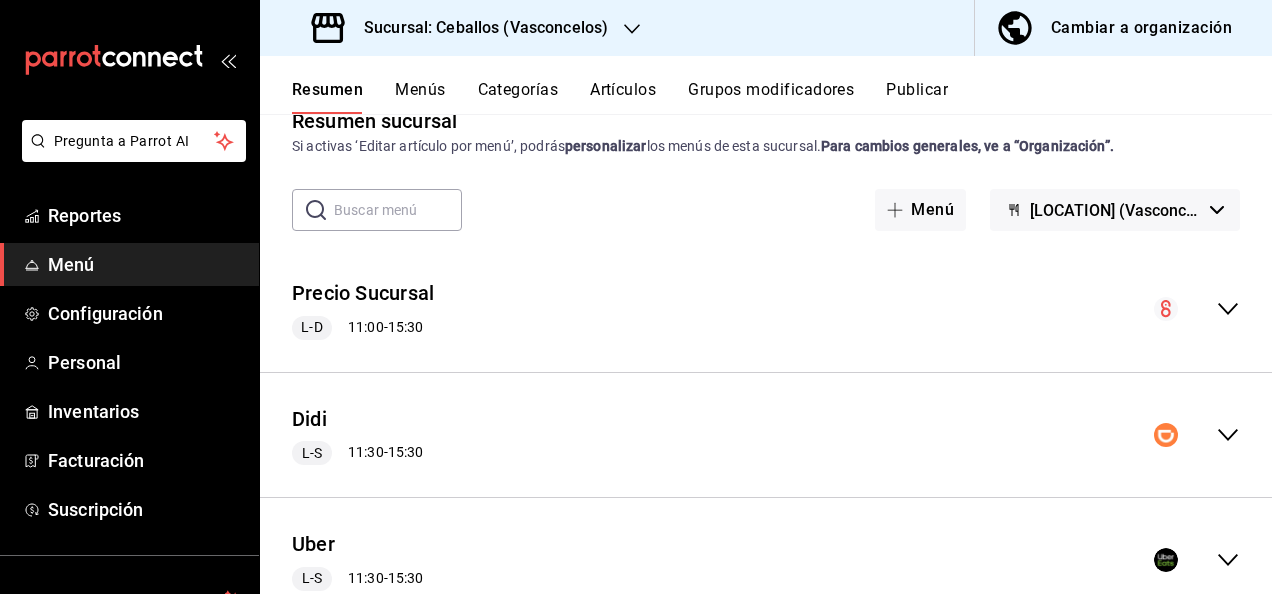 scroll, scrollTop: 200, scrollLeft: 0, axis: vertical 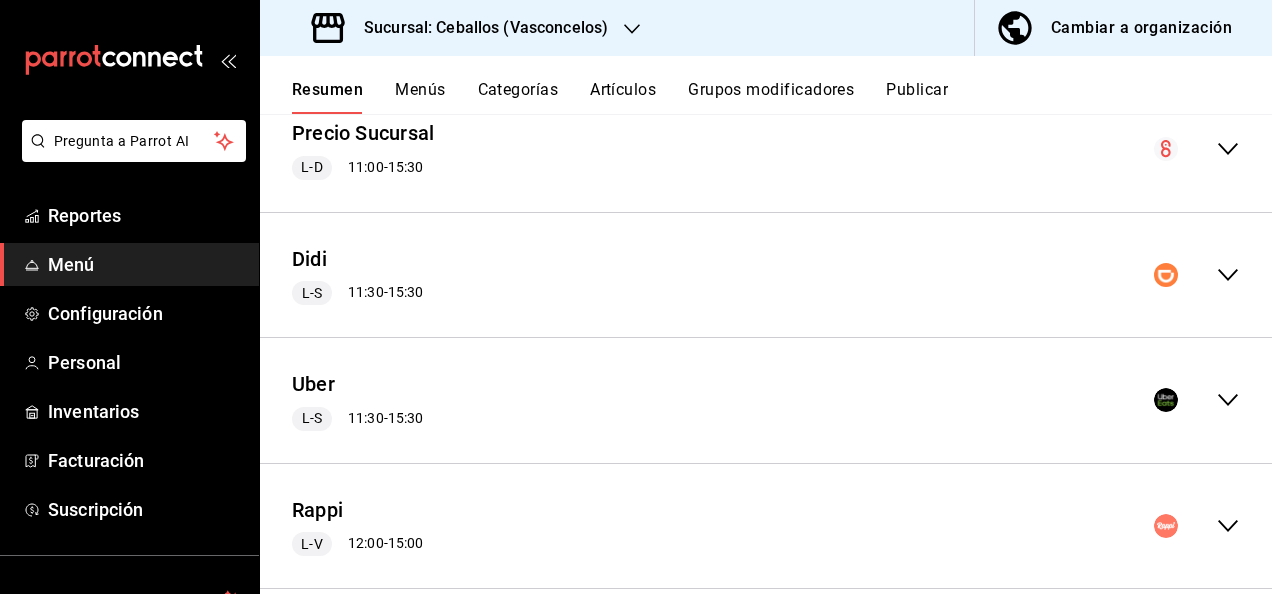 click 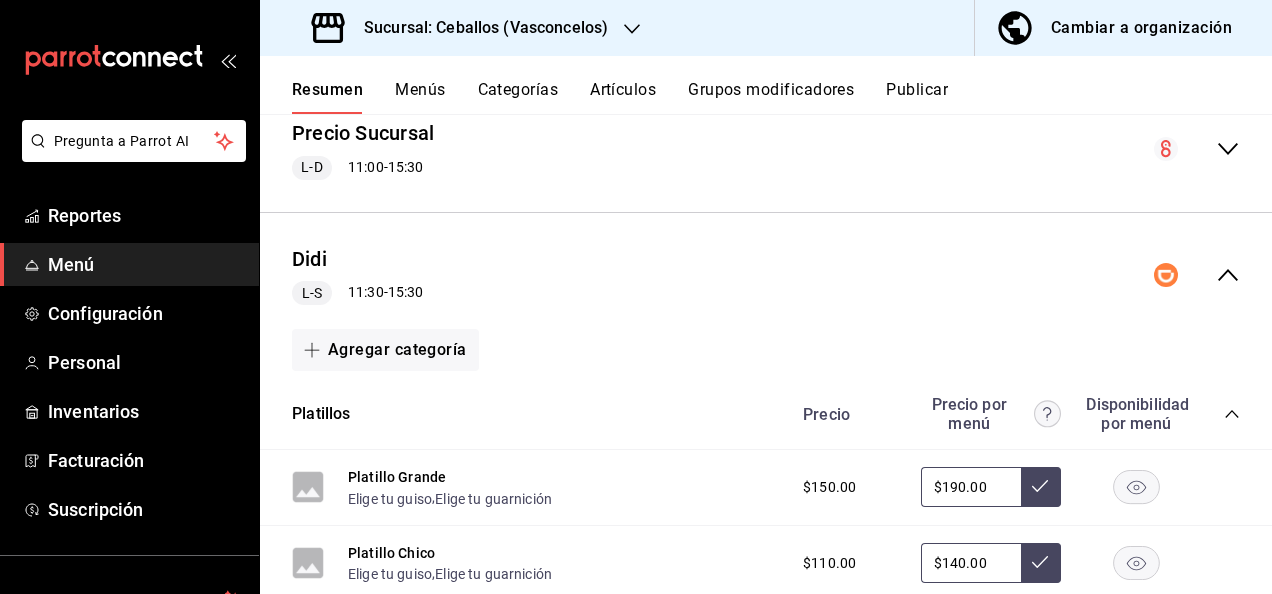 click 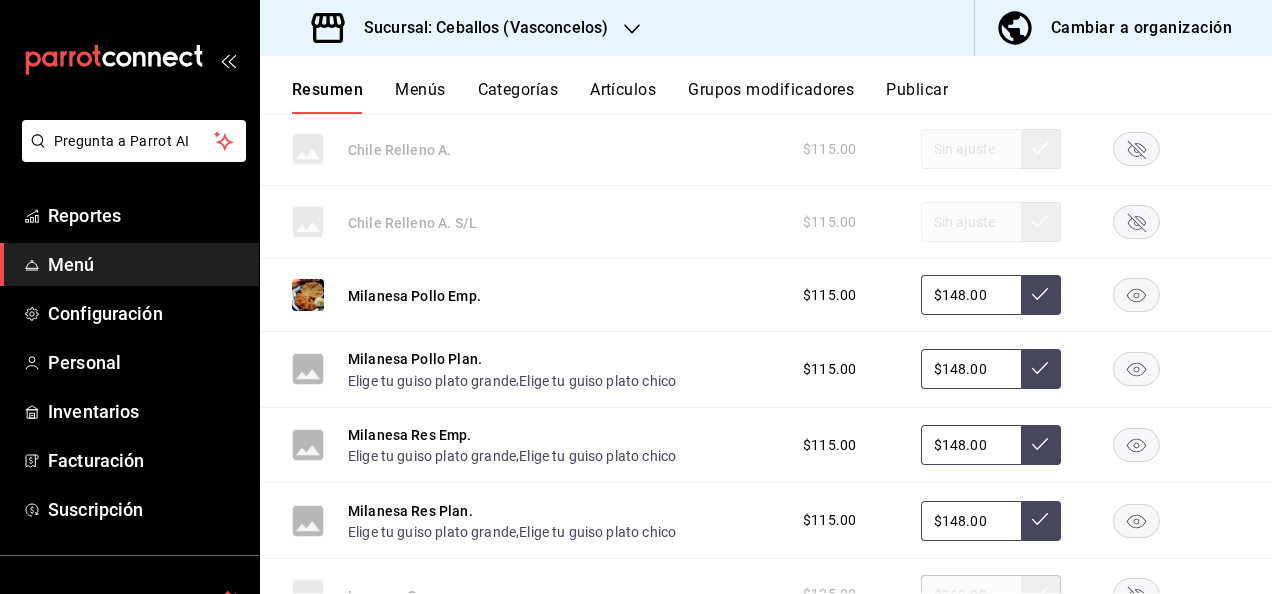 scroll, scrollTop: 1040, scrollLeft: 0, axis: vertical 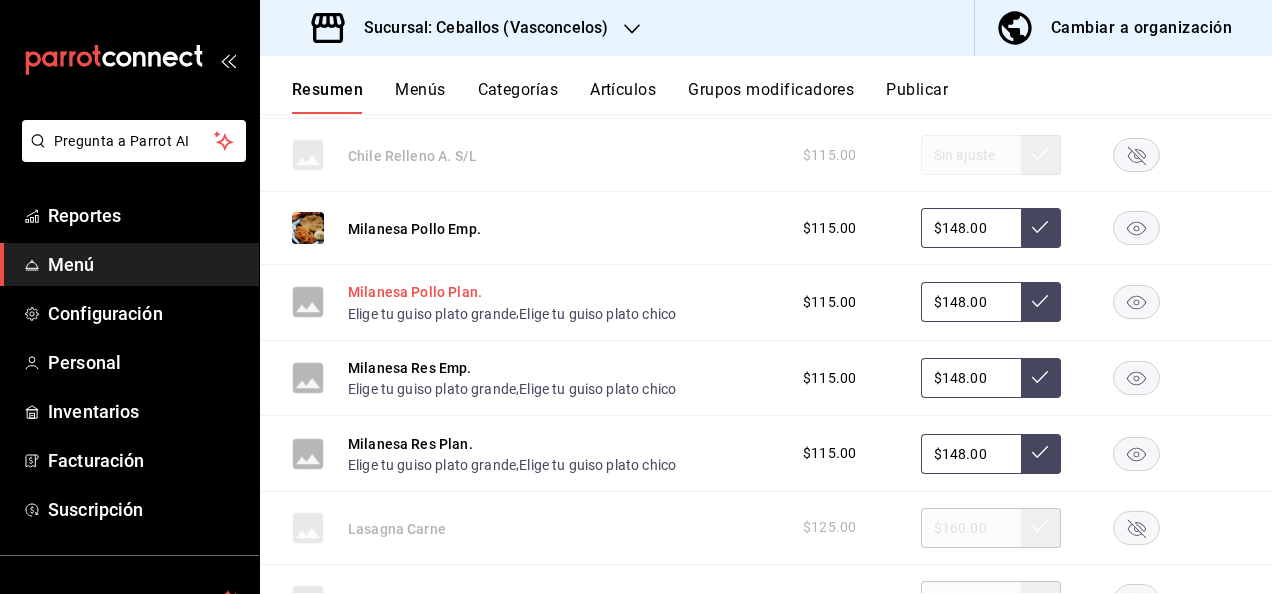 click on "Milanesa Pollo Plan." at bounding box center (415, 292) 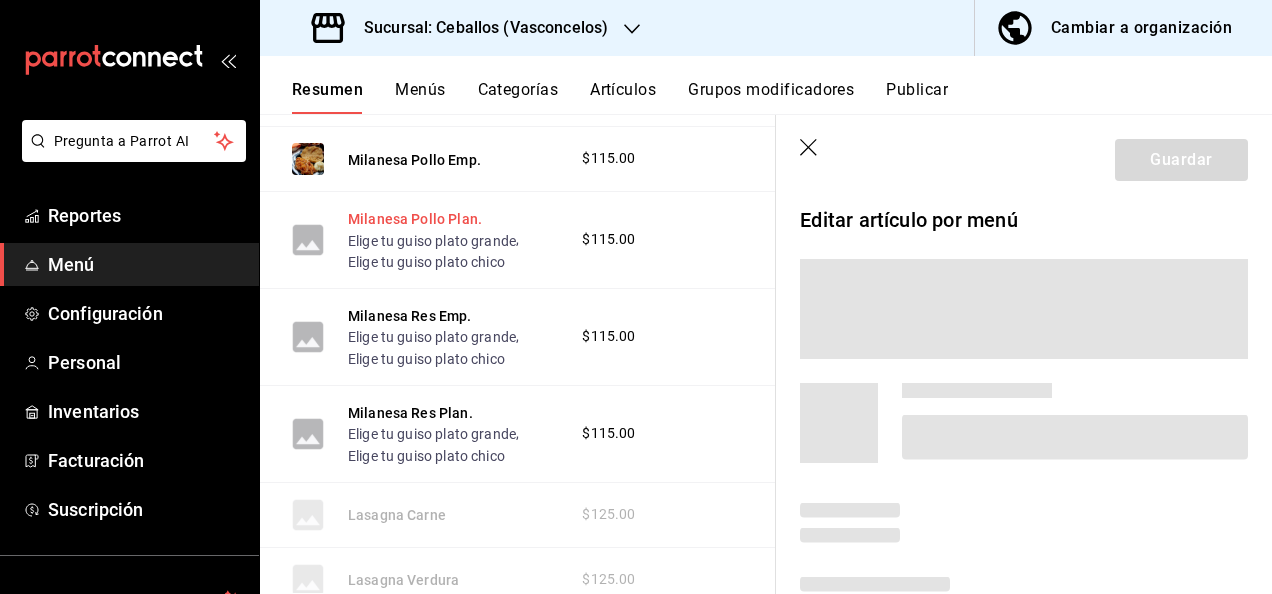 scroll, scrollTop: 968, scrollLeft: 0, axis: vertical 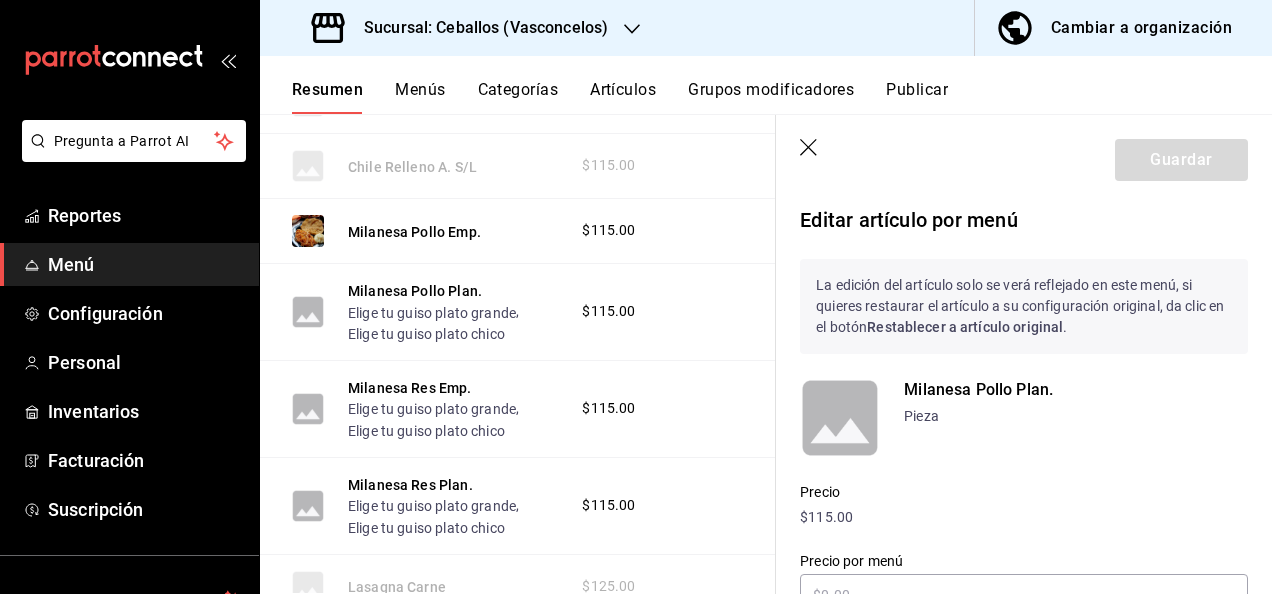 type on "$148.00" 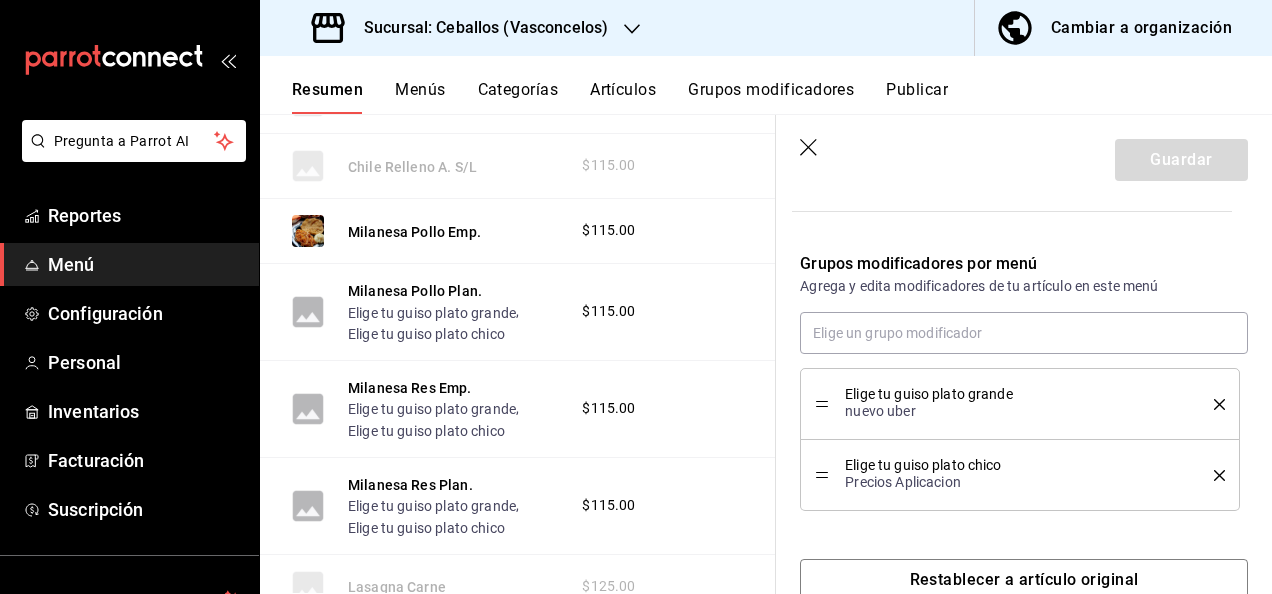 scroll, scrollTop: 645, scrollLeft: 0, axis: vertical 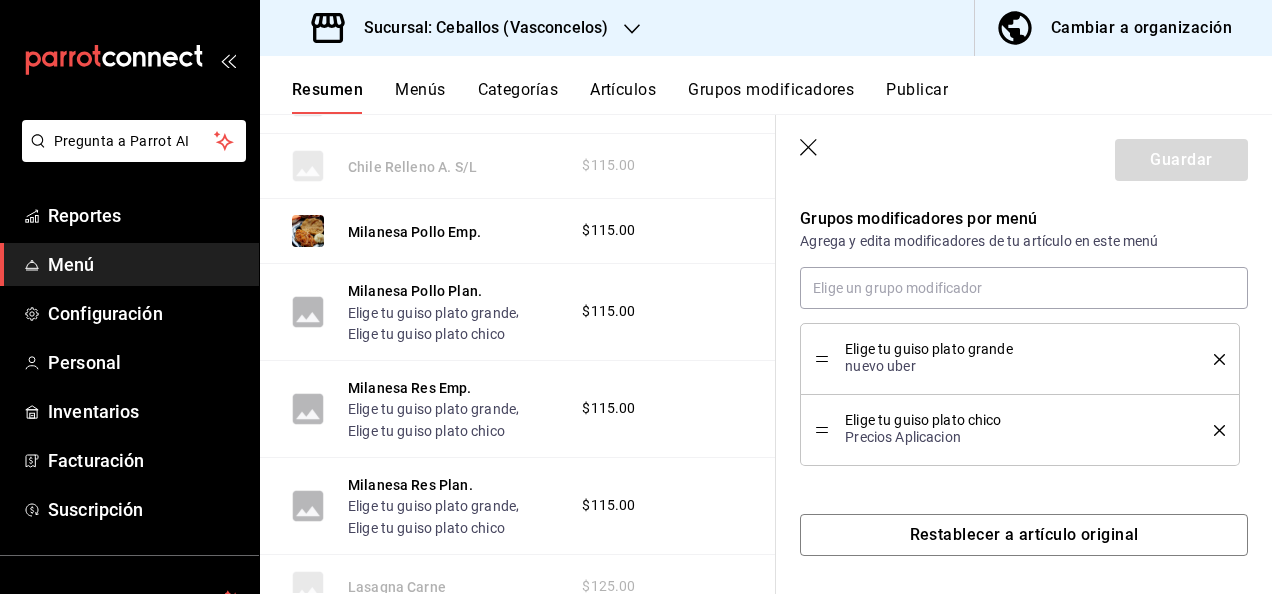 click 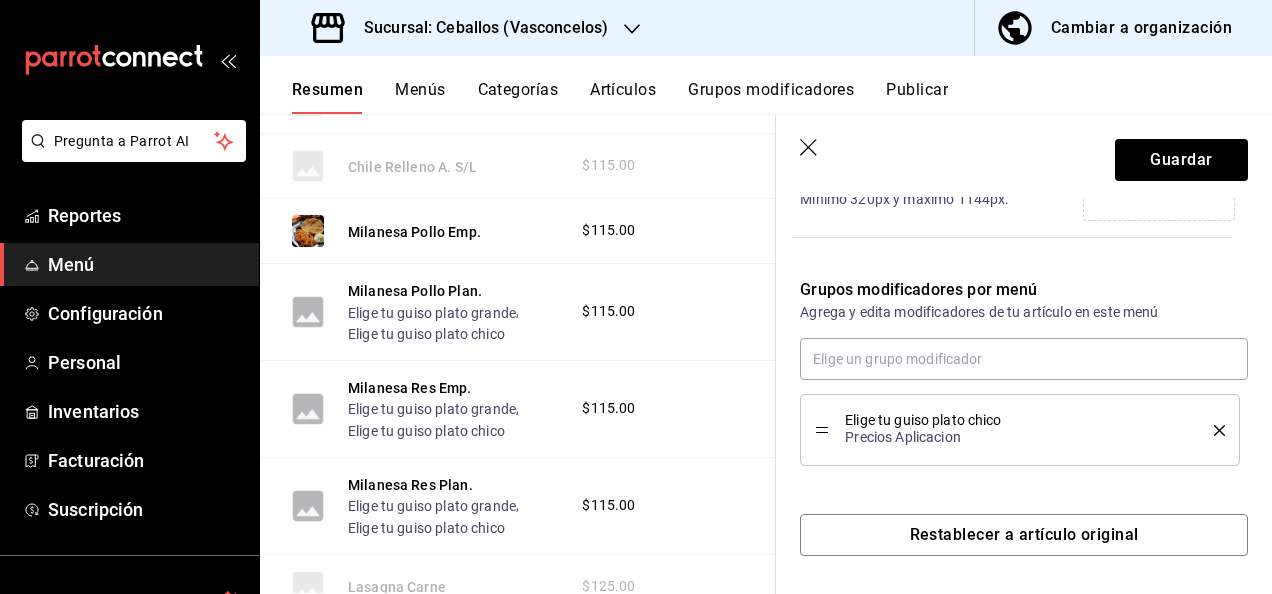 click 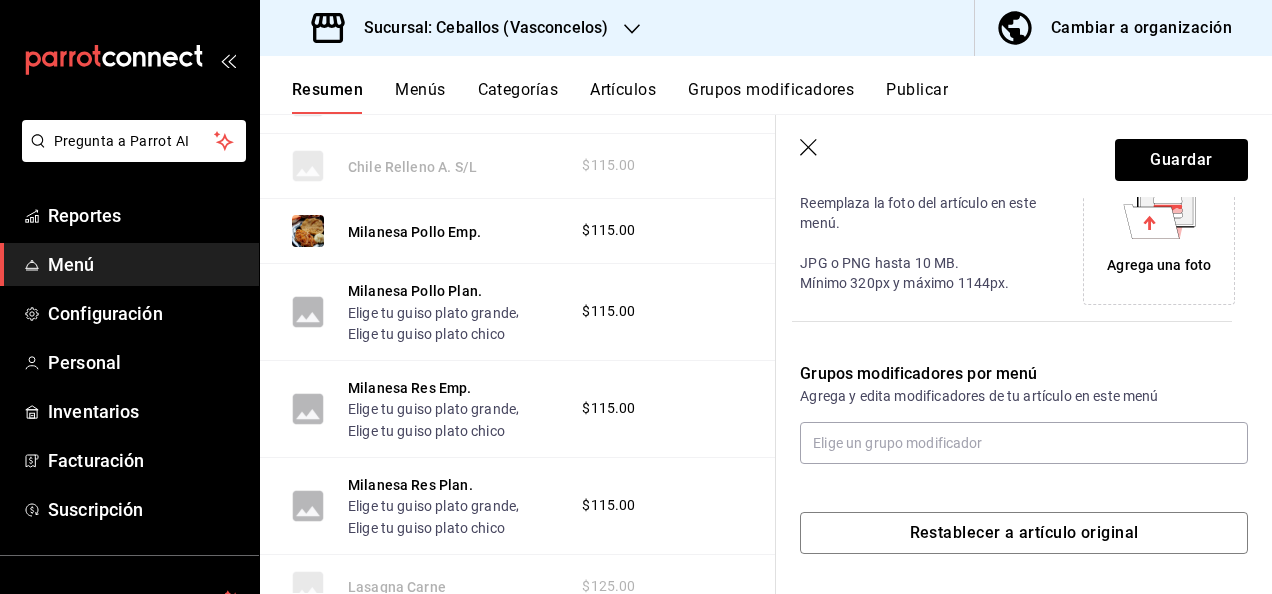 scroll, scrollTop: 489, scrollLeft: 0, axis: vertical 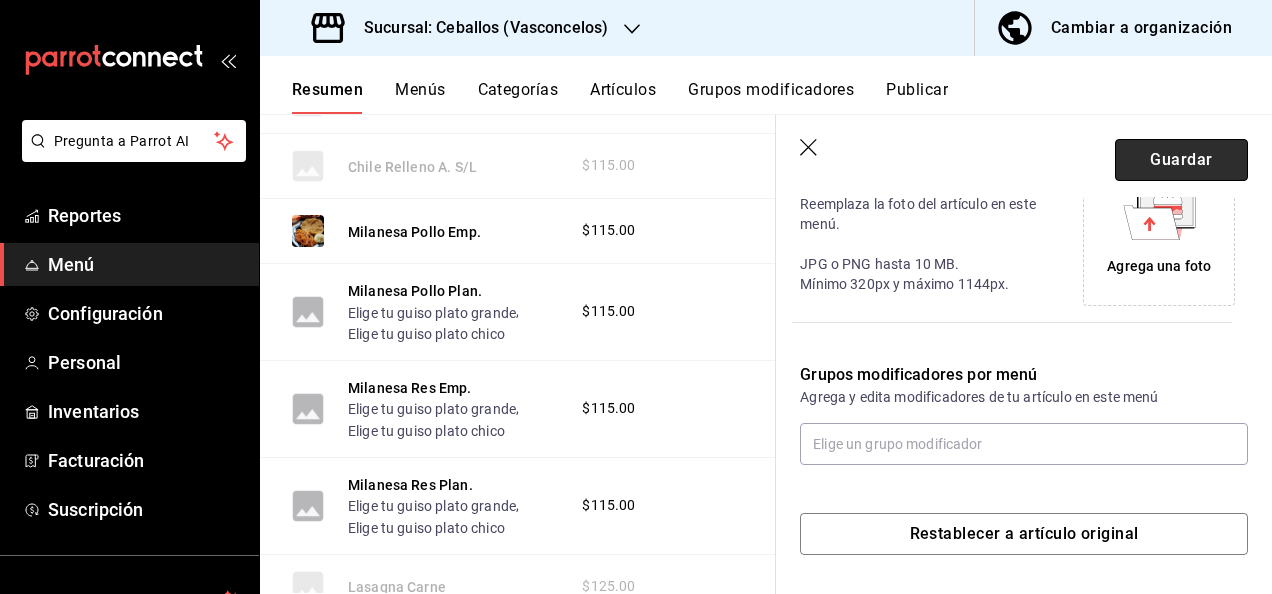 click on "Guardar" at bounding box center [1181, 160] 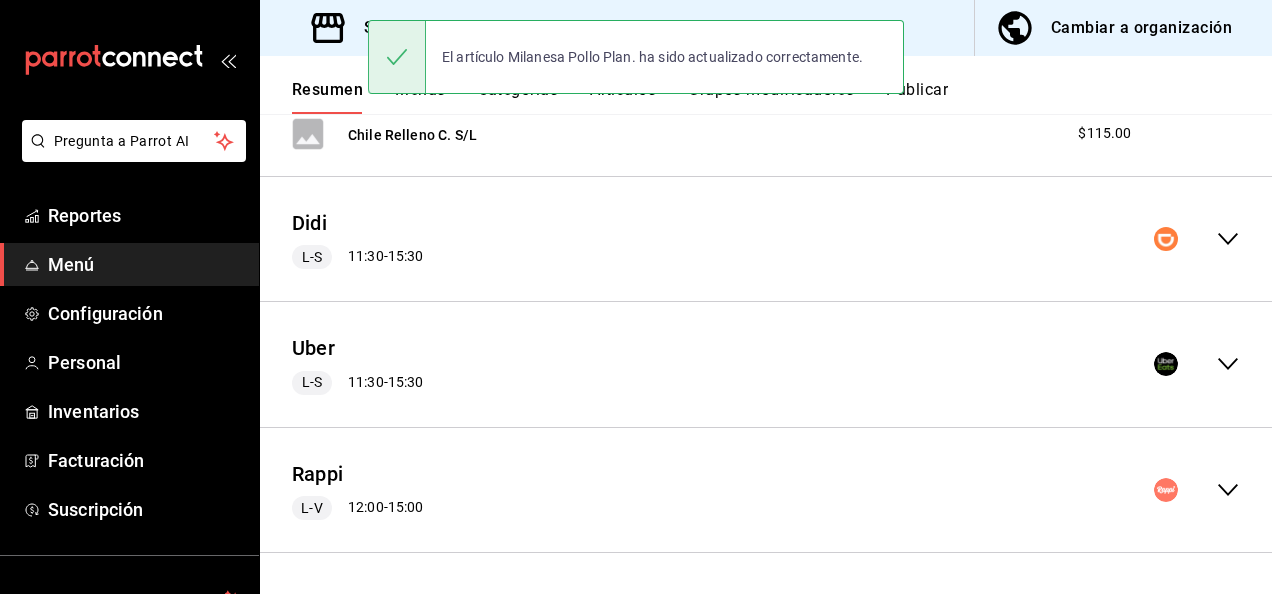 scroll, scrollTop: 2705, scrollLeft: 0, axis: vertical 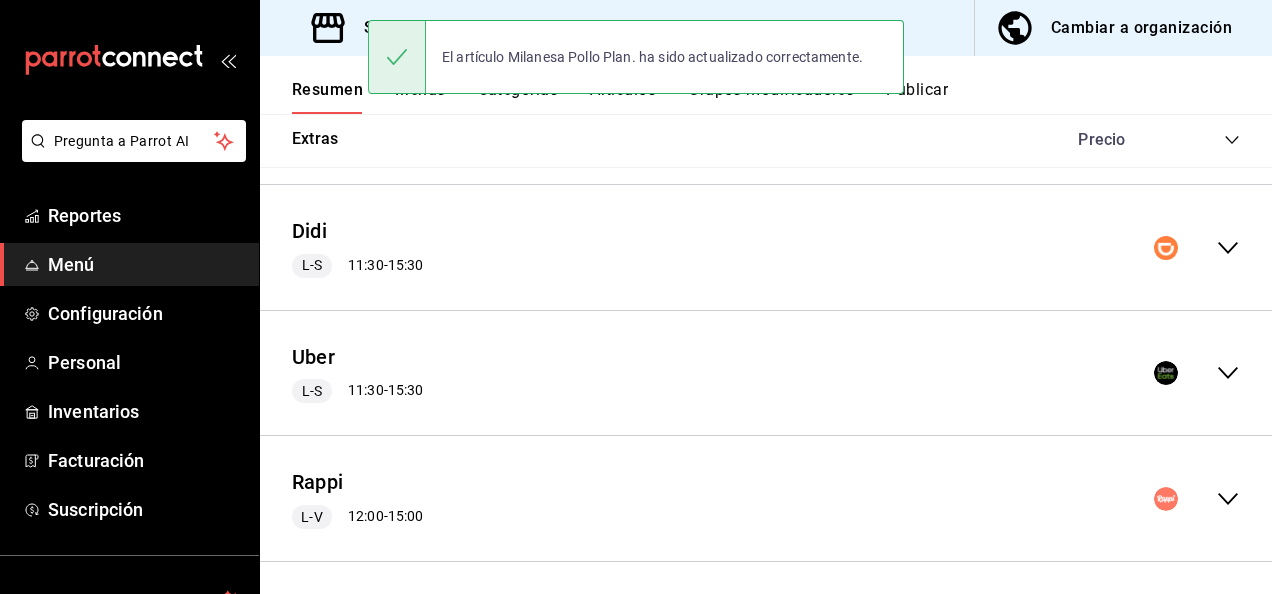 click 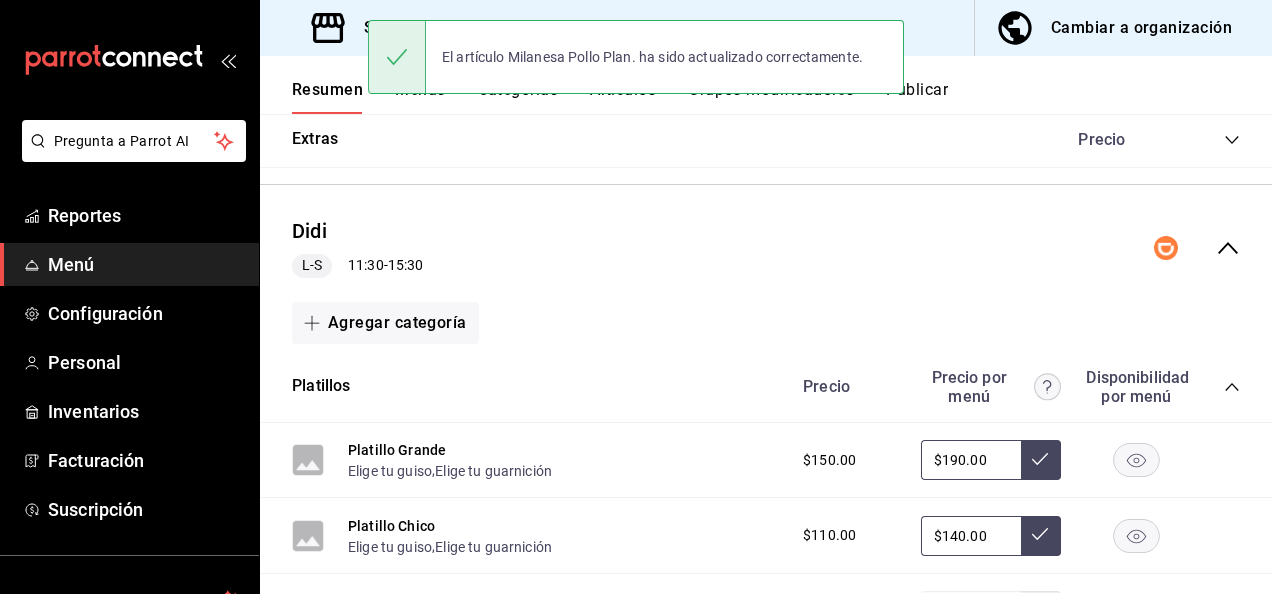 scroll, scrollTop: 2873, scrollLeft: 0, axis: vertical 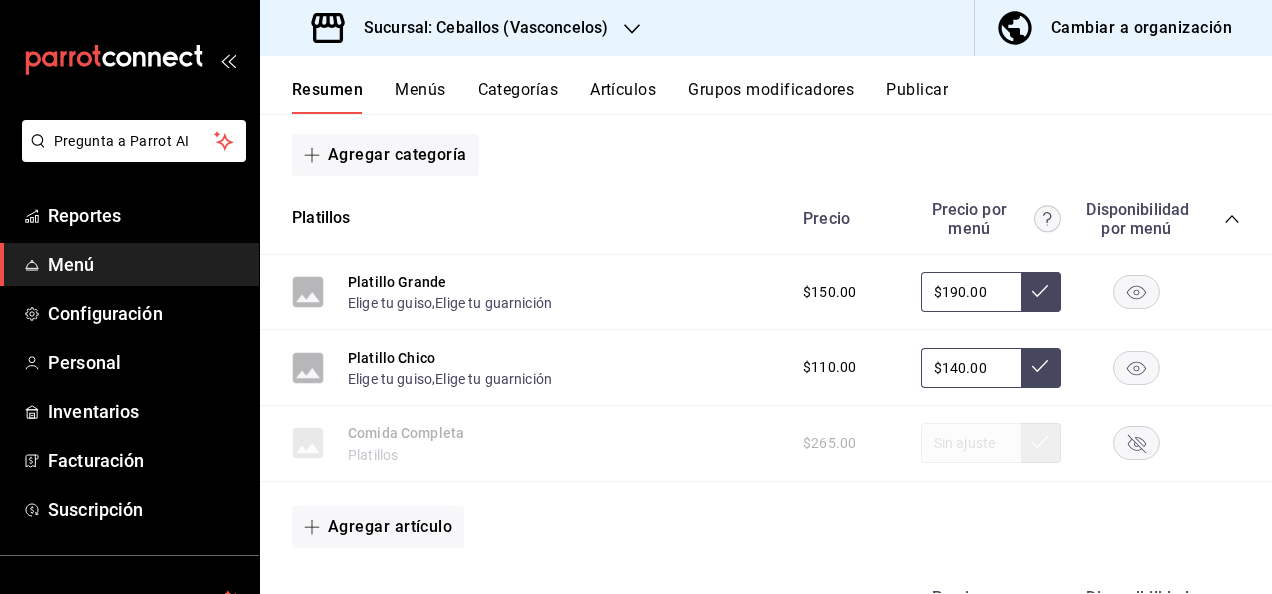 click 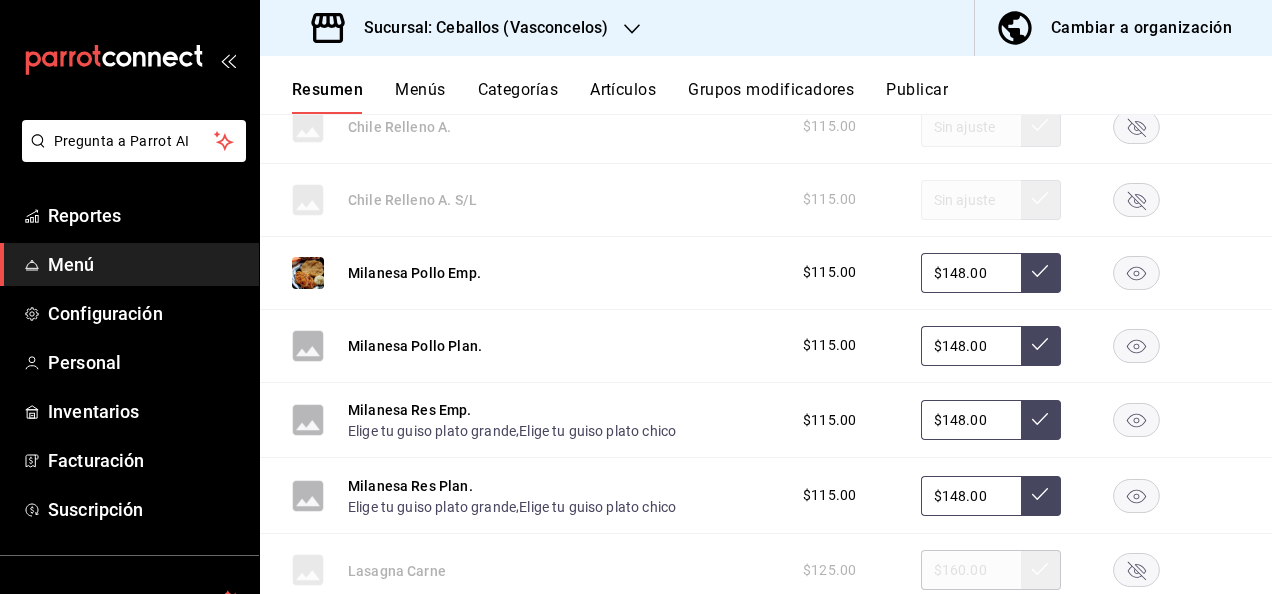 scroll, scrollTop: 3553, scrollLeft: 0, axis: vertical 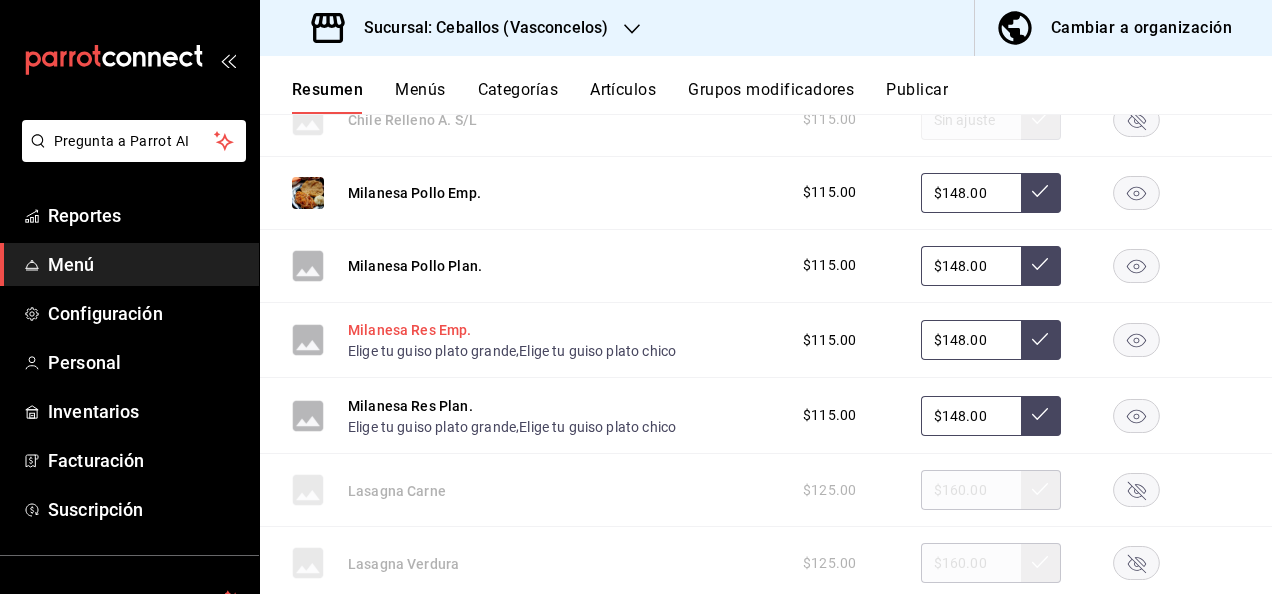 click on "Milanesa Res Emp." at bounding box center (410, 330) 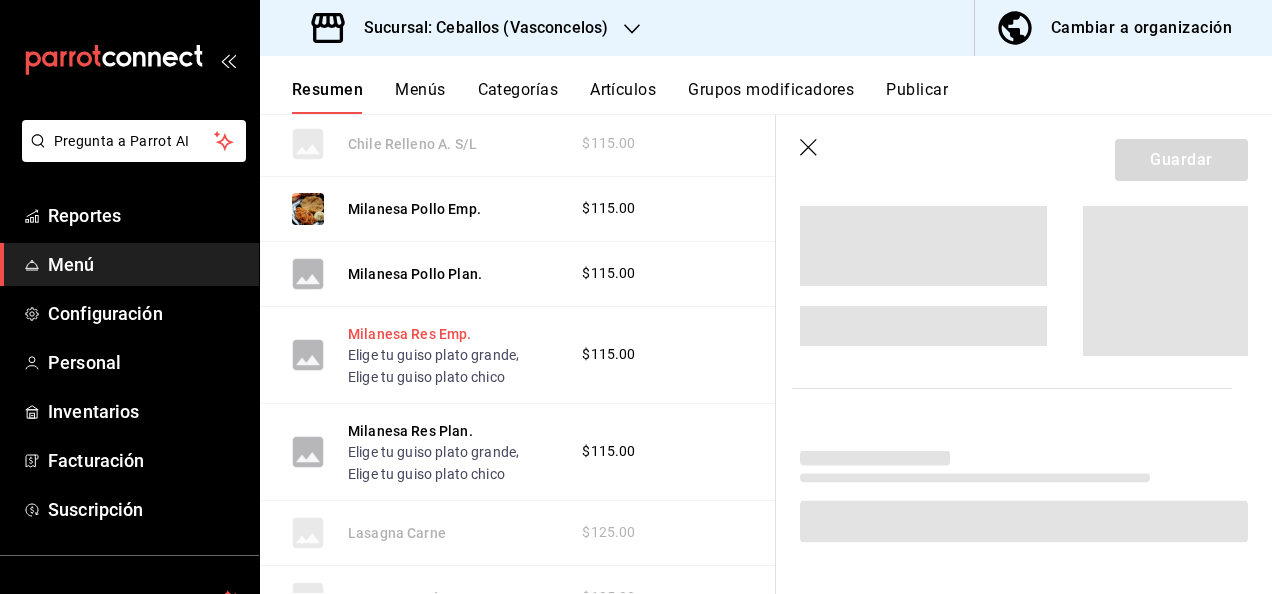 scroll, scrollTop: 3470, scrollLeft: 0, axis: vertical 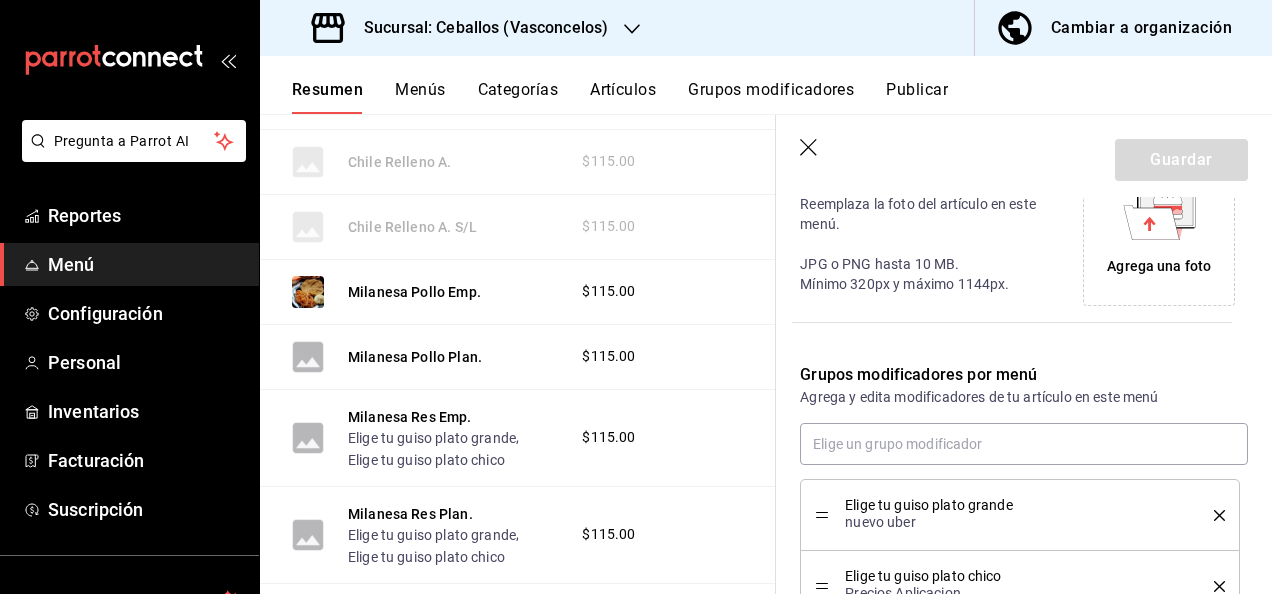click 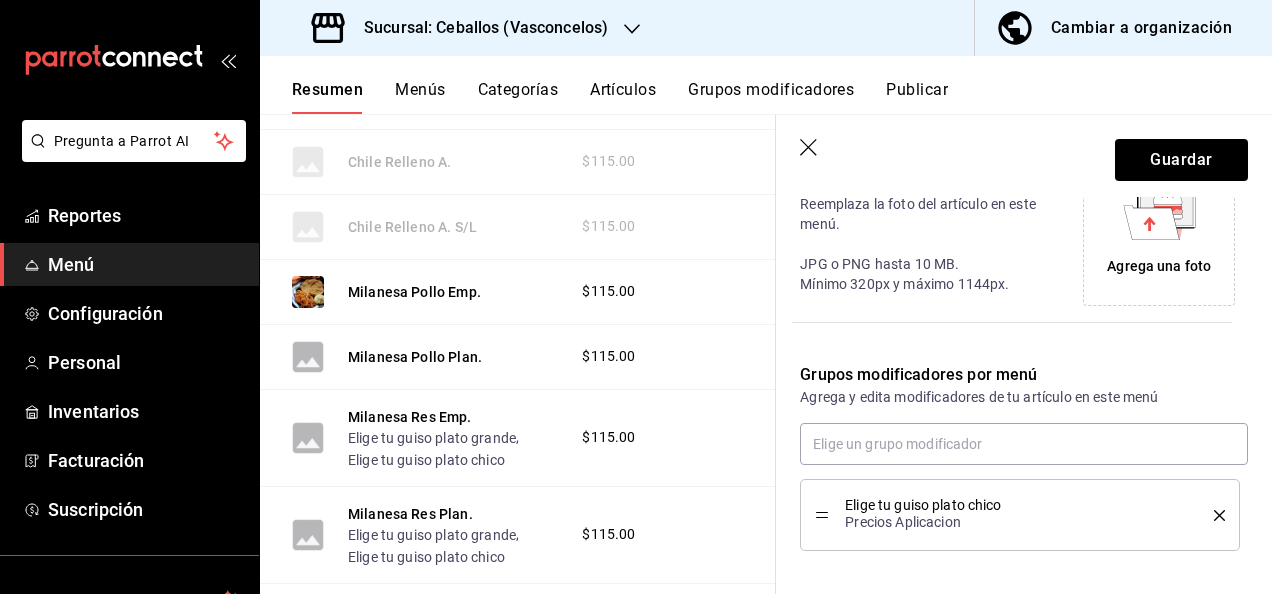 click 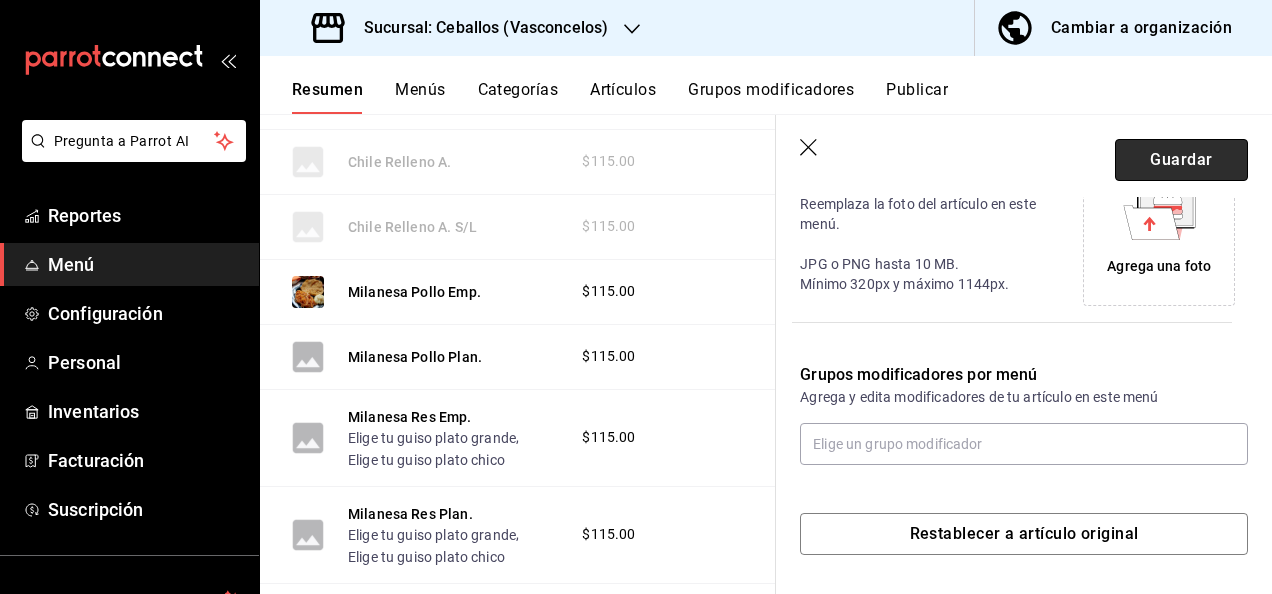 click on "Guardar" at bounding box center (1181, 160) 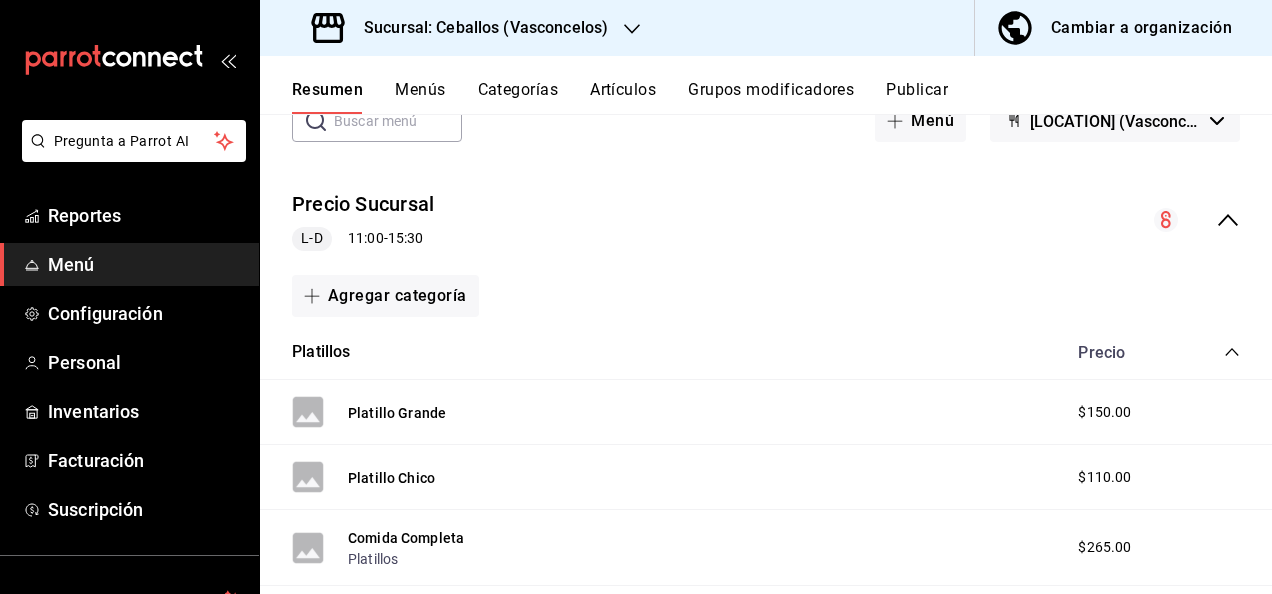 scroll, scrollTop: 0, scrollLeft: 0, axis: both 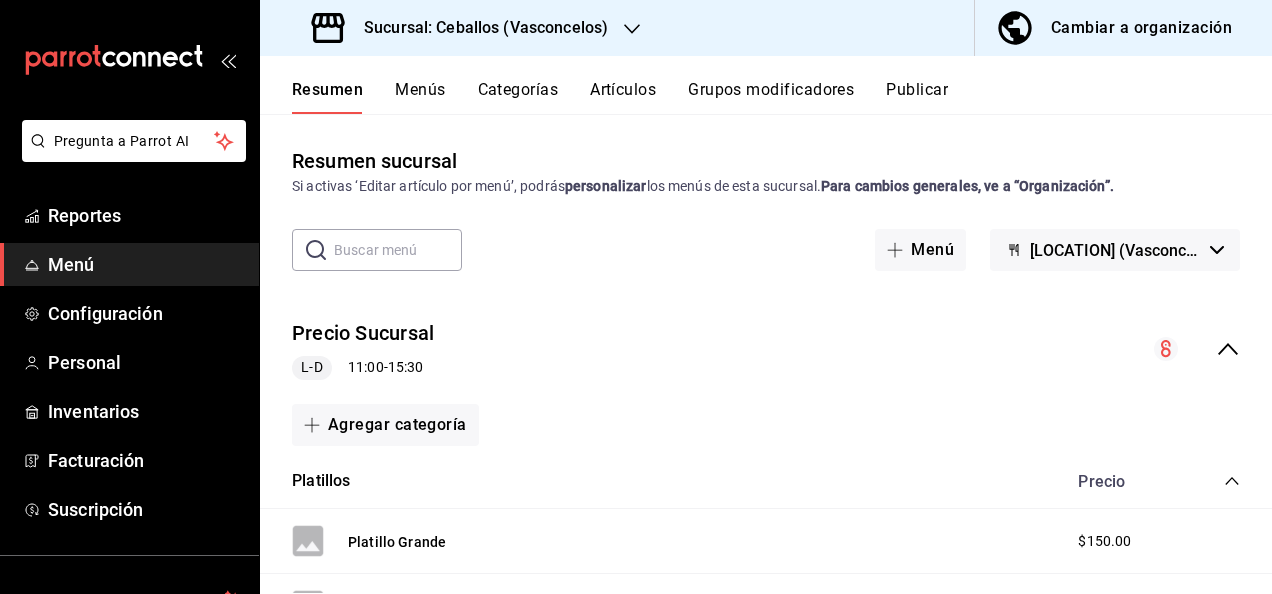 click 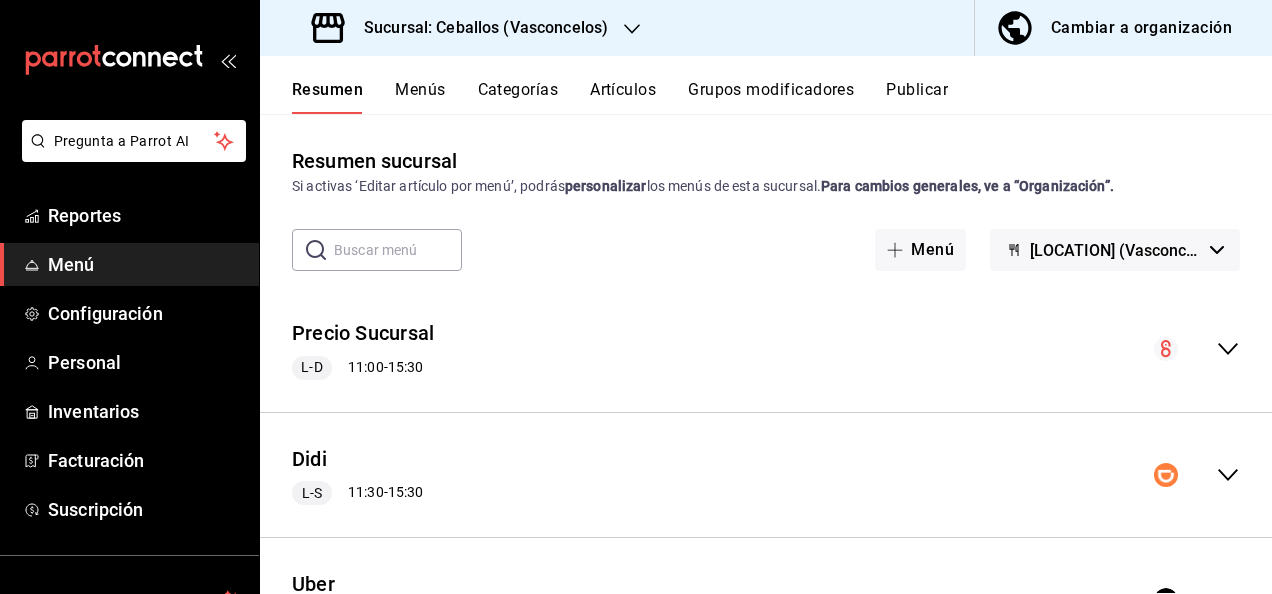 click 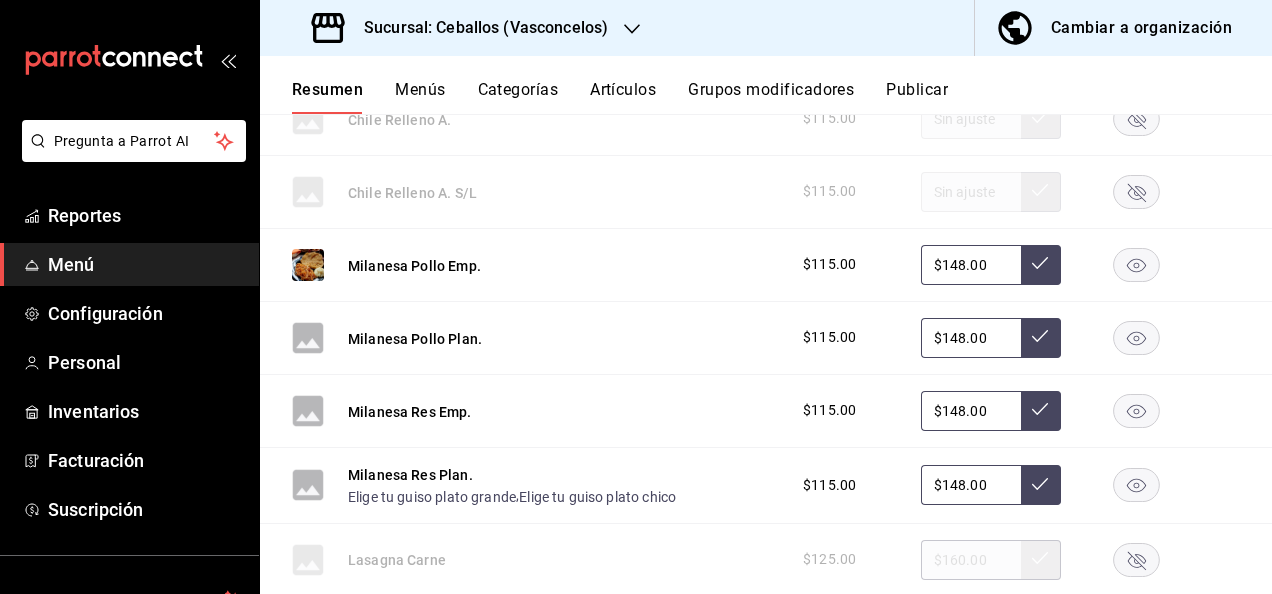 scroll, scrollTop: 1412, scrollLeft: 0, axis: vertical 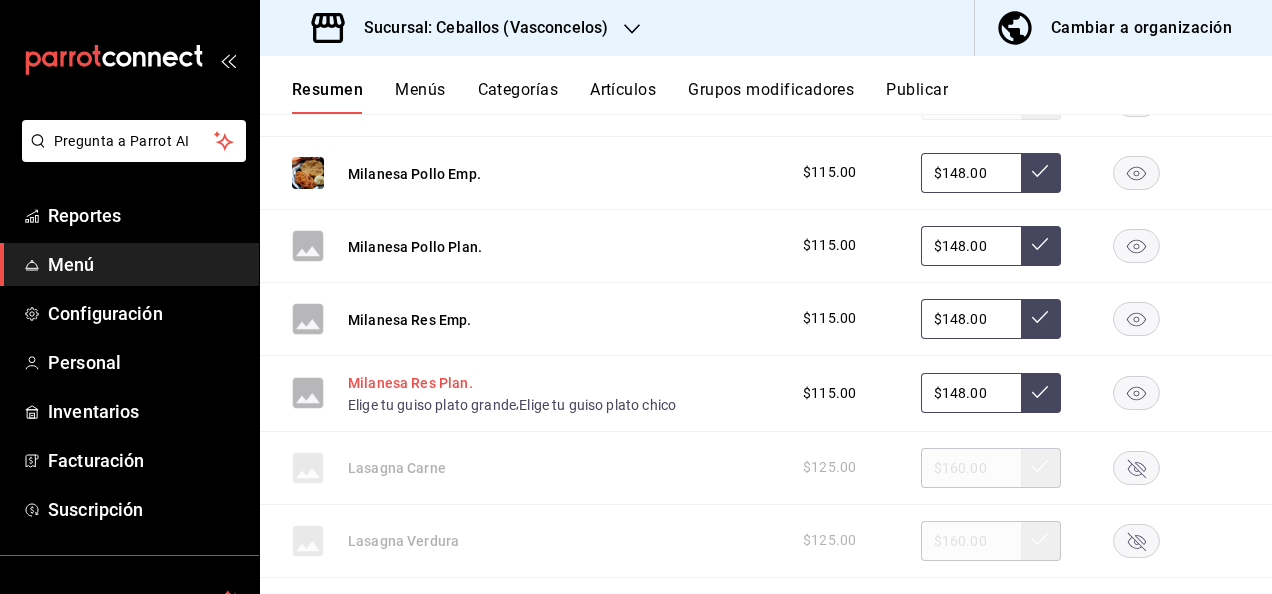 click on "Milanesa Res Plan." at bounding box center (410, 383) 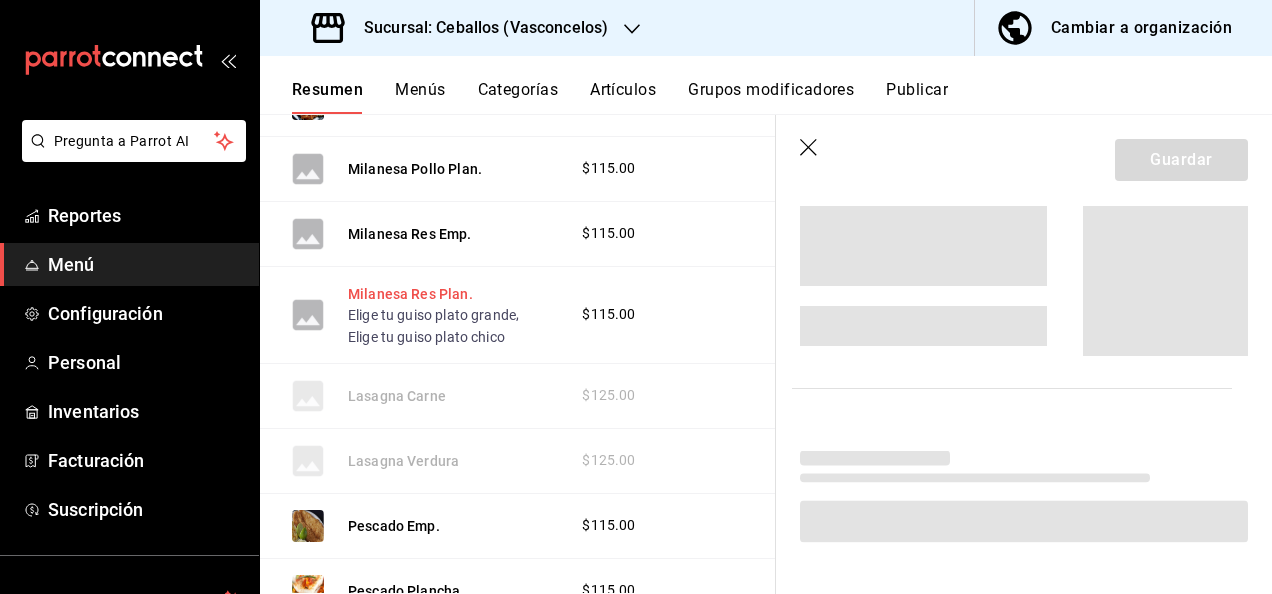 scroll, scrollTop: 1329, scrollLeft: 0, axis: vertical 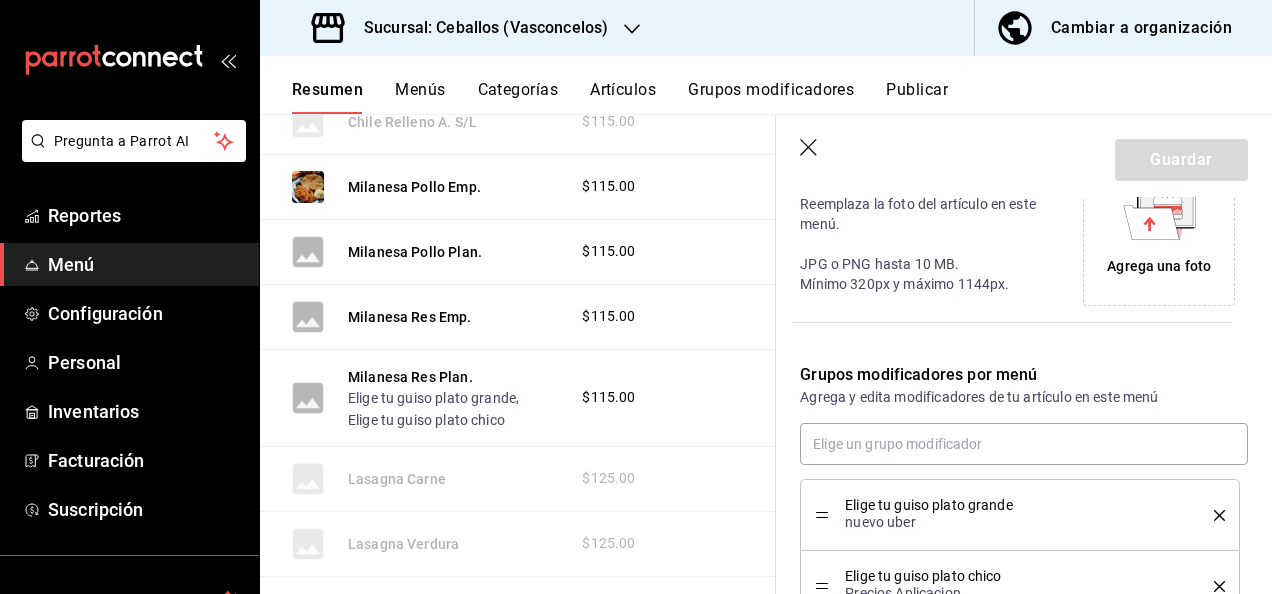 click 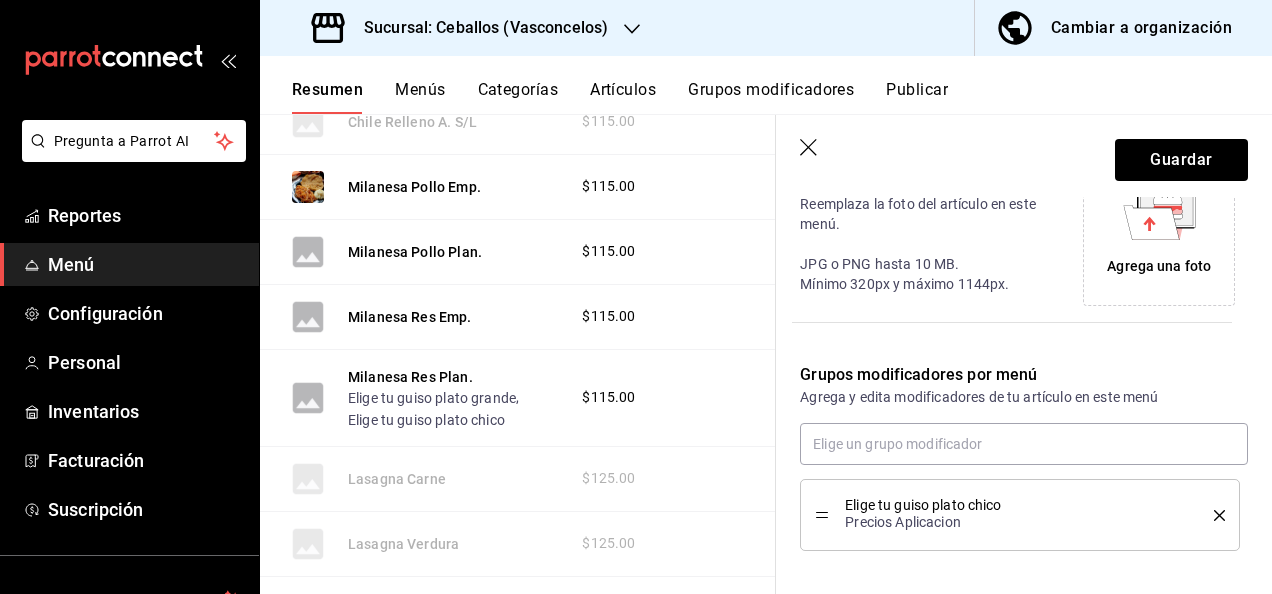 click 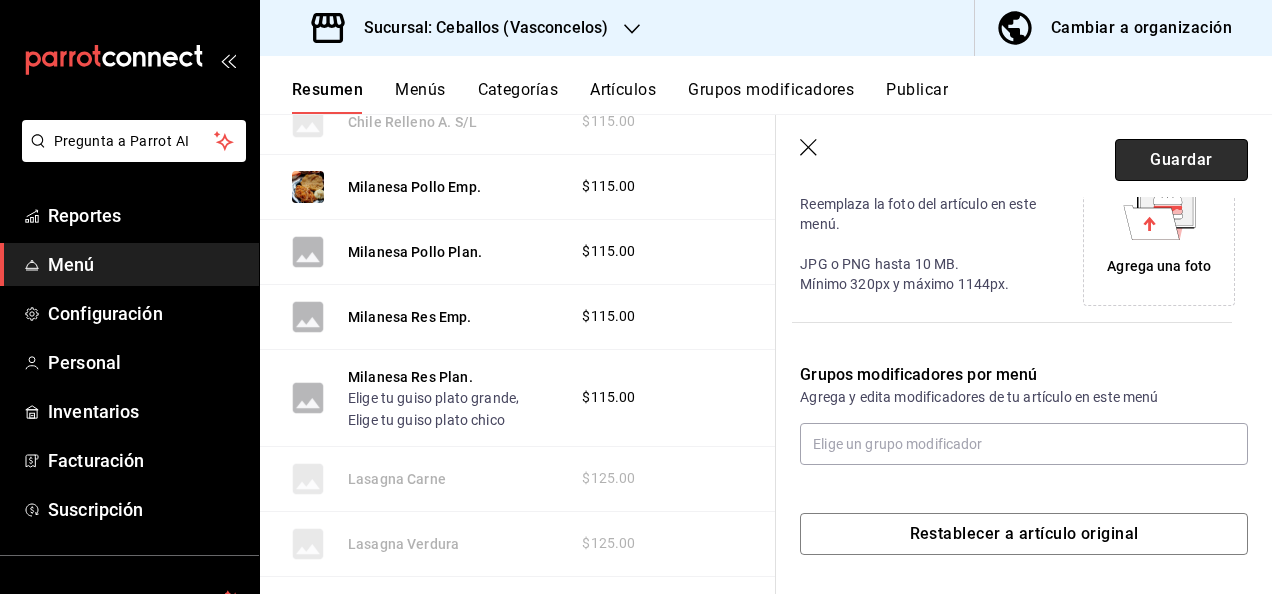 click on "Guardar" at bounding box center (1181, 160) 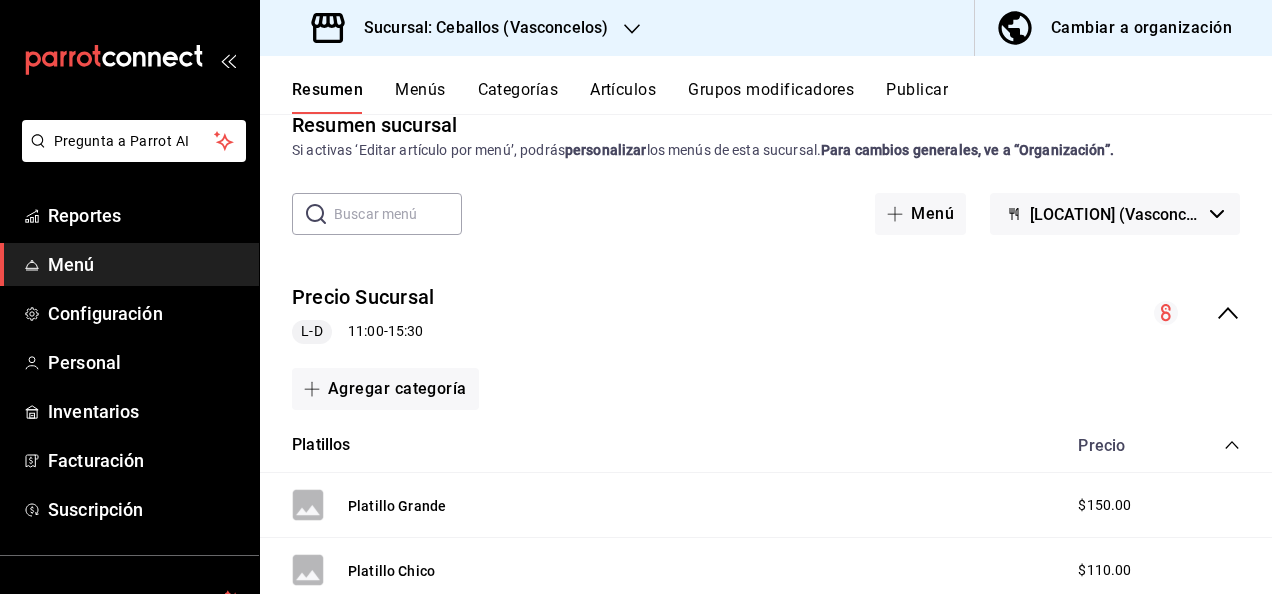 scroll, scrollTop: 0, scrollLeft: 0, axis: both 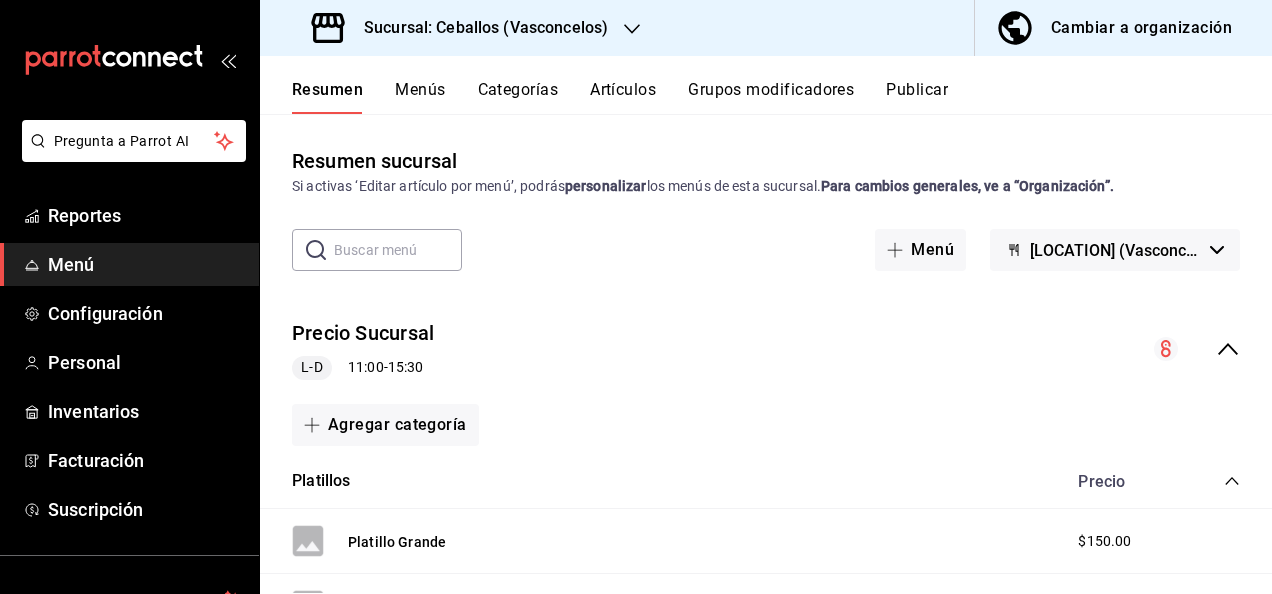 click 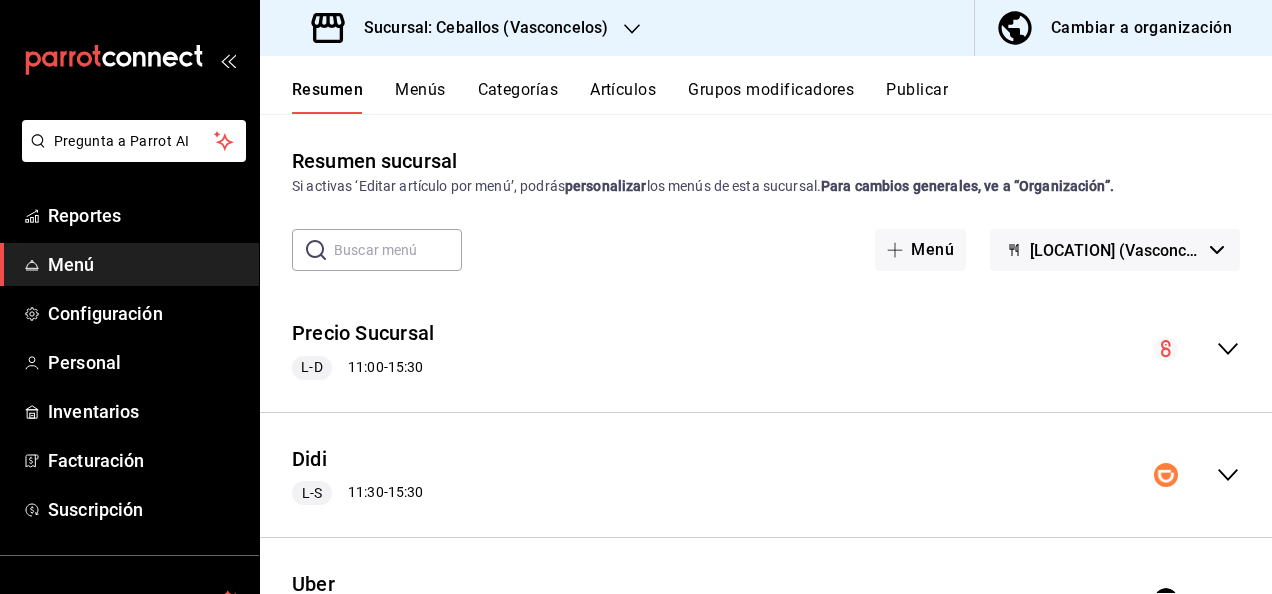 click 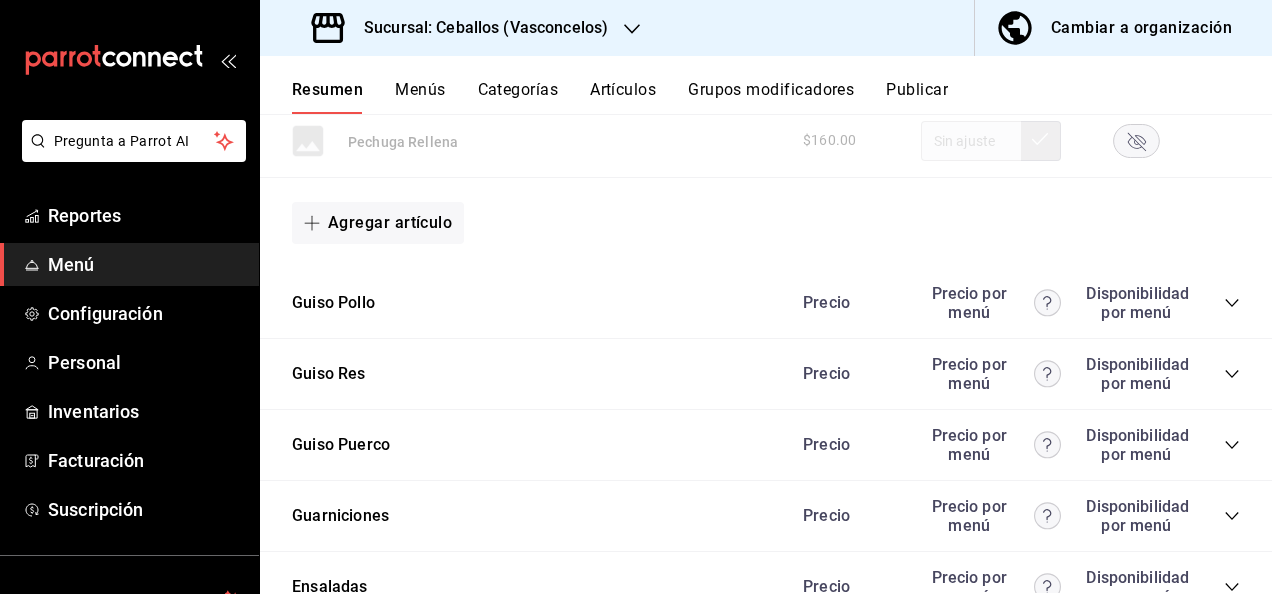 scroll, scrollTop: 2413, scrollLeft: 0, axis: vertical 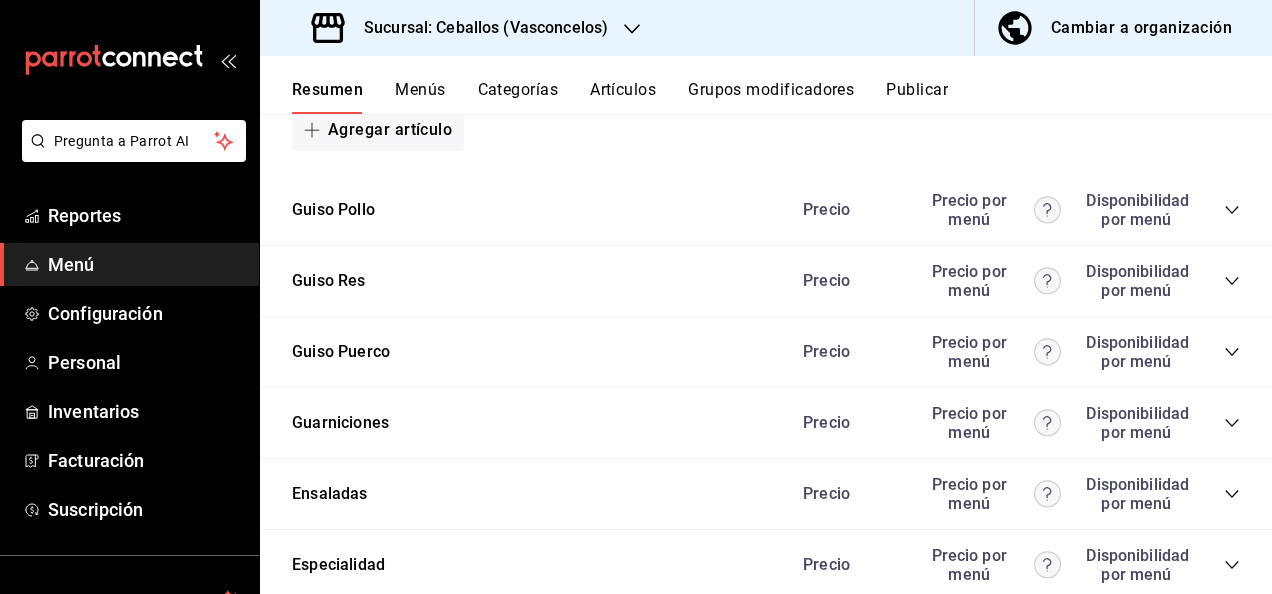 click 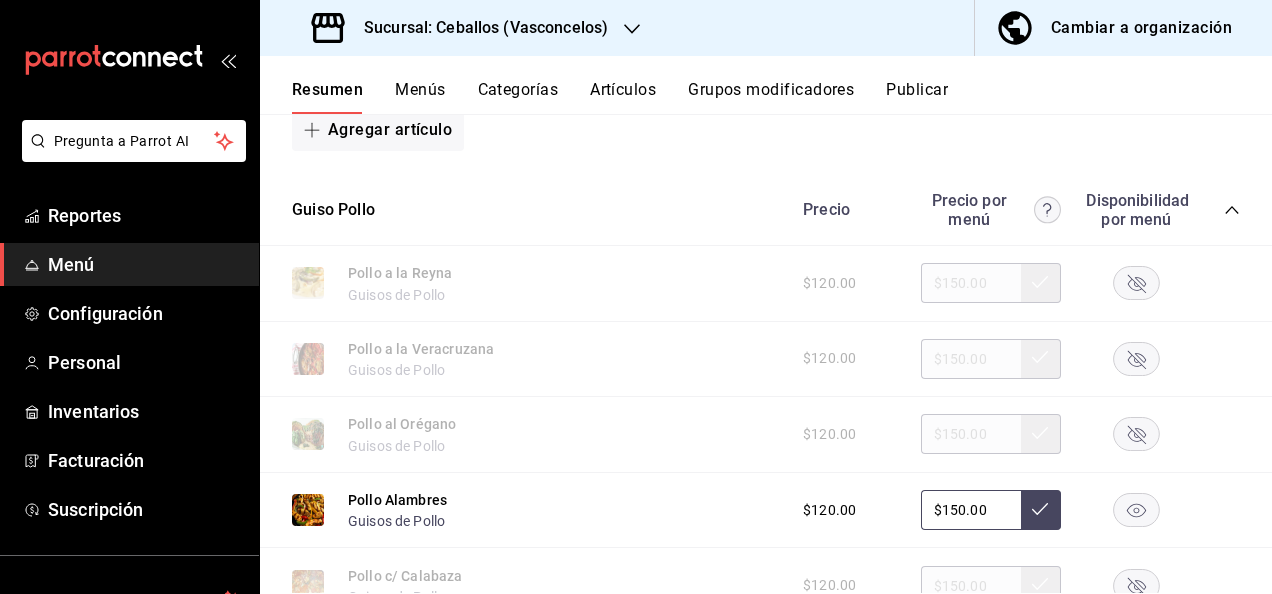click 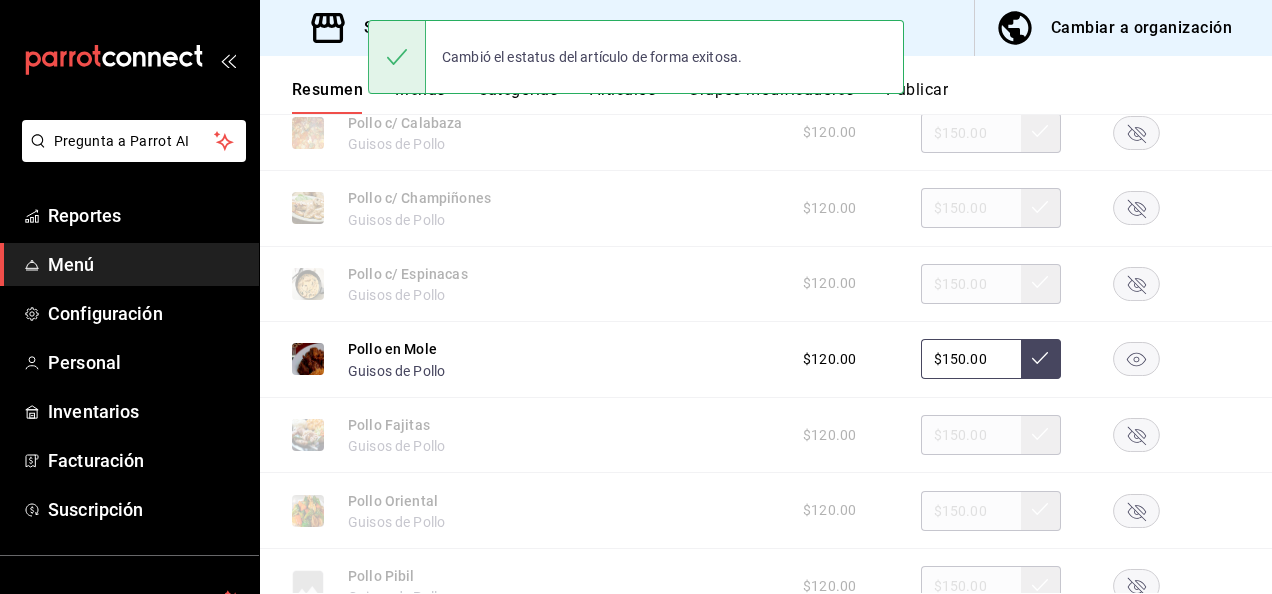 scroll, scrollTop: 2880, scrollLeft: 0, axis: vertical 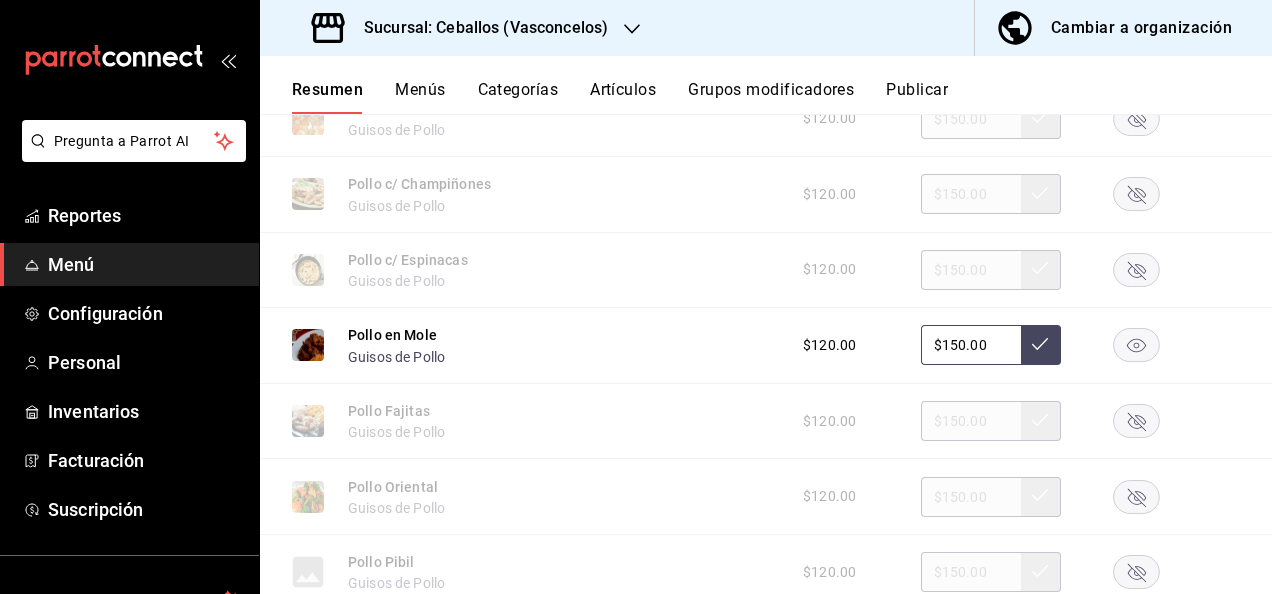 click 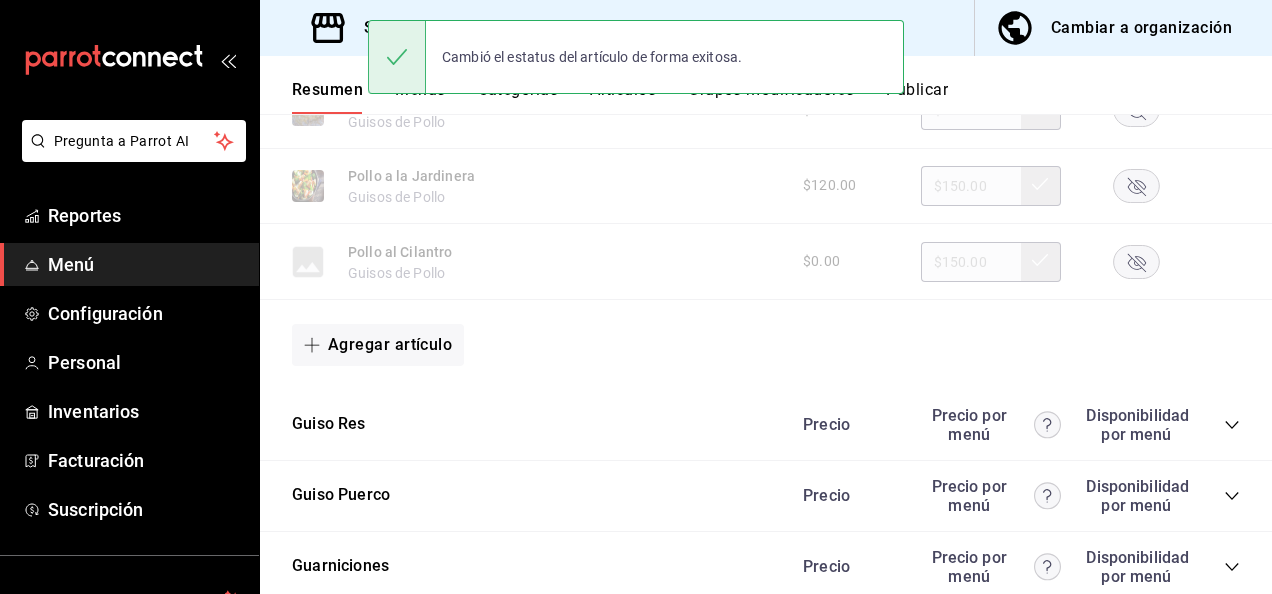 scroll, scrollTop: 3626, scrollLeft: 0, axis: vertical 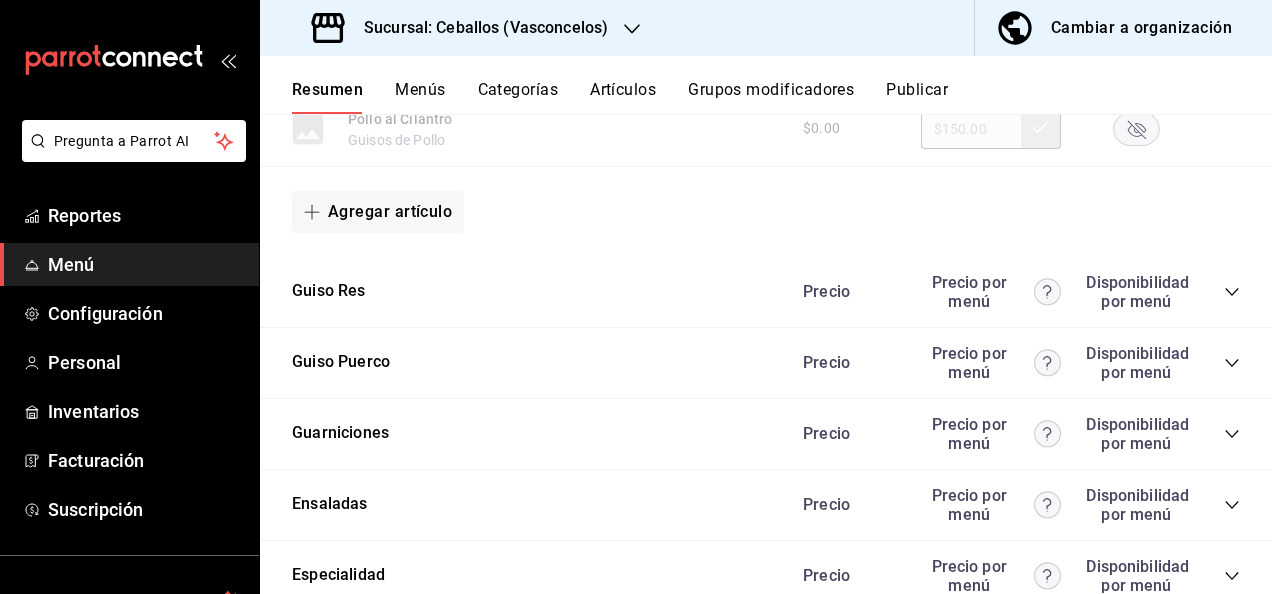 click 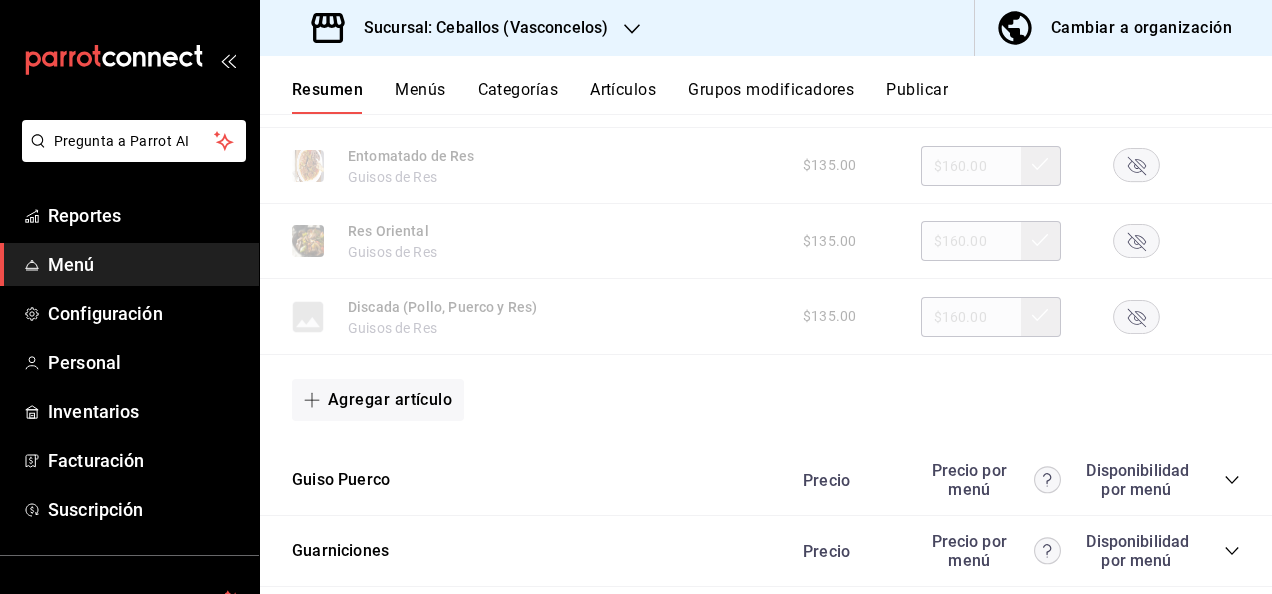 scroll, scrollTop: 4586, scrollLeft: 0, axis: vertical 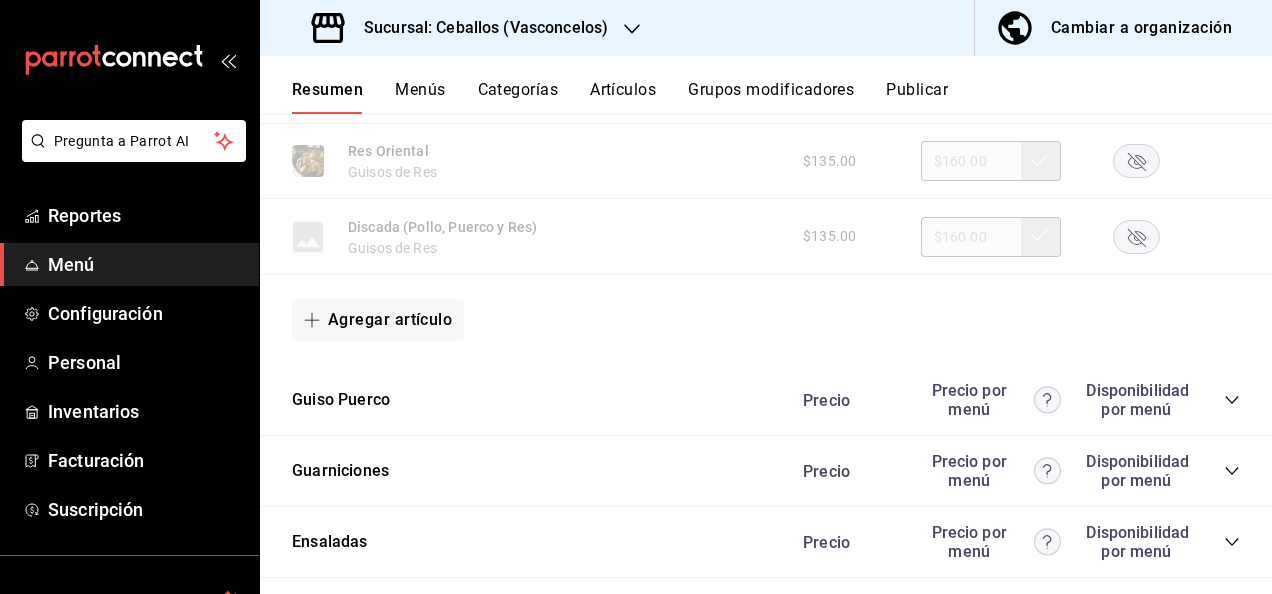 click 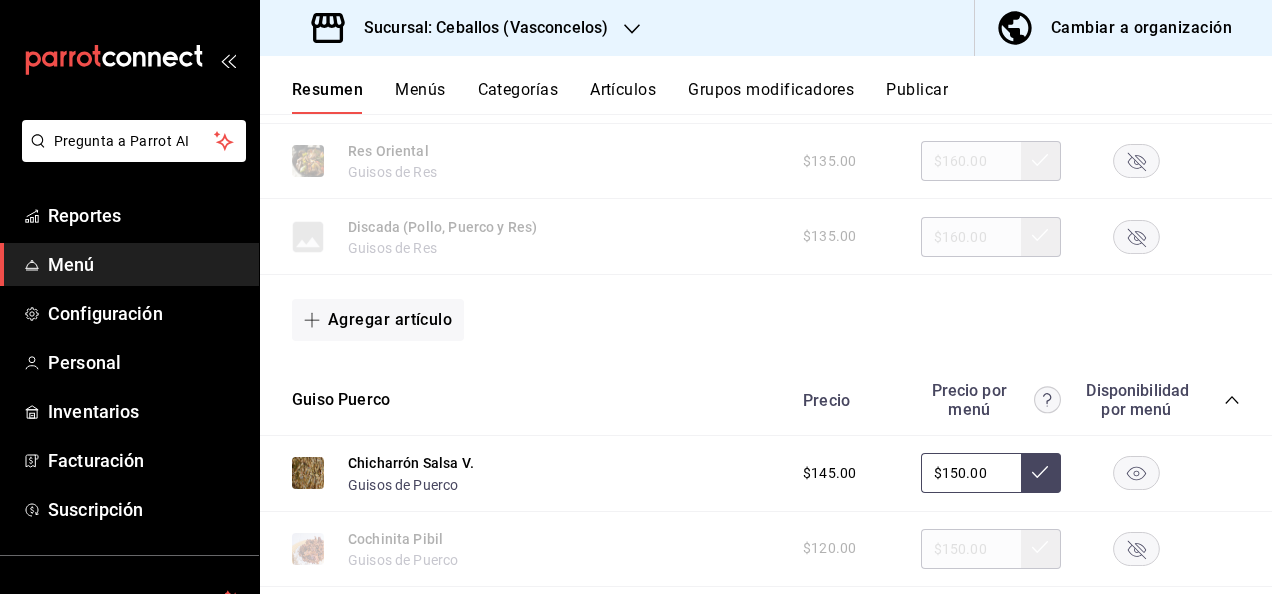 click 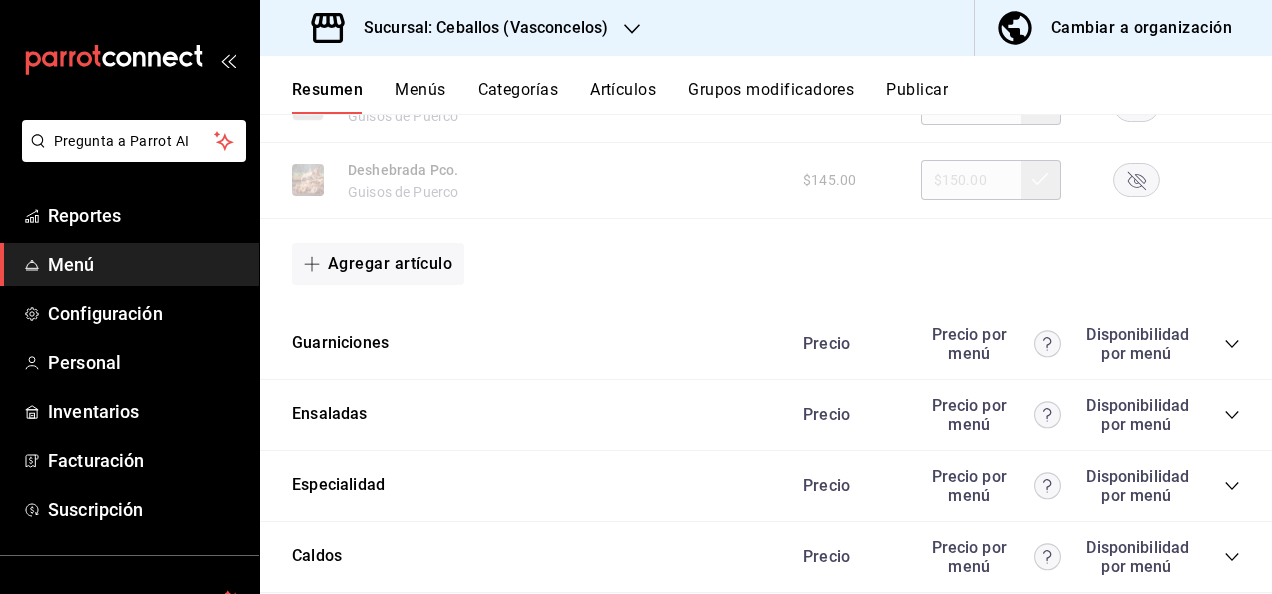 scroll, scrollTop: 5826, scrollLeft: 0, axis: vertical 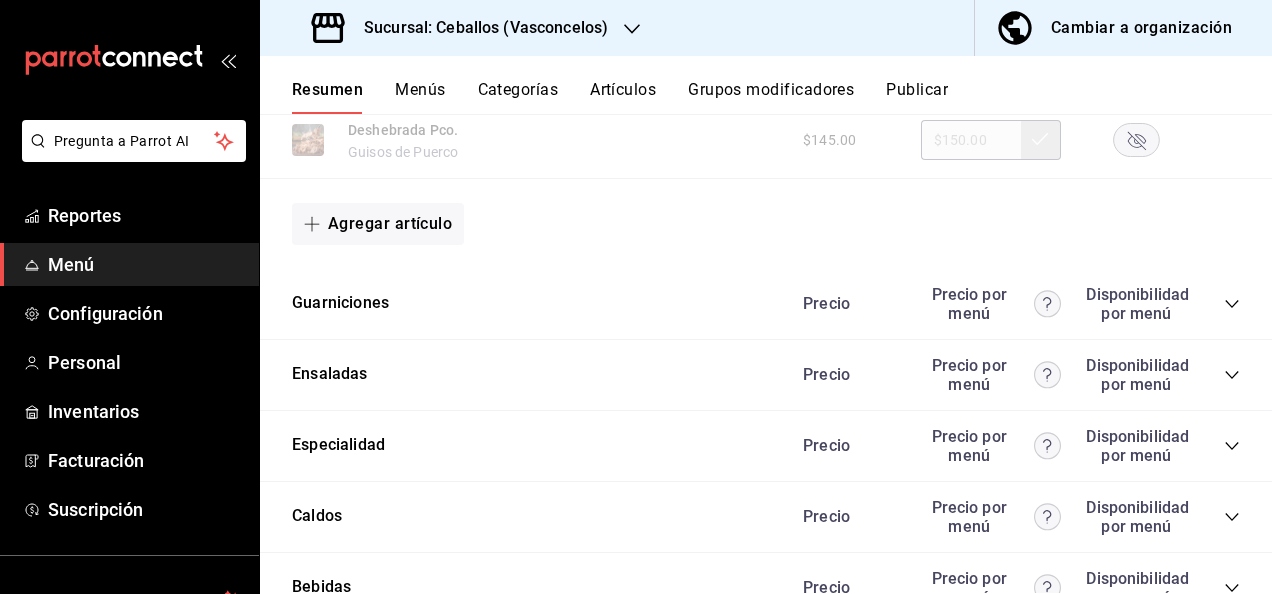 click 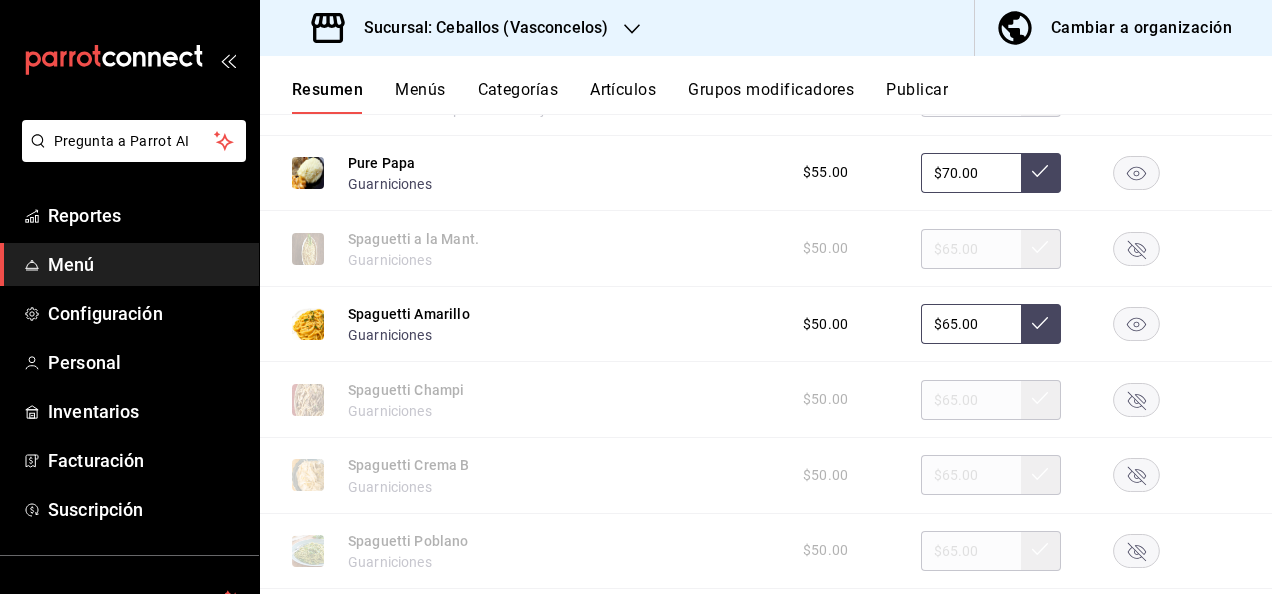 scroll, scrollTop: 6826, scrollLeft: 0, axis: vertical 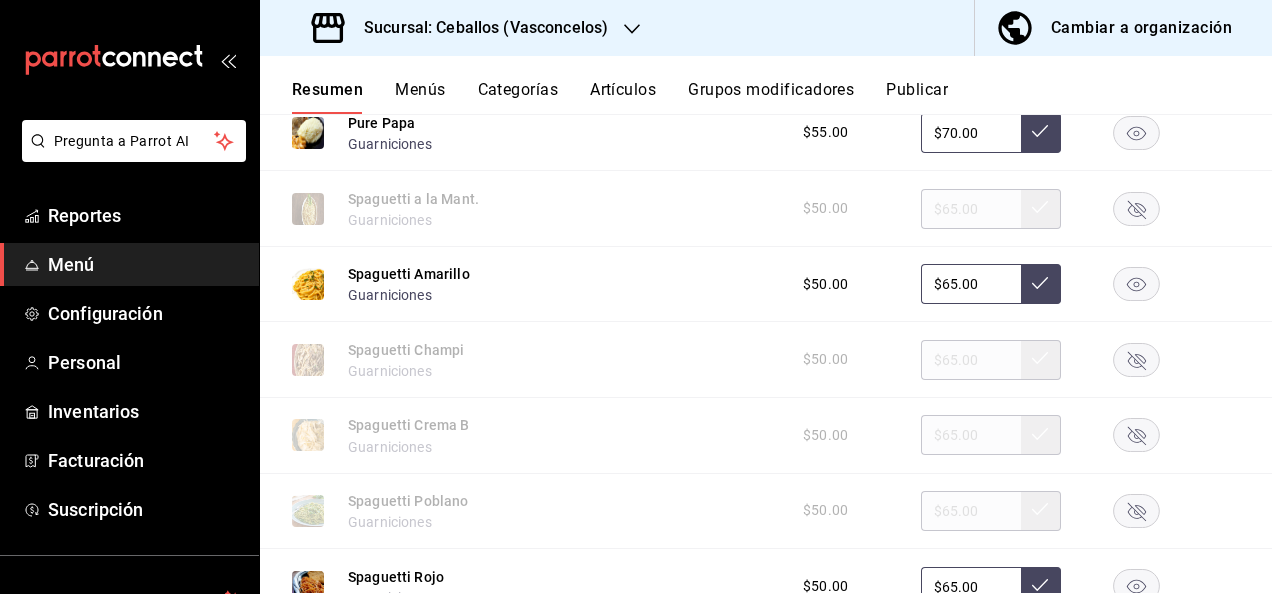 click 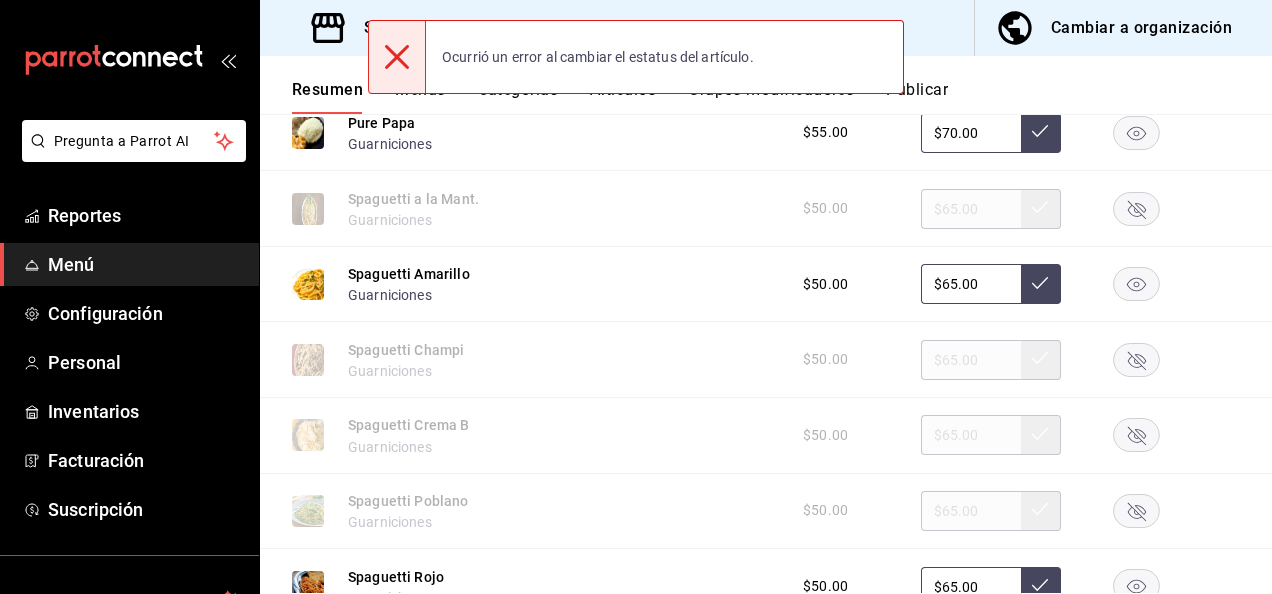 click 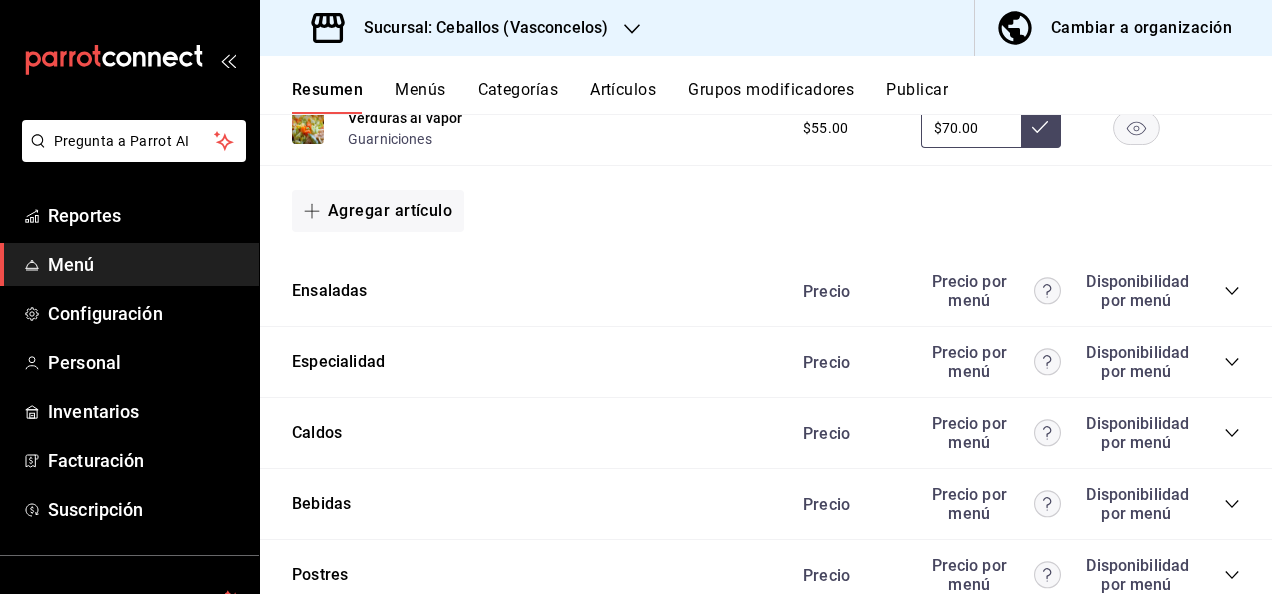 scroll, scrollTop: 7400, scrollLeft: 0, axis: vertical 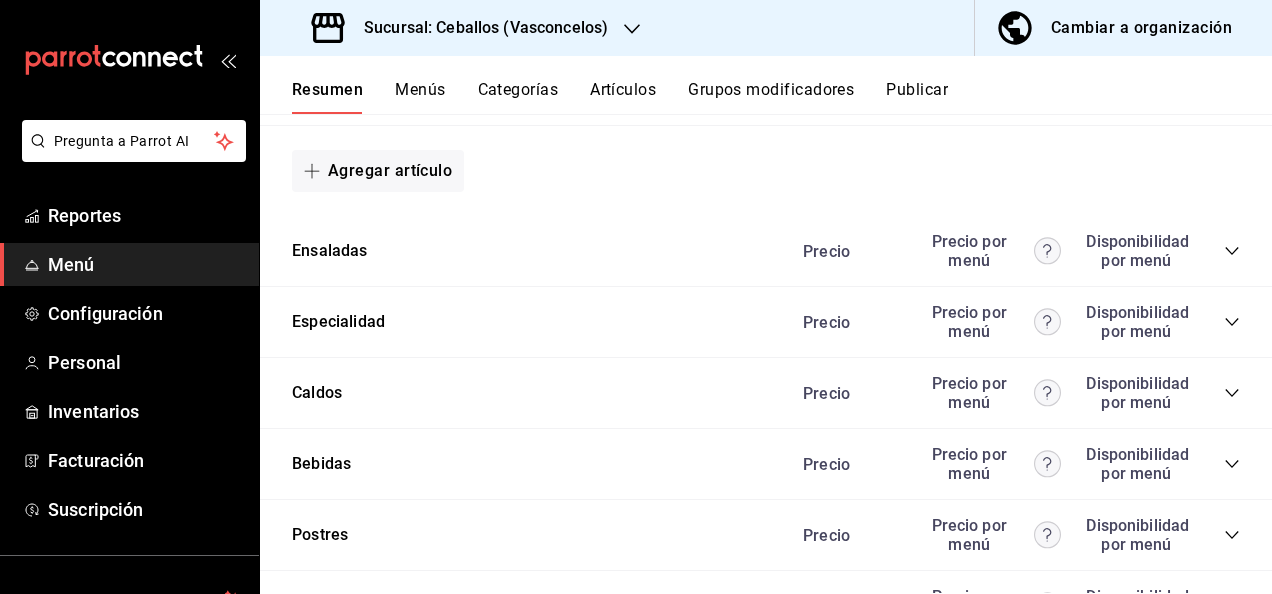 click 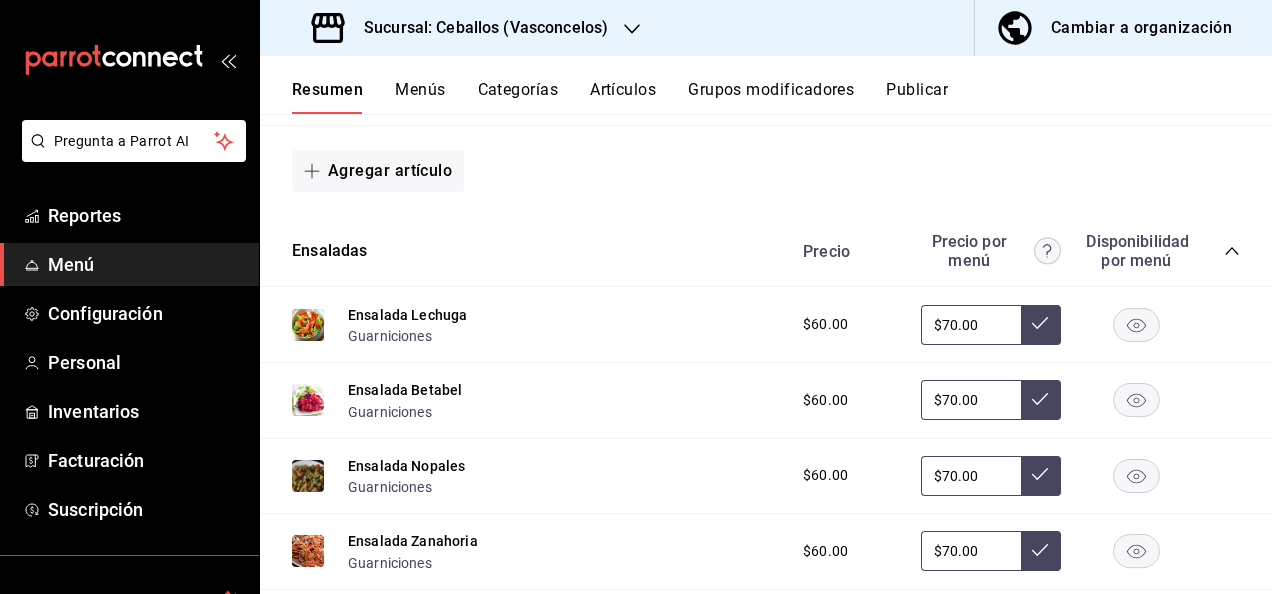 click 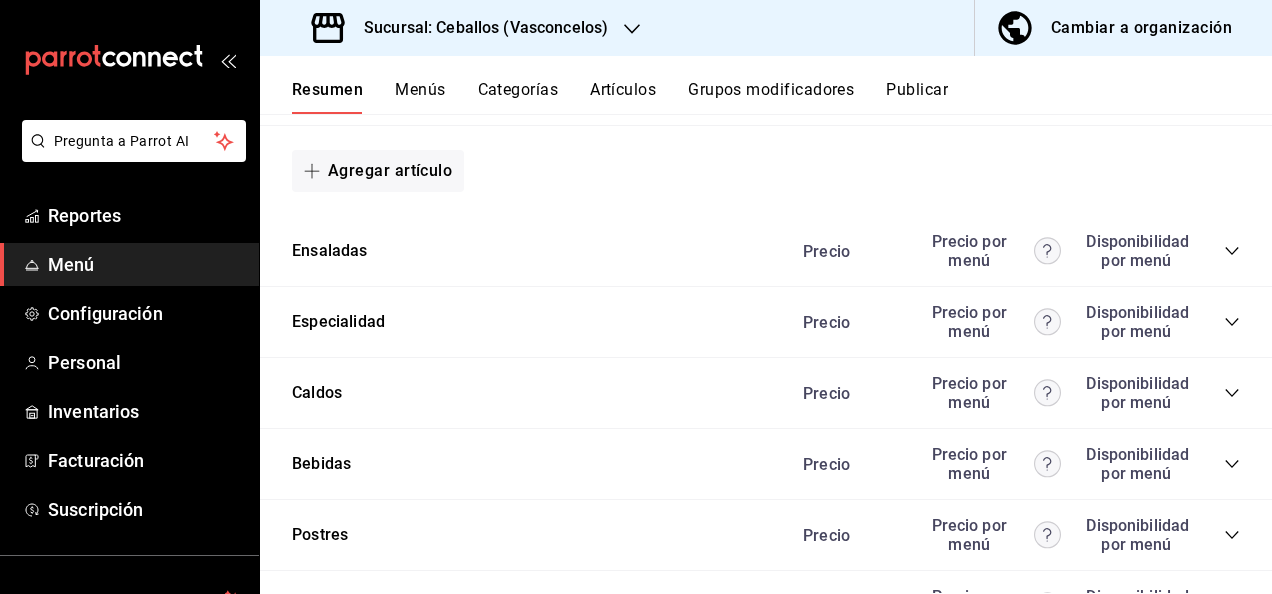 click 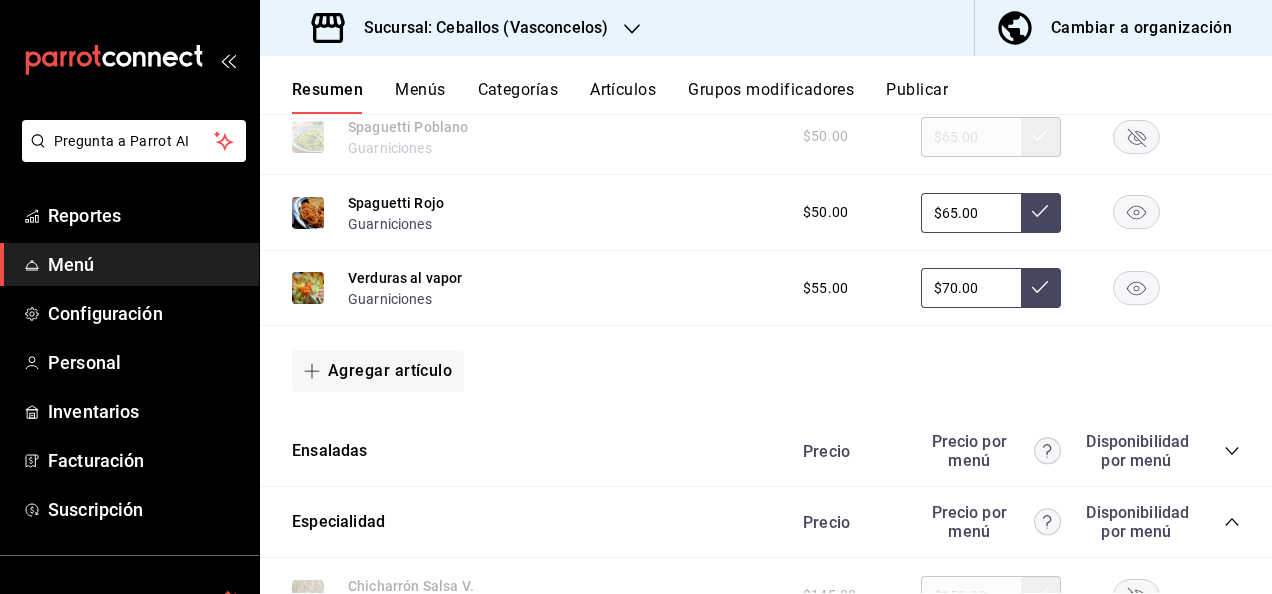 scroll, scrollTop: 7133, scrollLeft: 0, axis: vertical 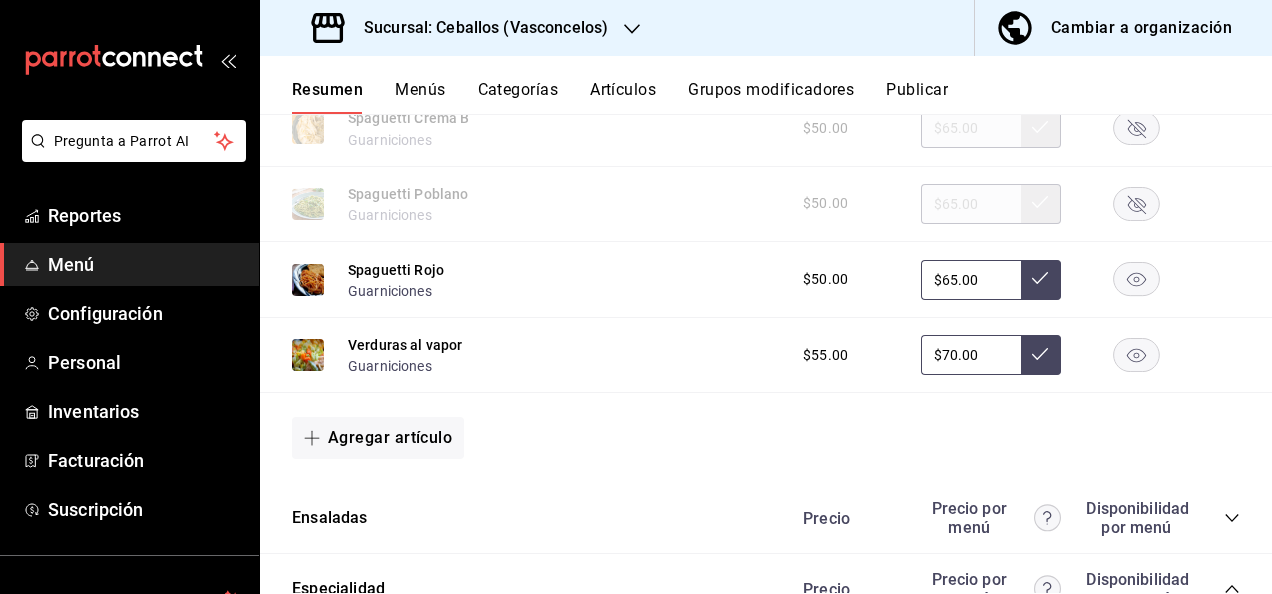 click on "Menús" at bounding box center [420, 97] 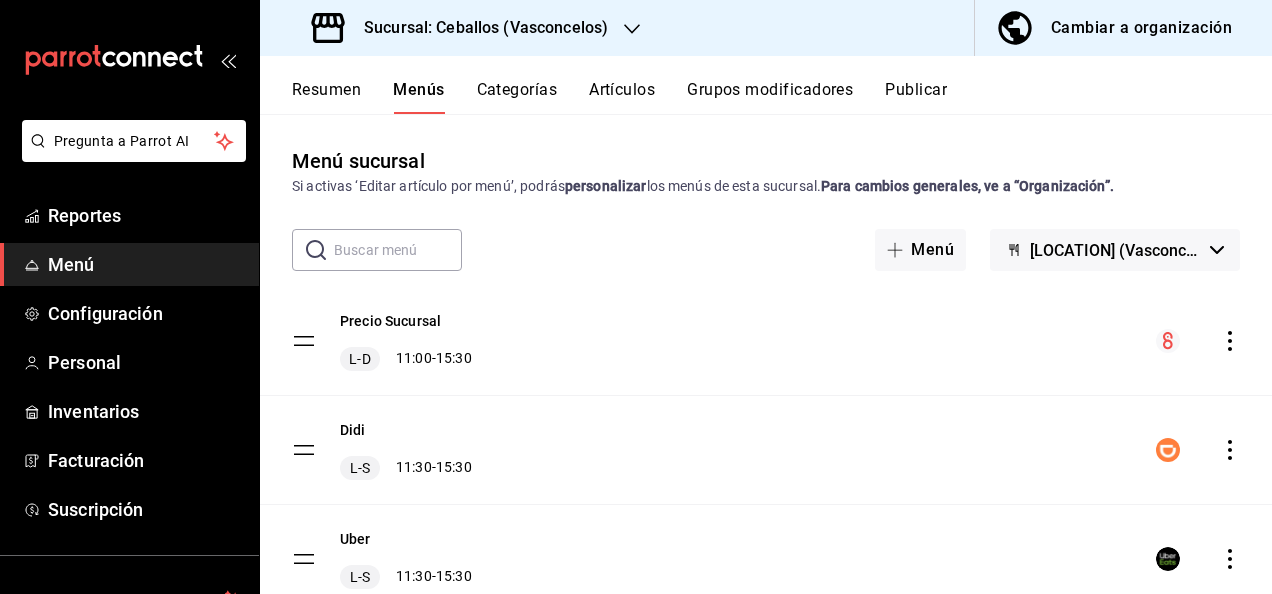 click 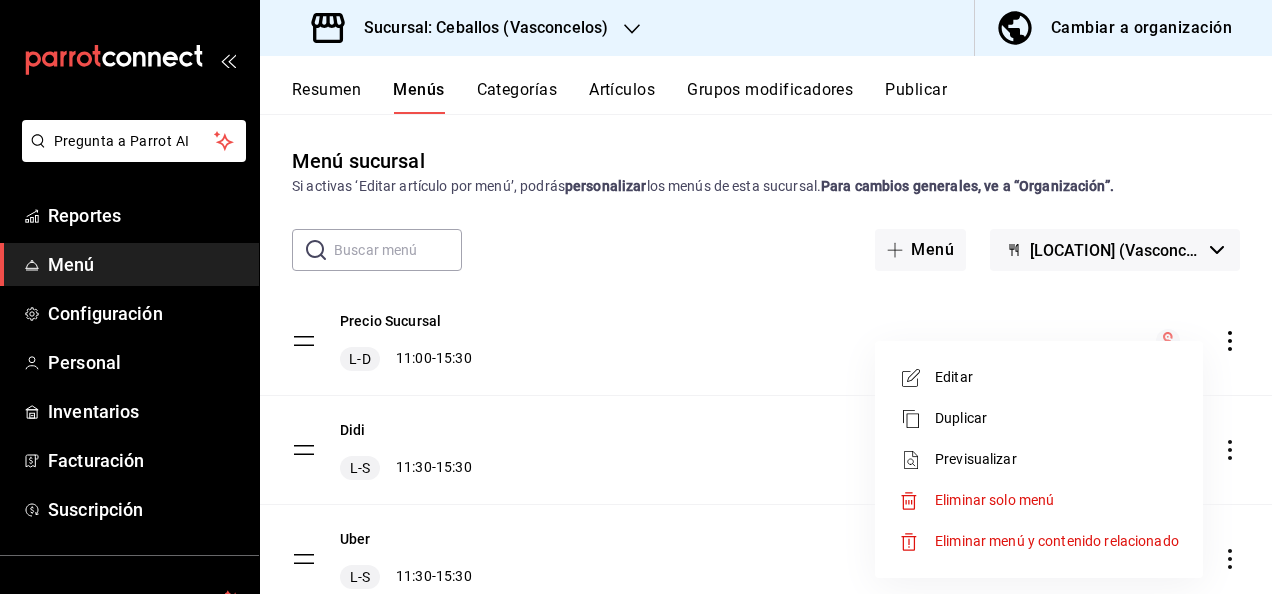 click on "Editar" at bounding box center (1057, 377) 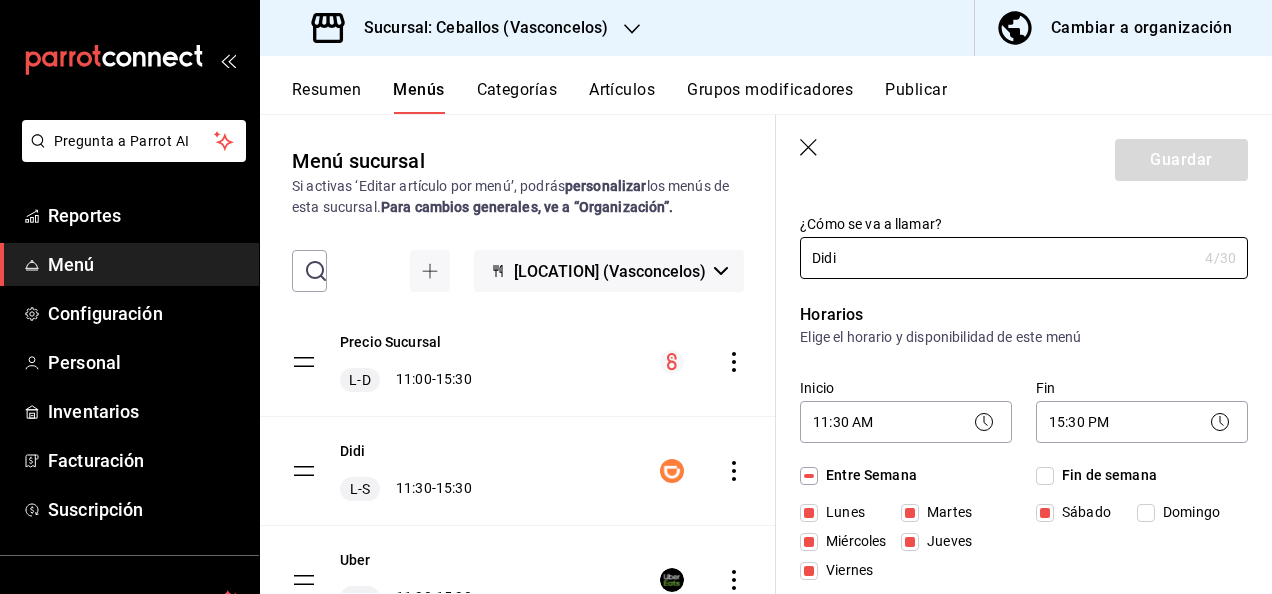 scroll, scrollTop: 38, scrollLeft: 0, axis: vertical 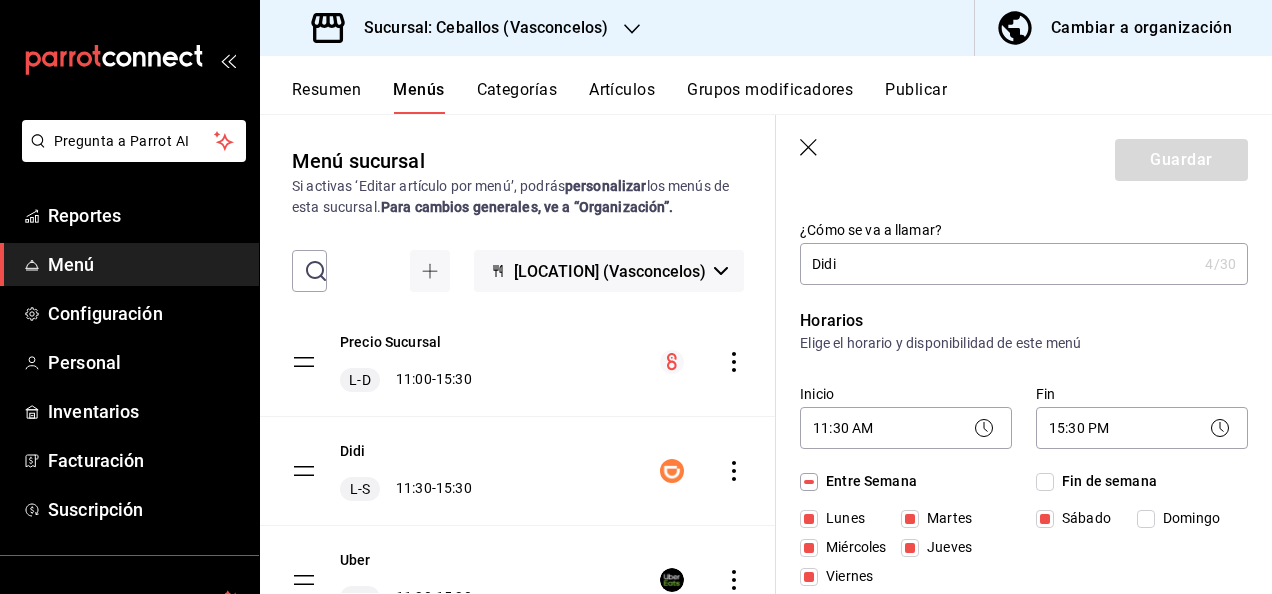 click 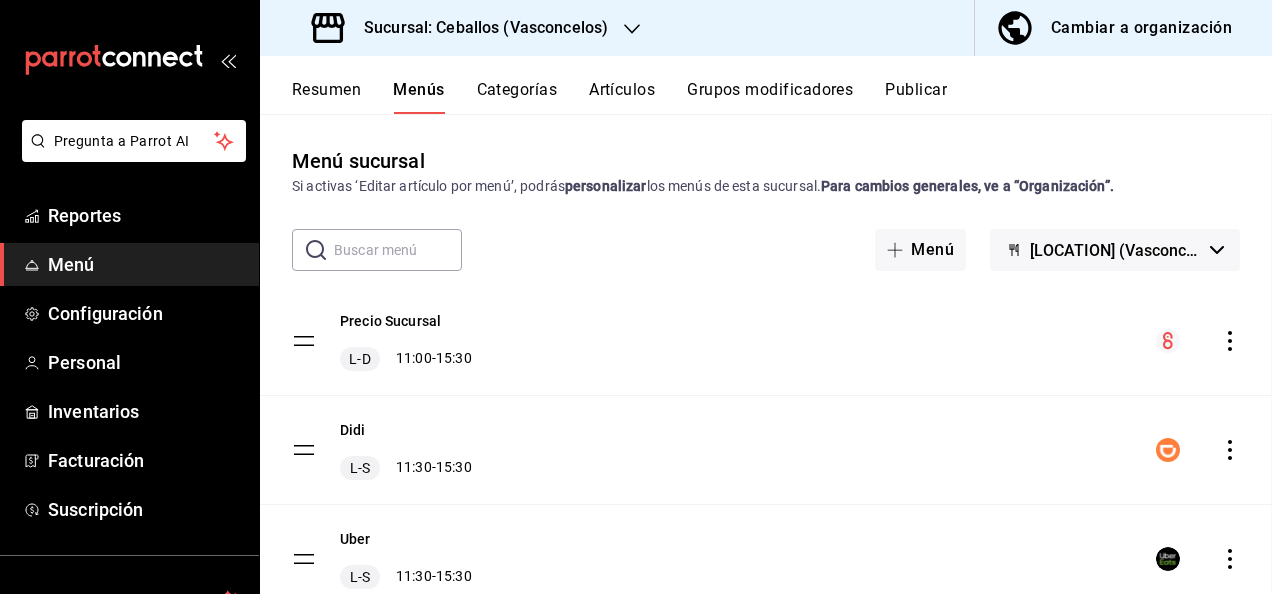 checkbox on "false" 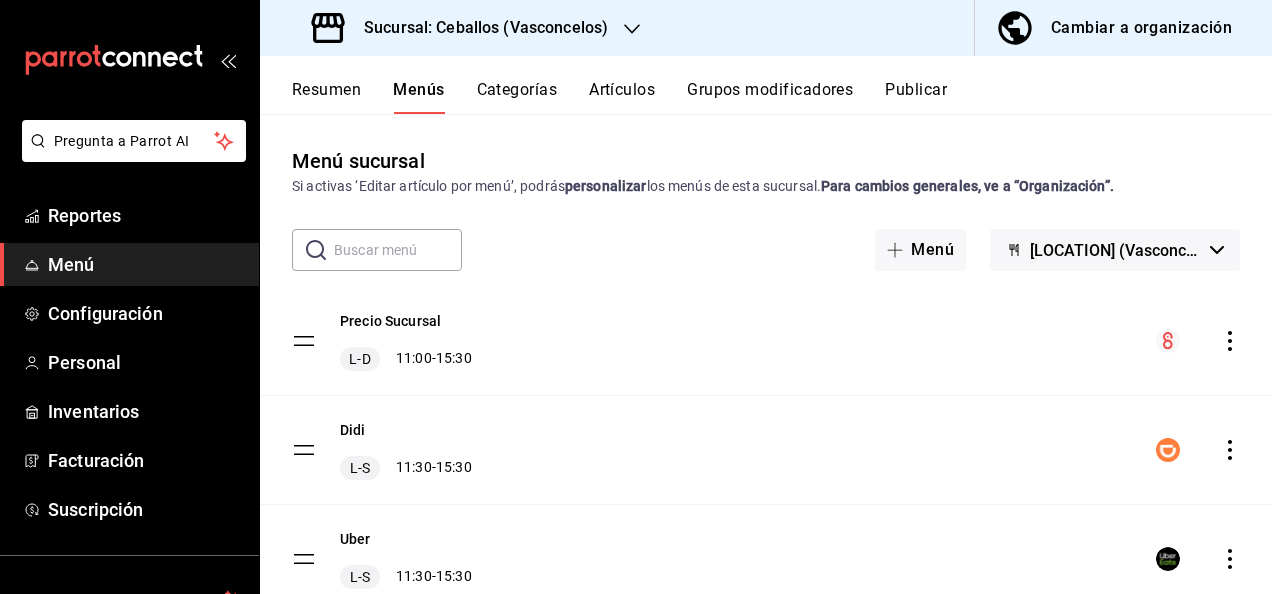 click on "Categorías" at bounding box center (517, 97) 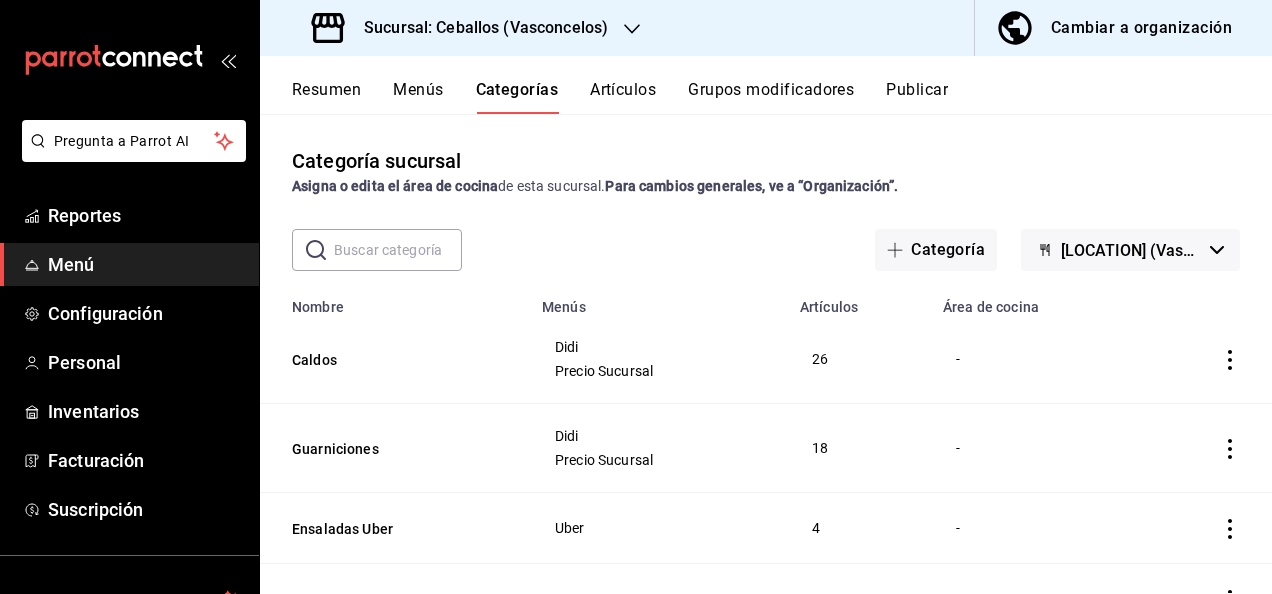 click at bounding box center (398, 250) 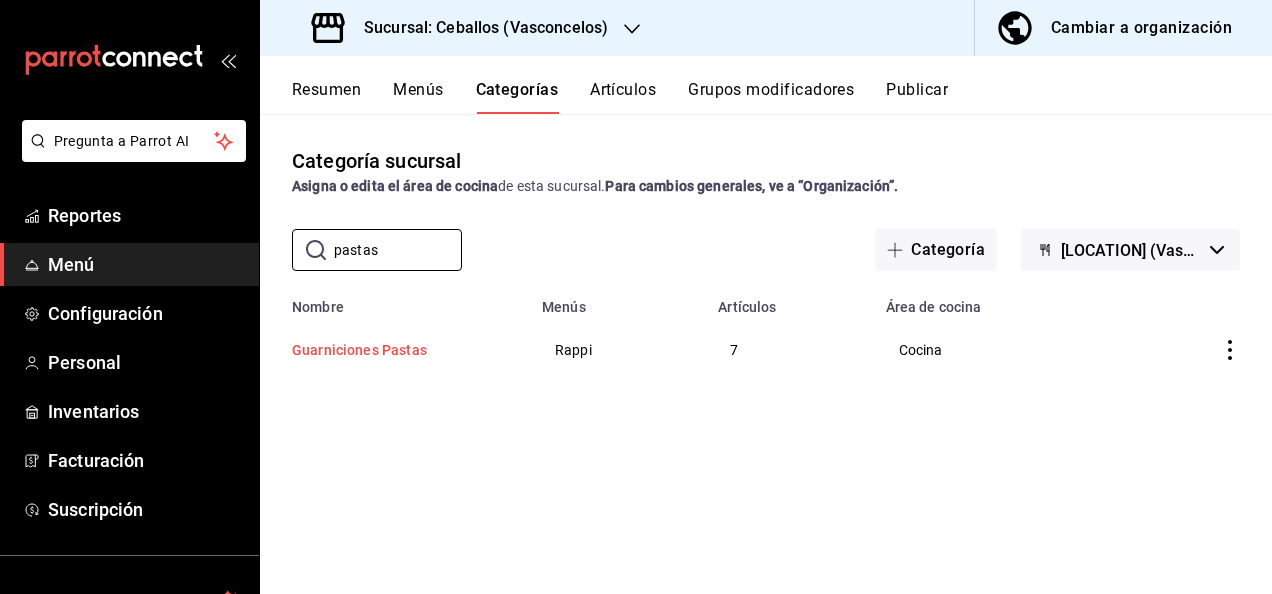 type on "pastas" 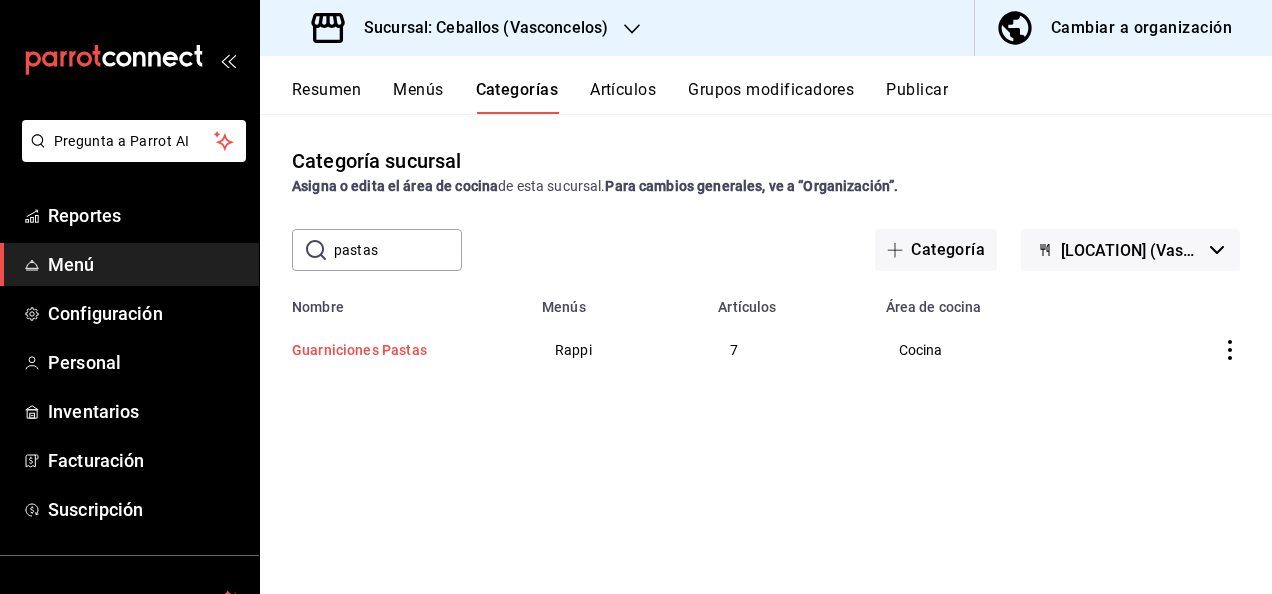 click on "Guarniciones Pastas" at bounding box center (392, 350) 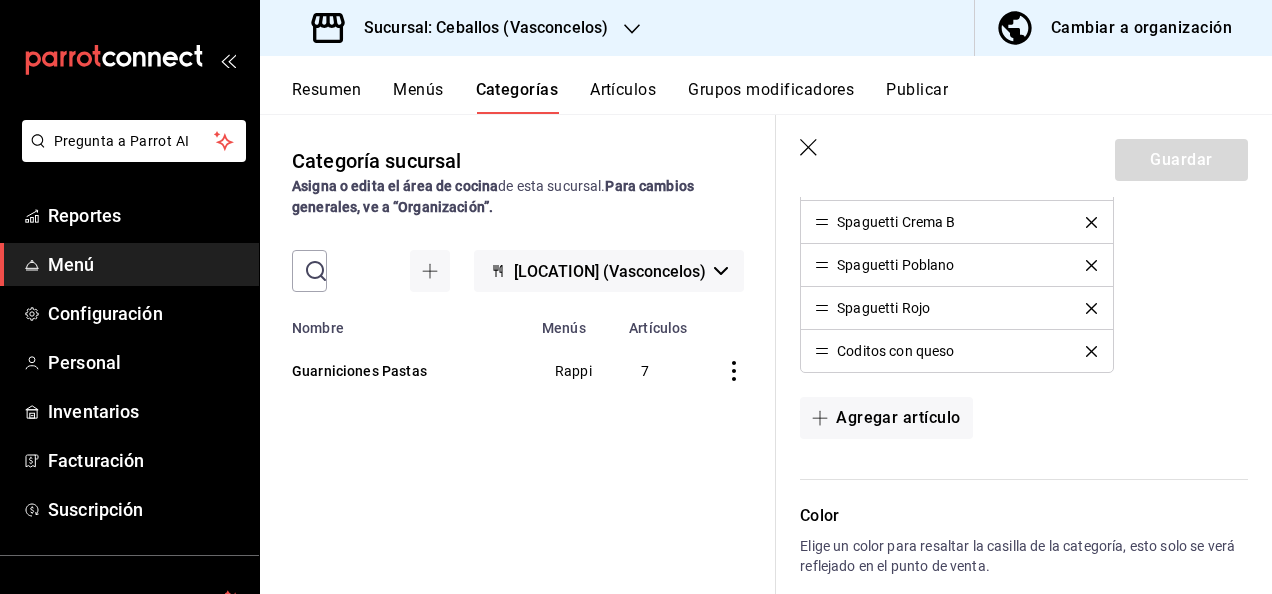 scroll, scrollTop: 866, scrollLeft: 0, axis: vertical 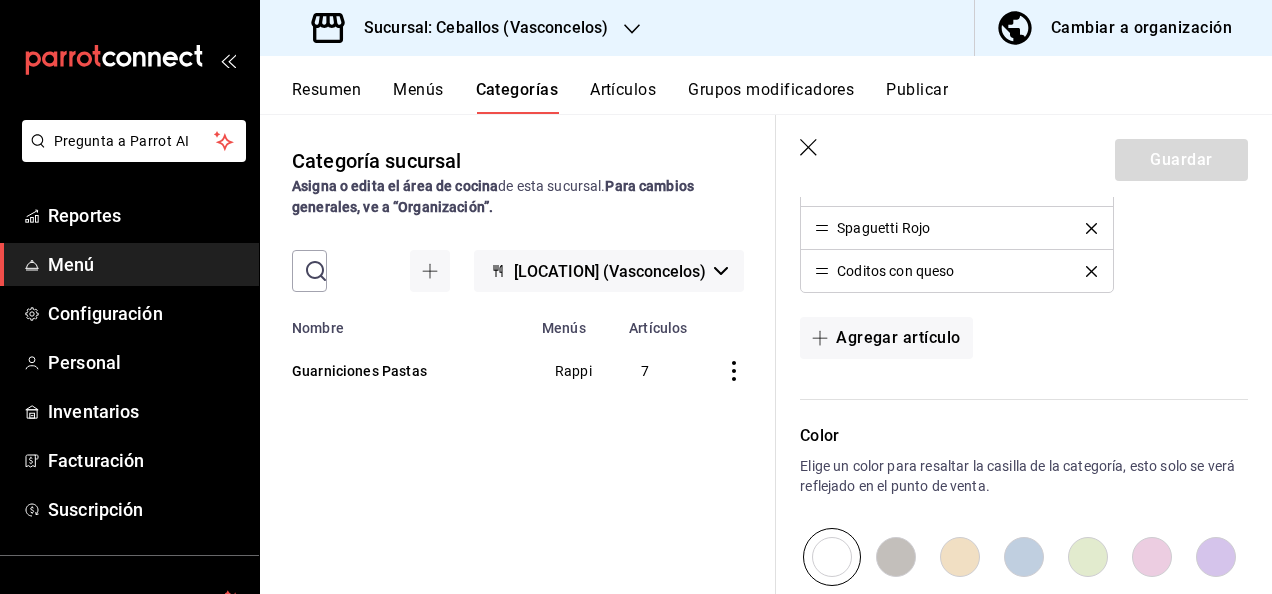 click 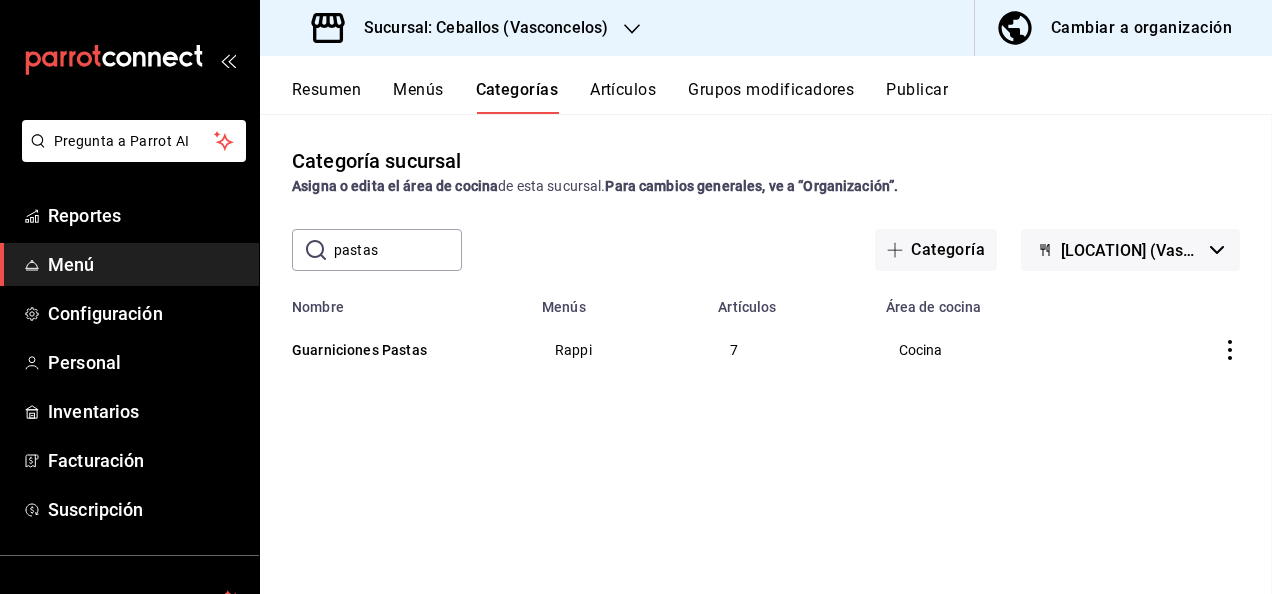 scroll, scrollTop: 0, scrollLeft: 0, axis: both 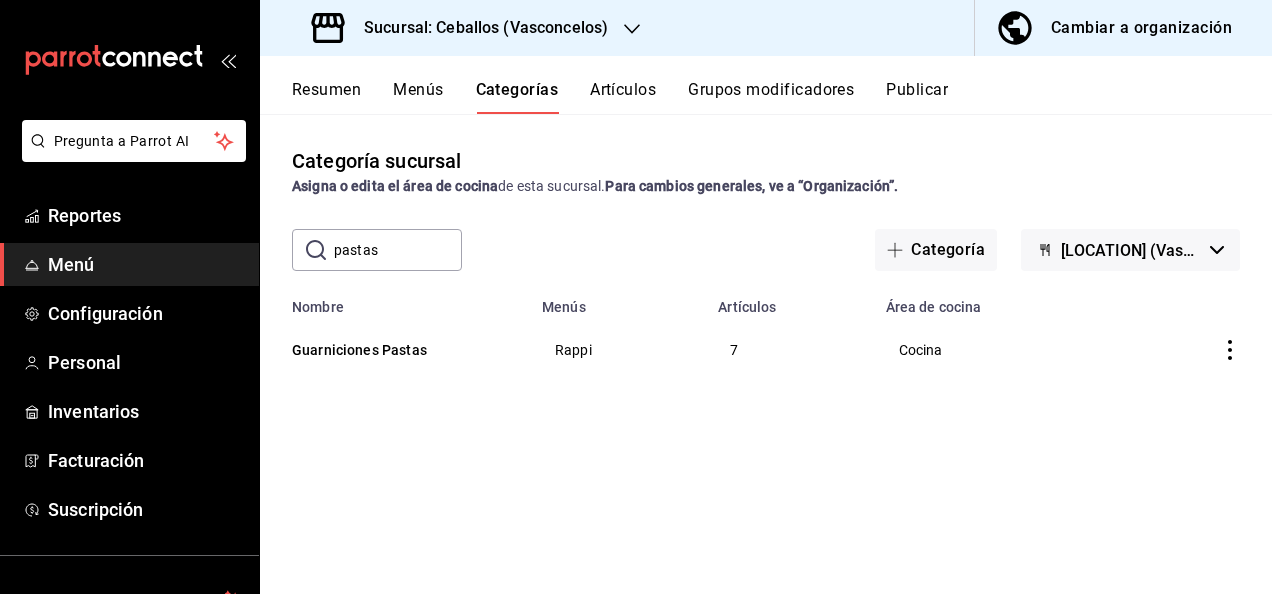 click on "Artículos" at bounding box center [623, 97] 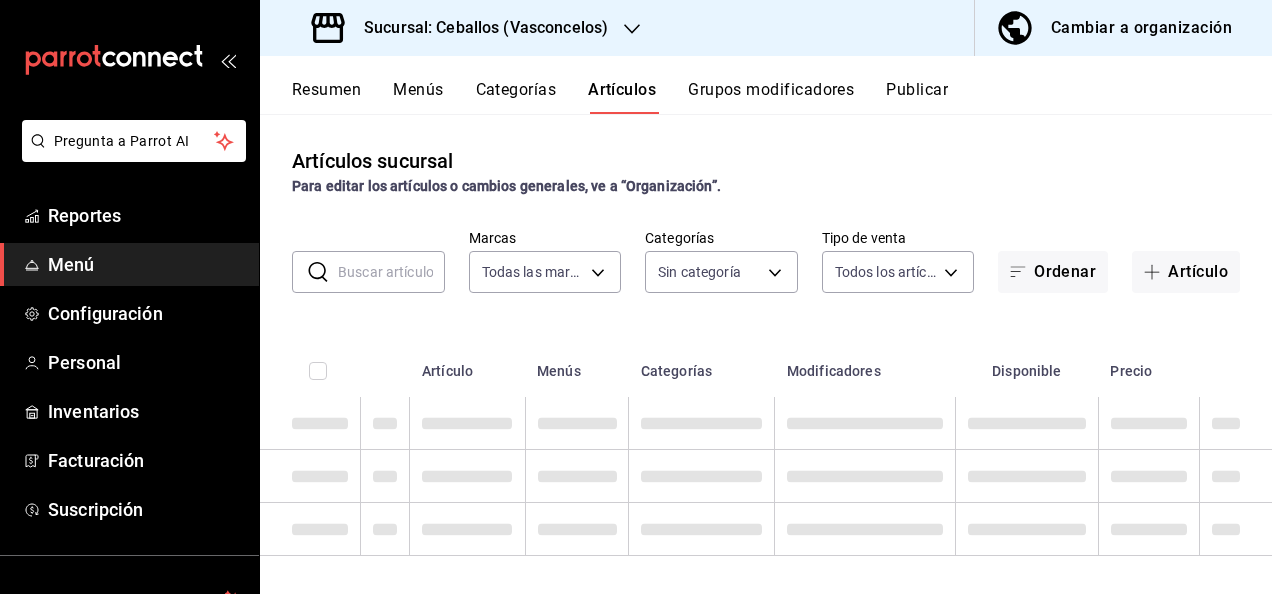 type on "62448029-1e5c-4b97-baa2-381ac051e320" 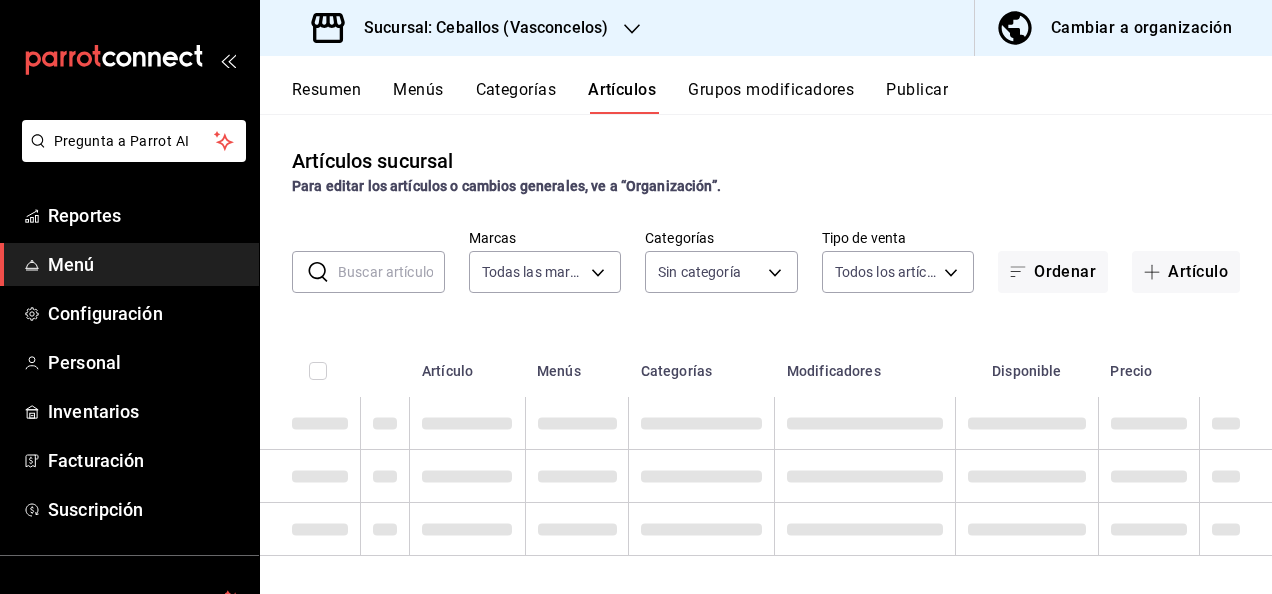 type on "[UUID]" 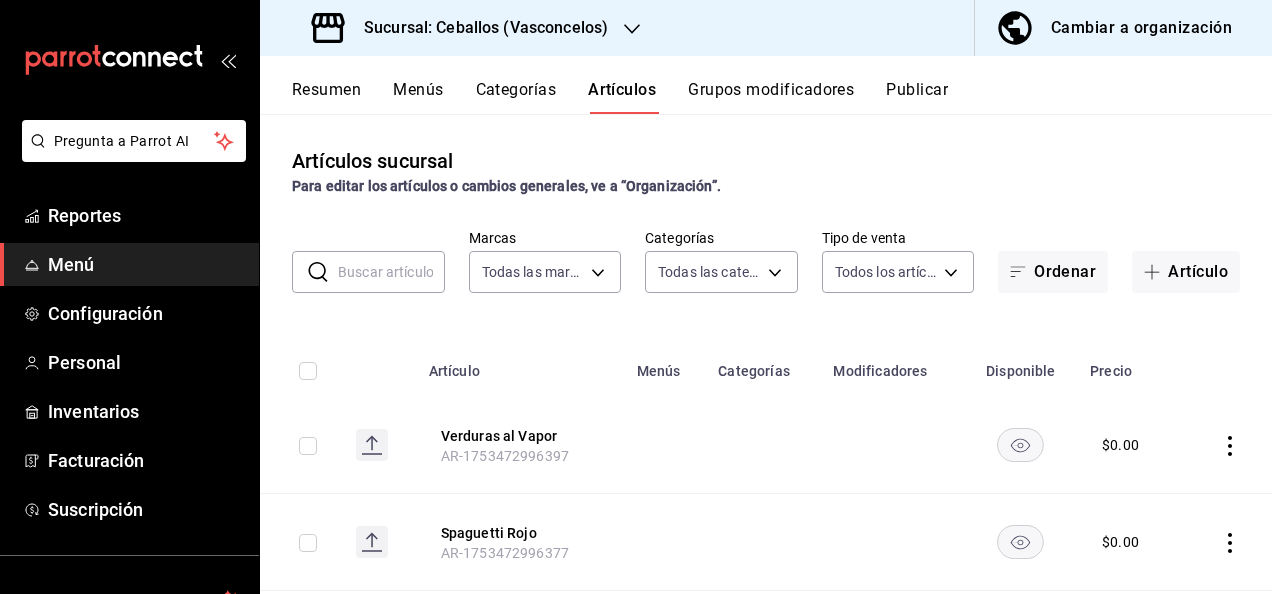 click on "Publicar" at bounding box center [917, 97] 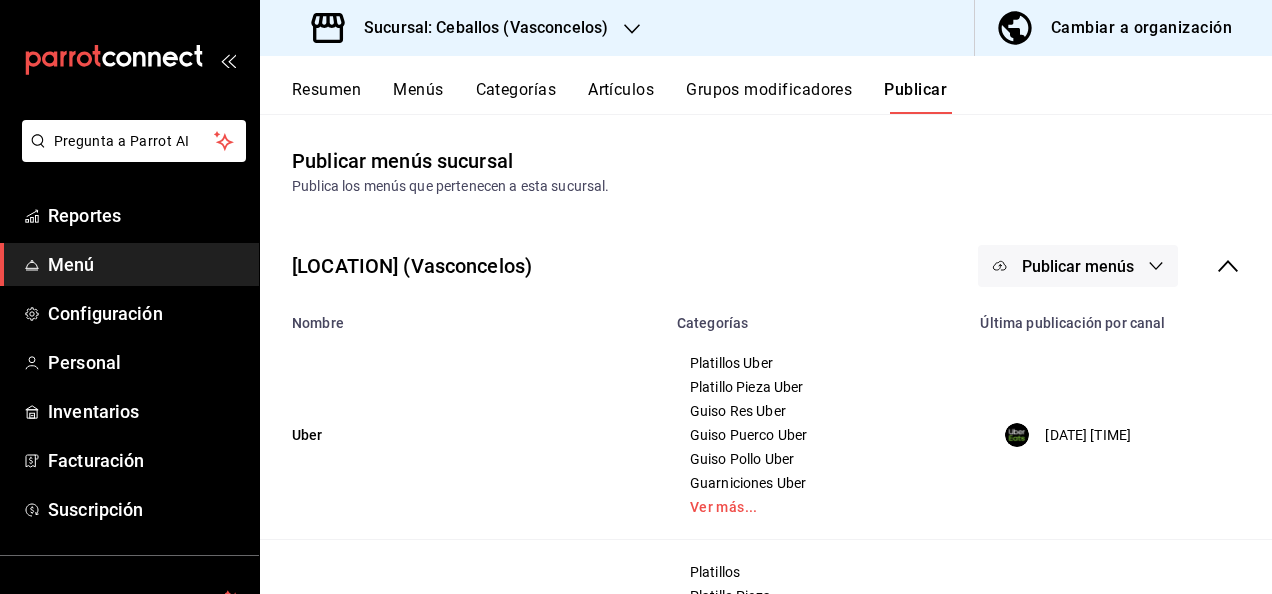 click on "Resumen" at bounding box center [326, 97] 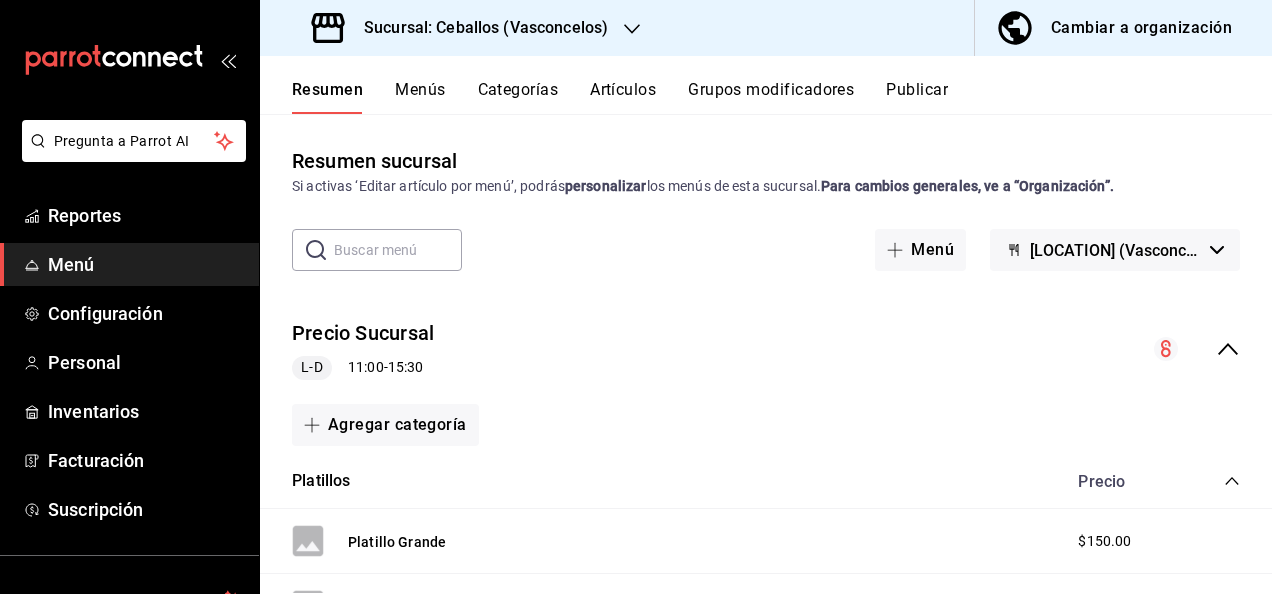 click 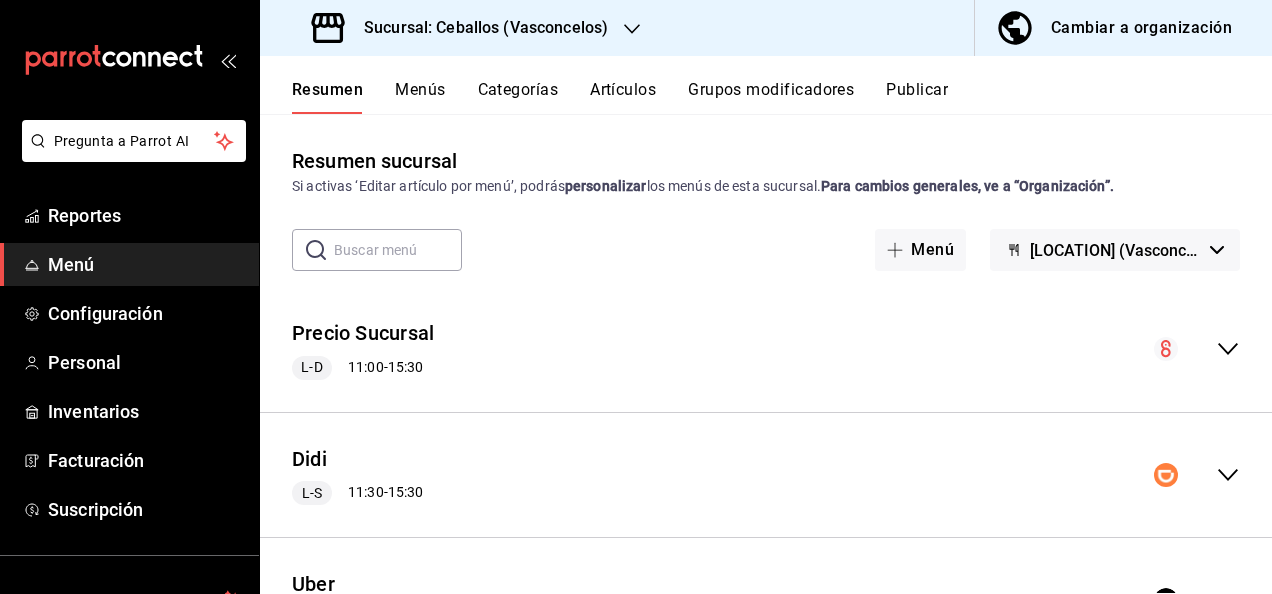 click 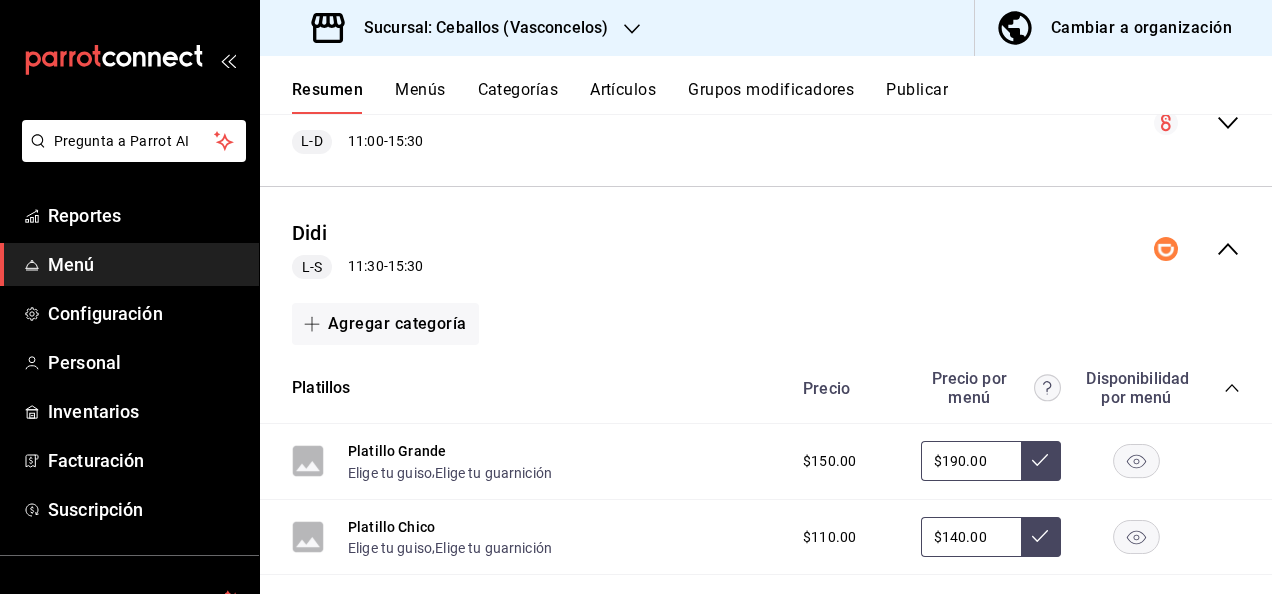 scroll, scrollTop: 293, scrollLeft: 0, axis: vertical 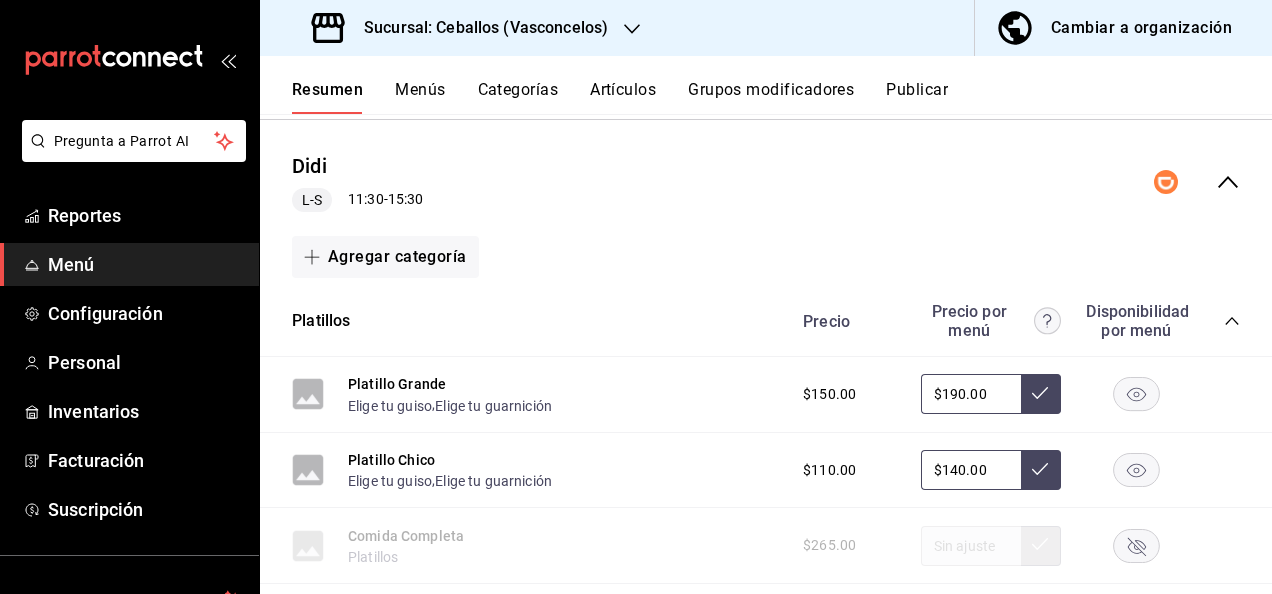 click 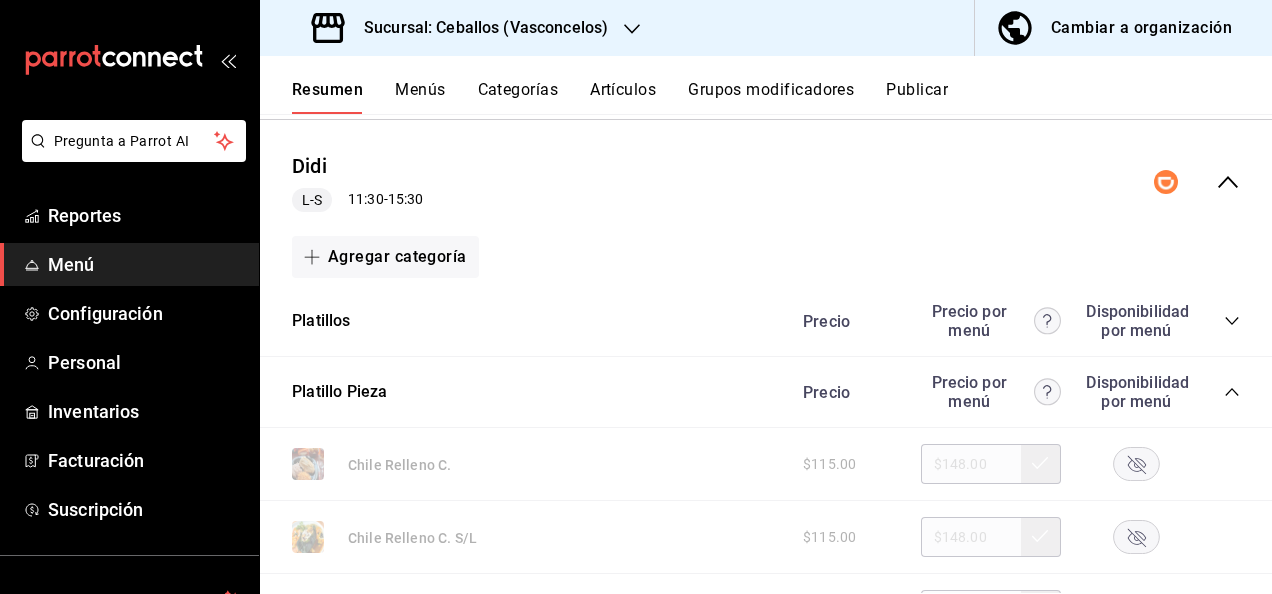 click 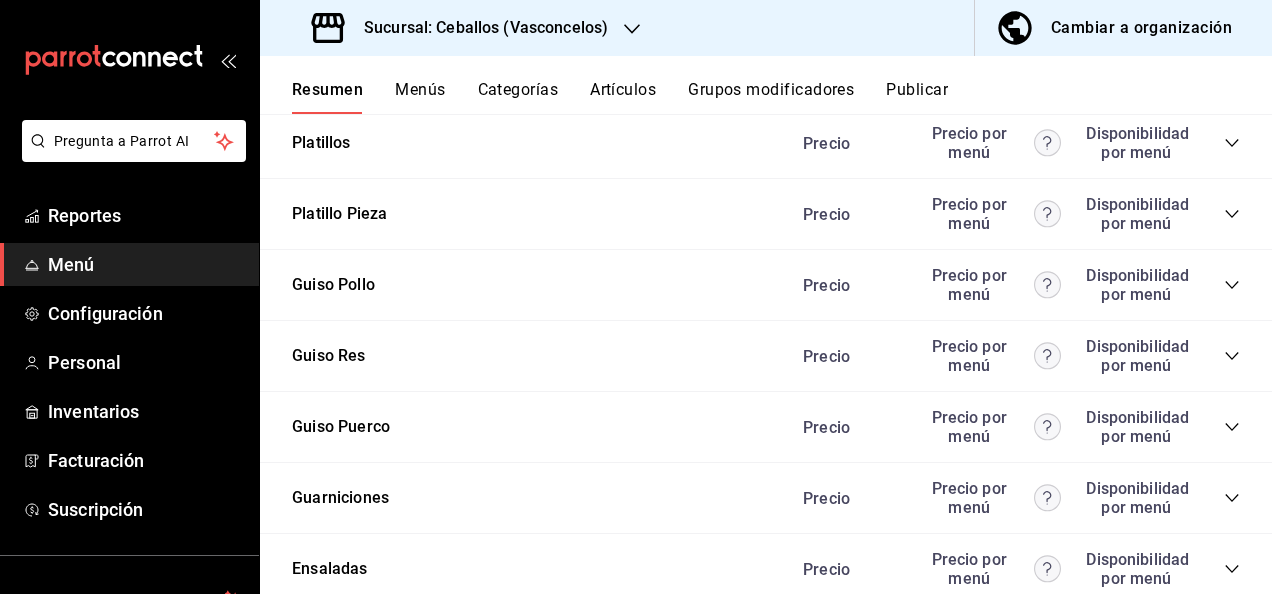 scroll, scrollTop: 493, scrollLeft: 0, axis: vertical 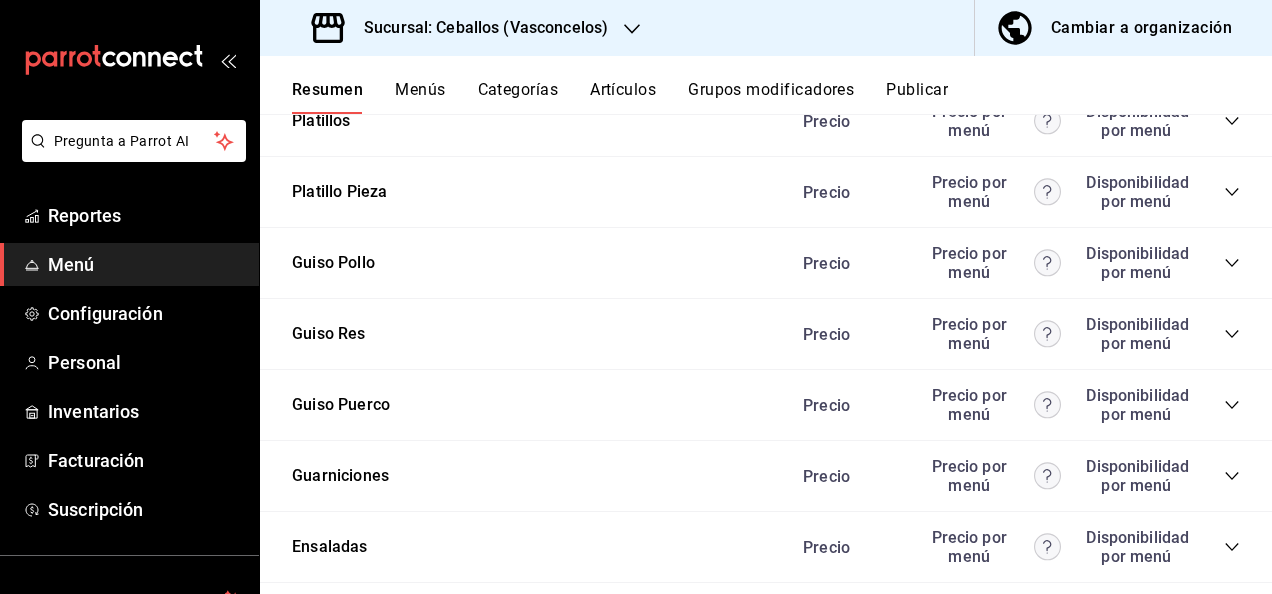 click 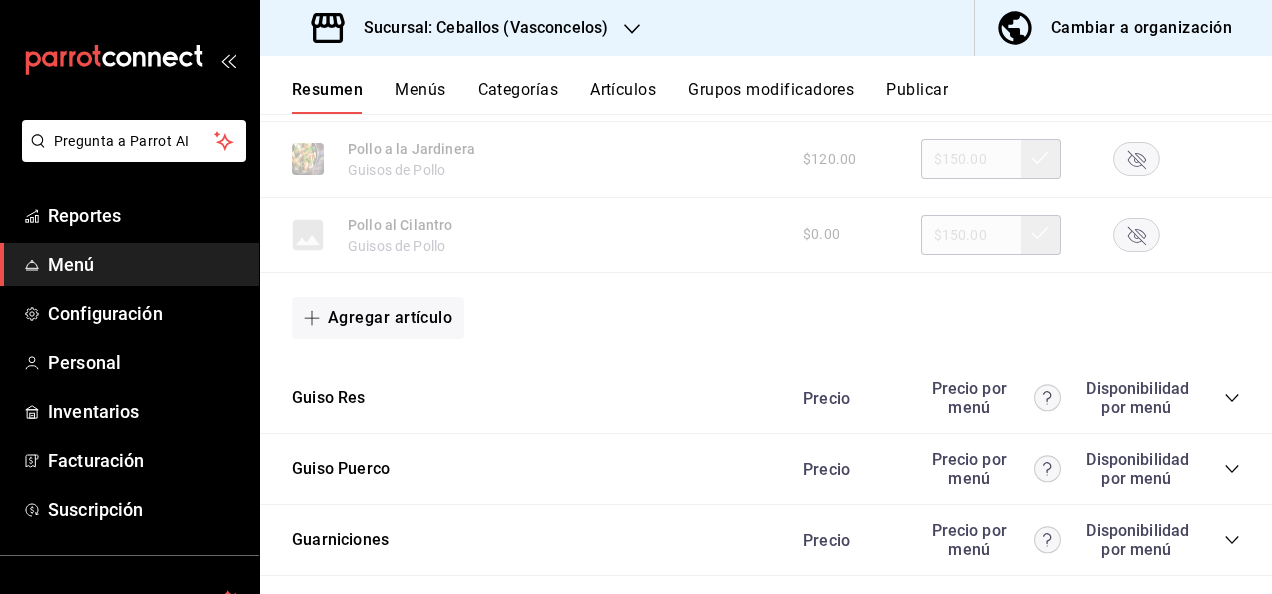 scroll, scrollTop: 1773, scrollLeft: 0, axis: vertical 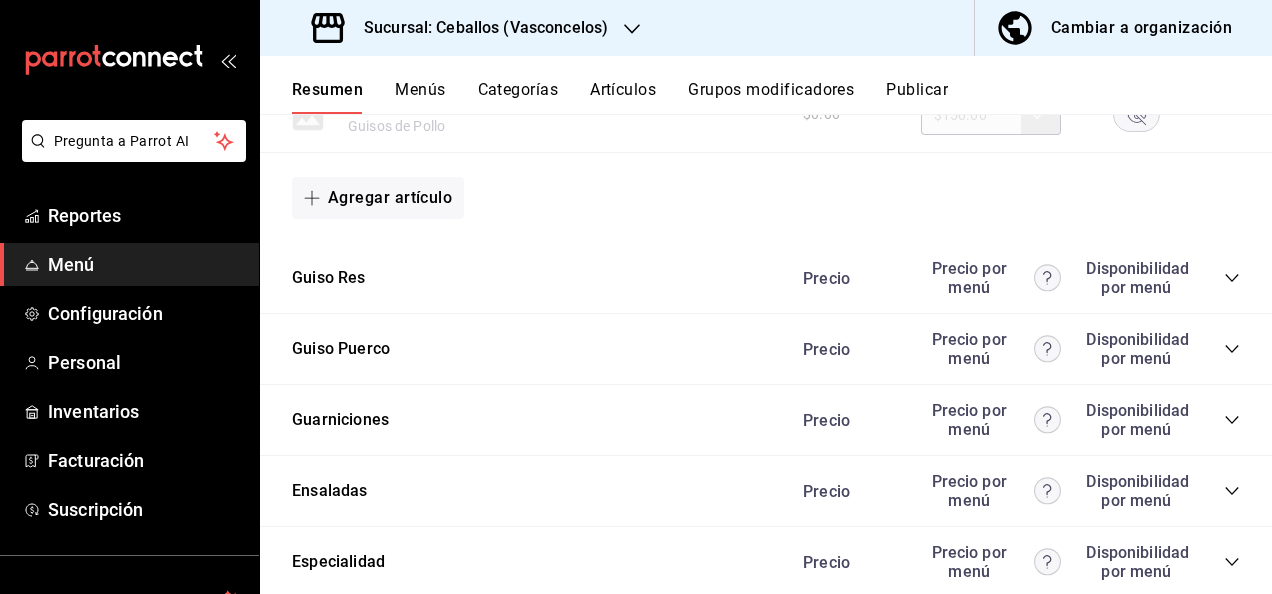 click 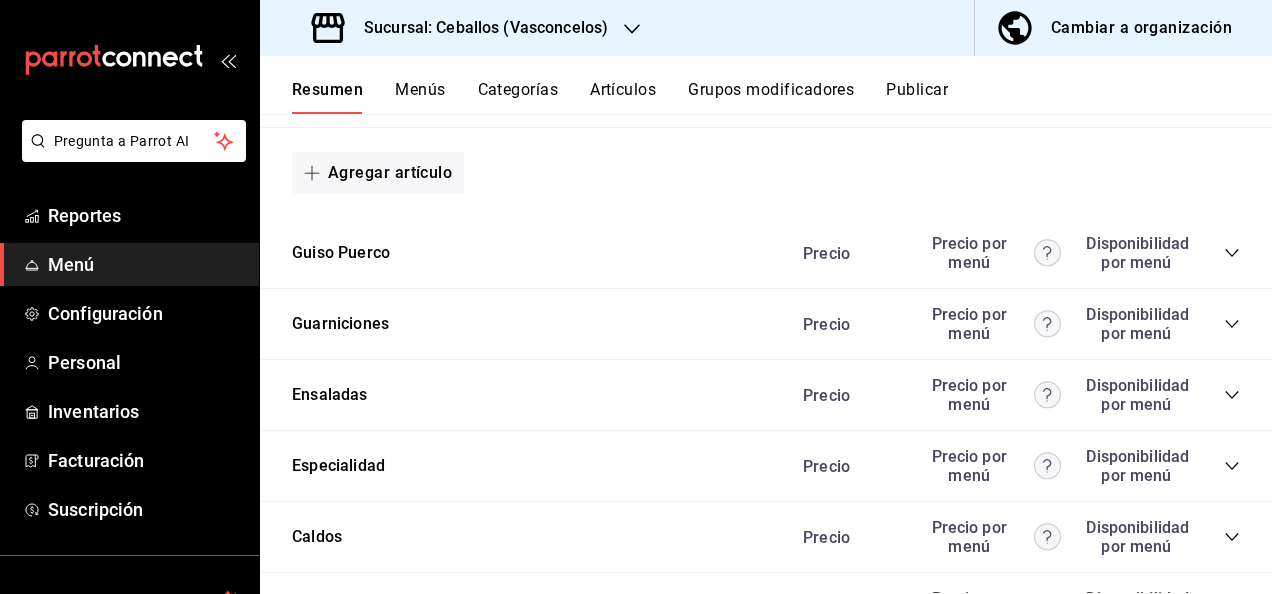 scroll, scrollTop: 2893, scrollLeft: 0, axis: vertical 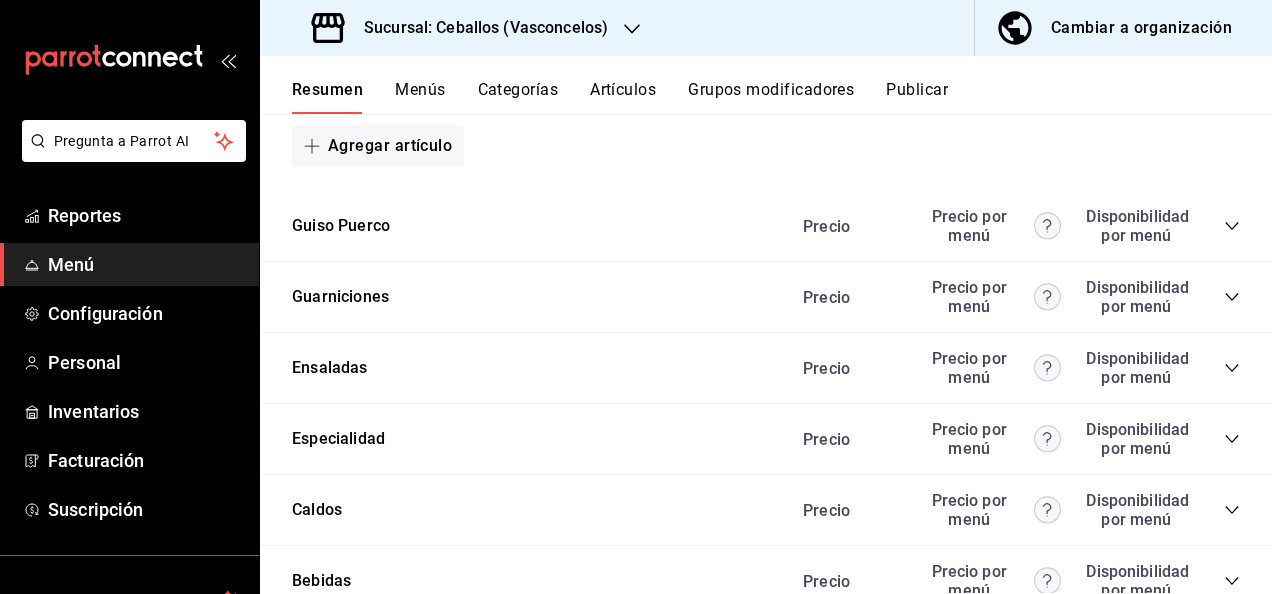 click 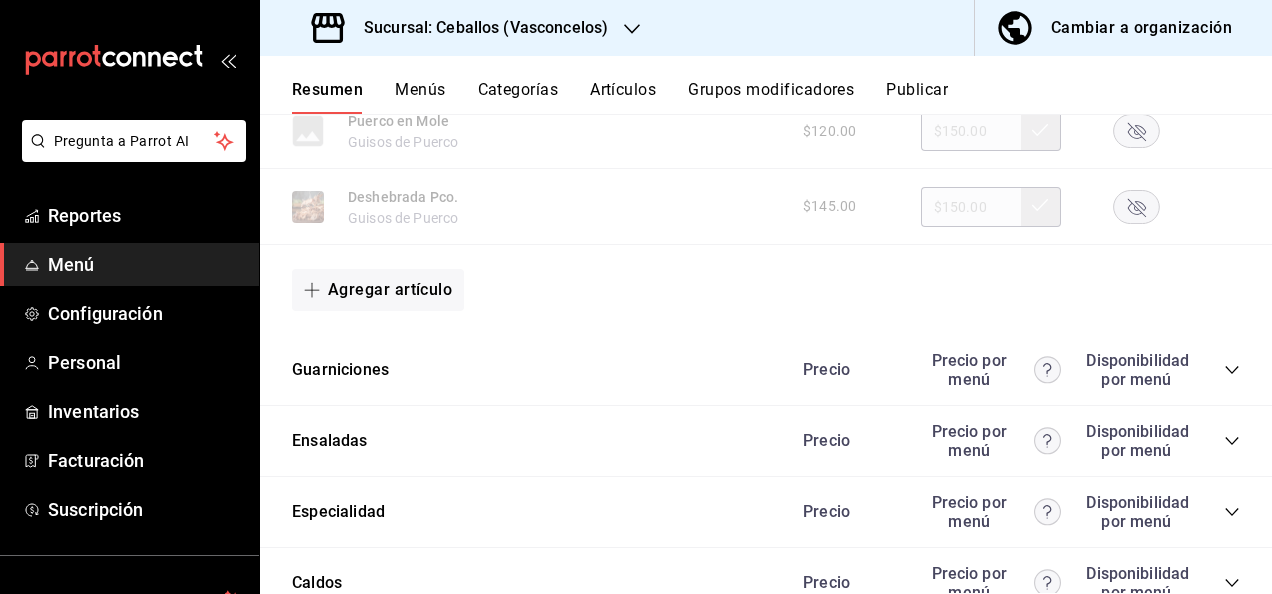 scroll, scrollTop: 4040, scrollLeft: 0, axis: vertical 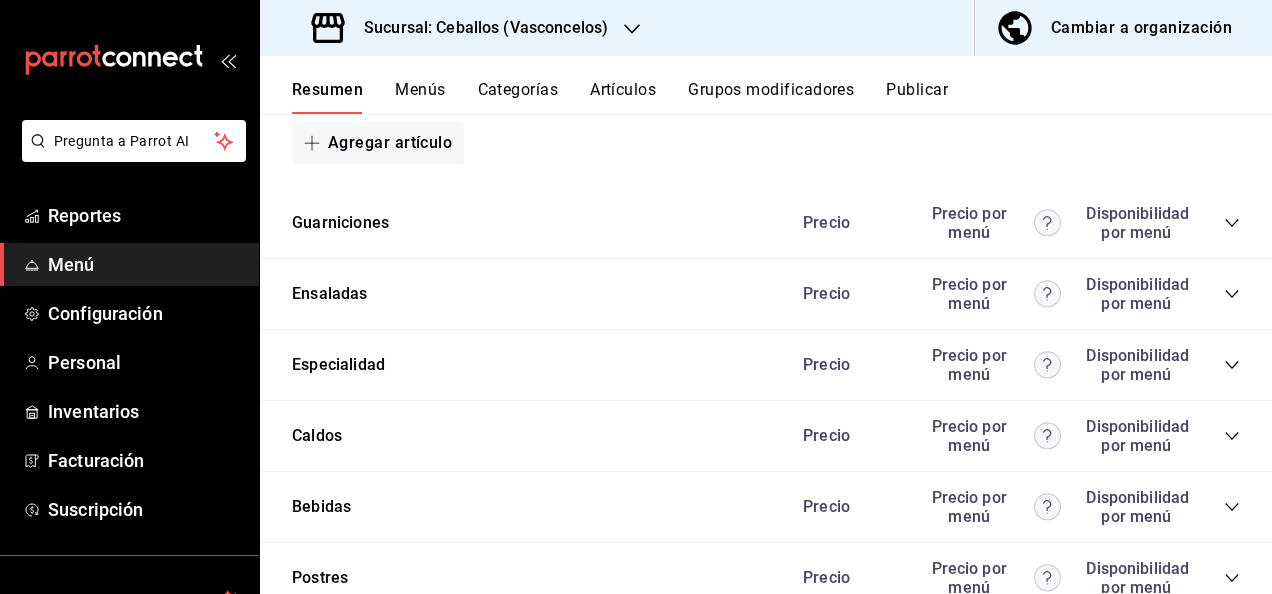 click 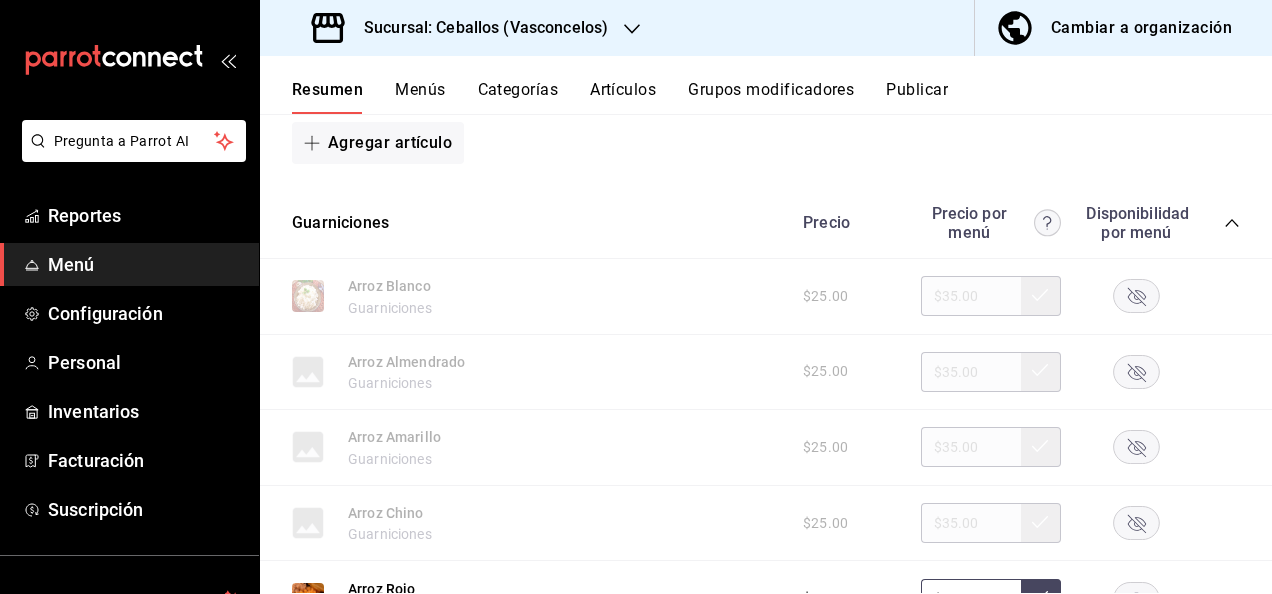 click 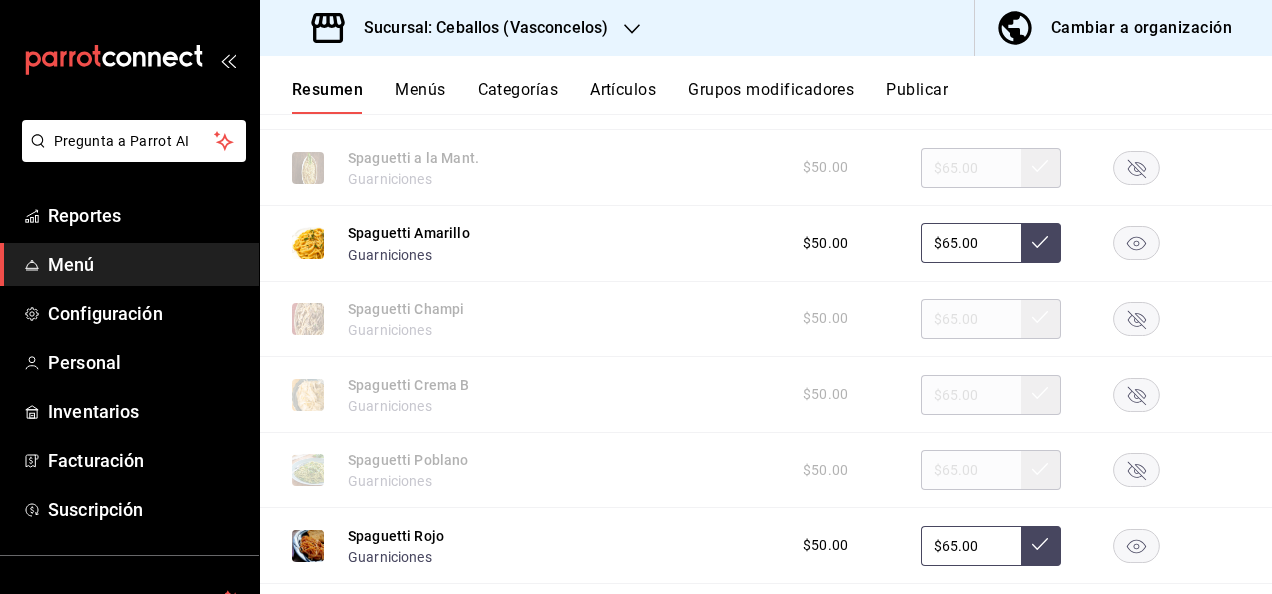 scroll, scrollTop: 5146, scrollLeft: 0, axis: vertical 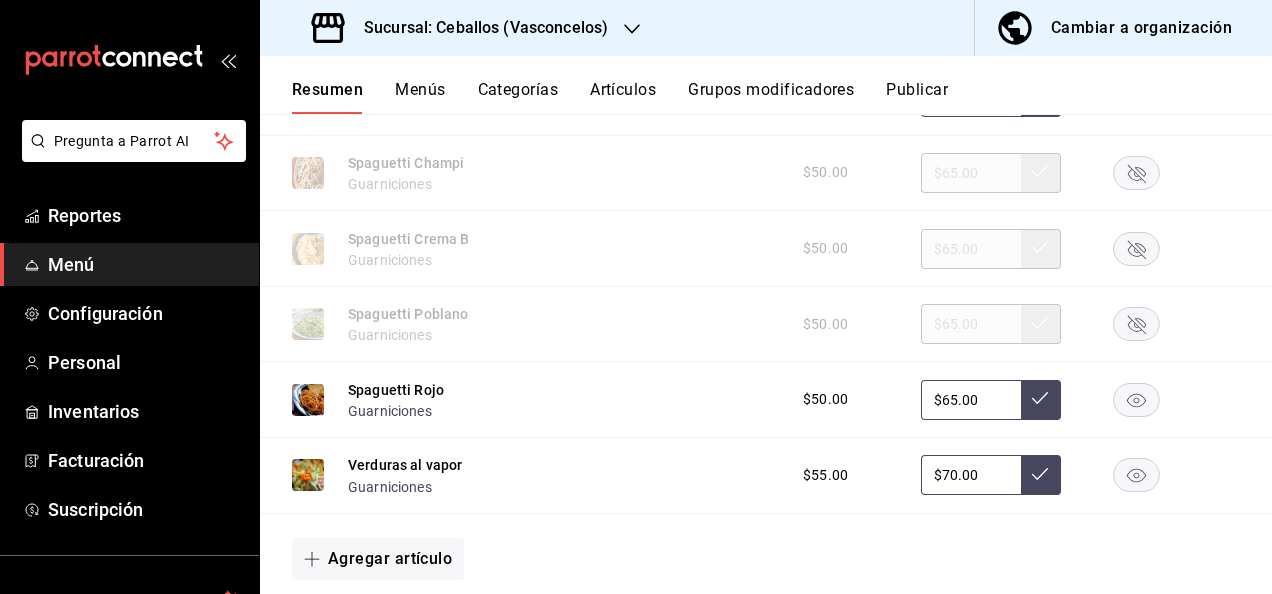 click 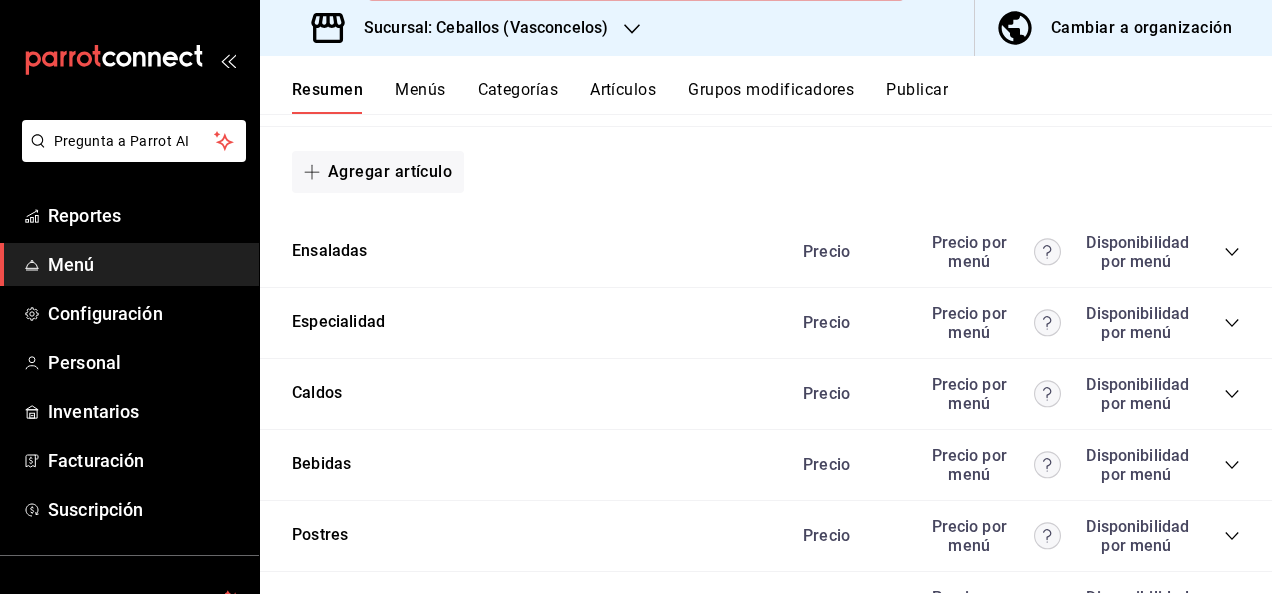 scroll, scrollTop: 5573, scrollLeft: 0, axis: vertical 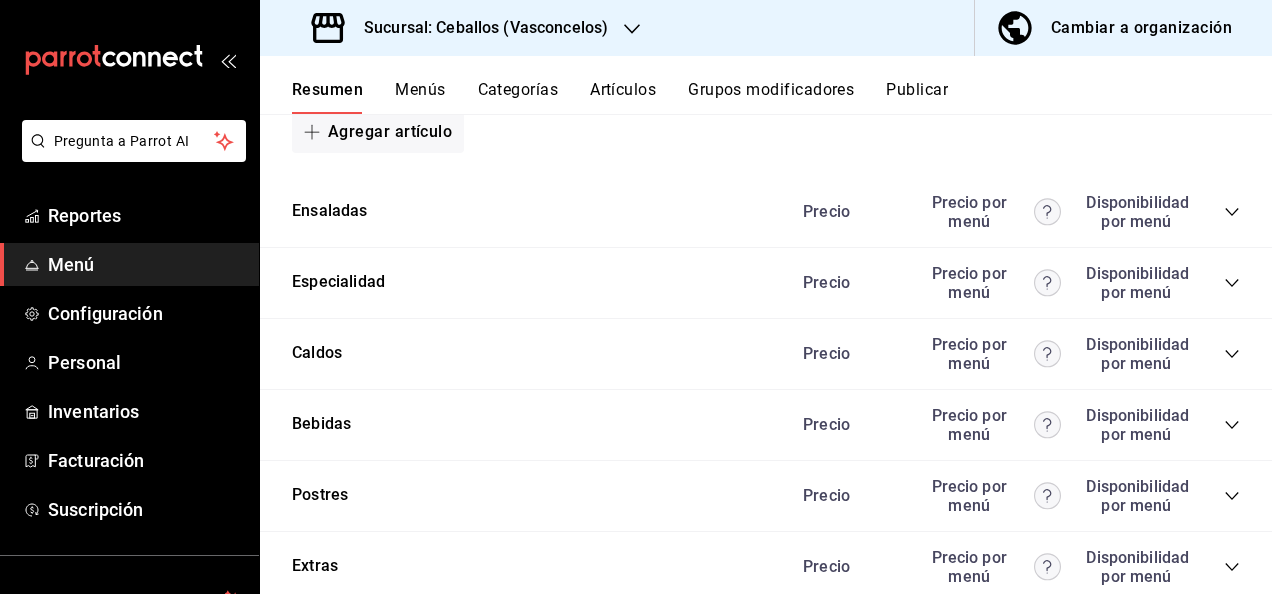 click 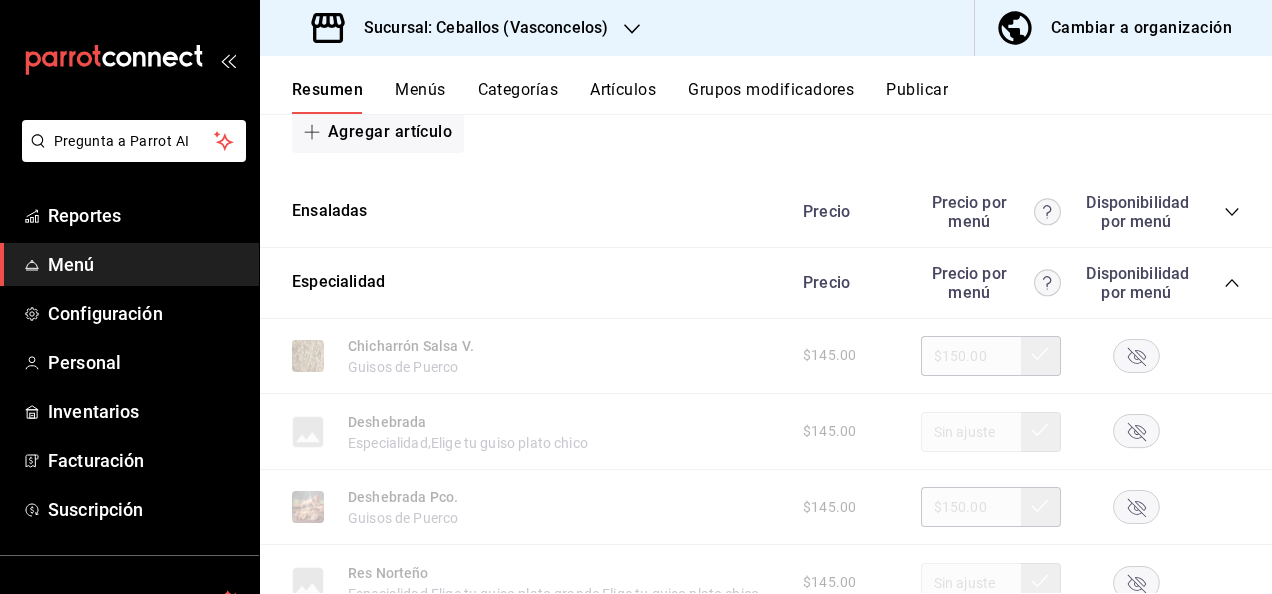 click 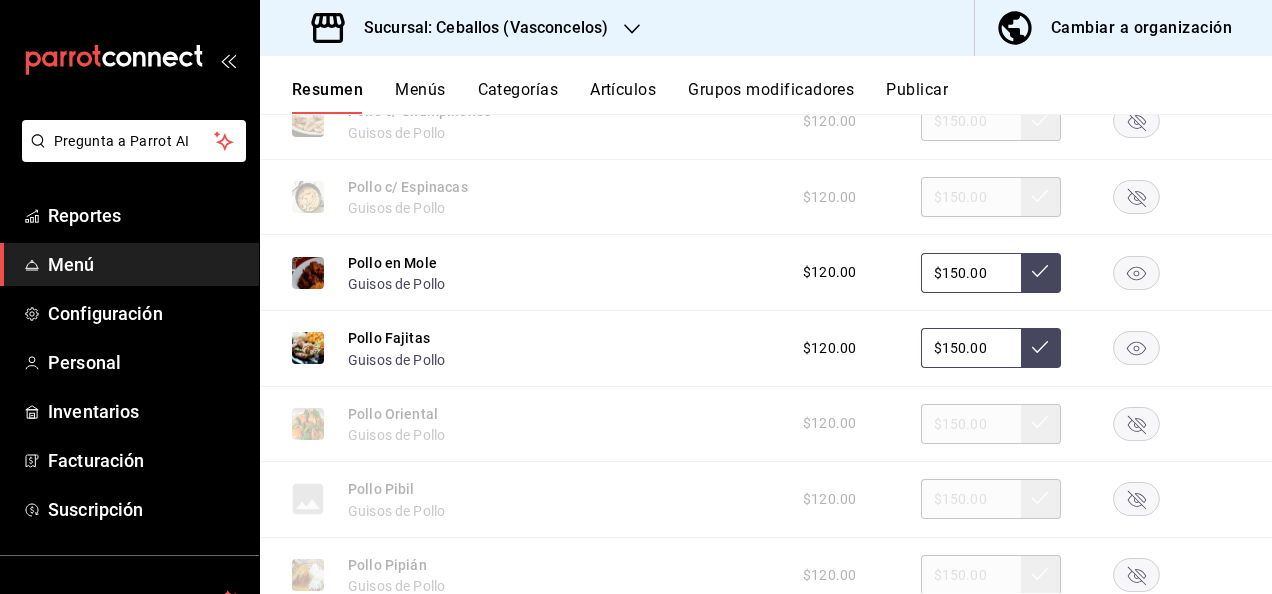 scroll, scrollTop: 247, scrollLeft: 0, axis: vertical 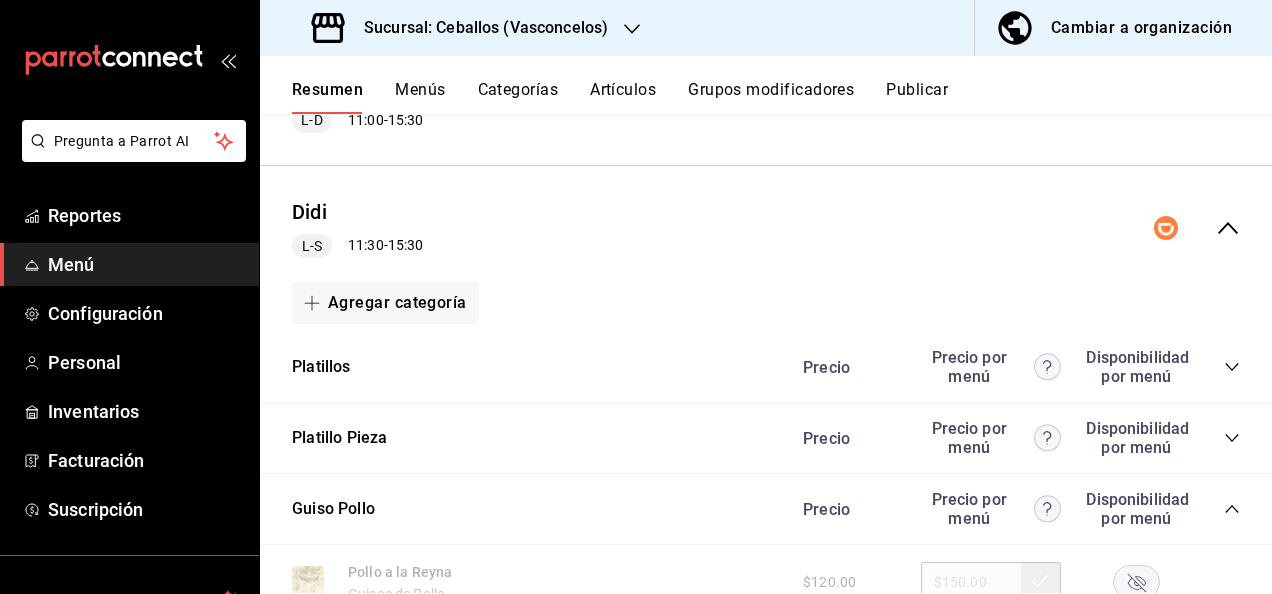 click on "Publicar" at bounding box center [917, 97] 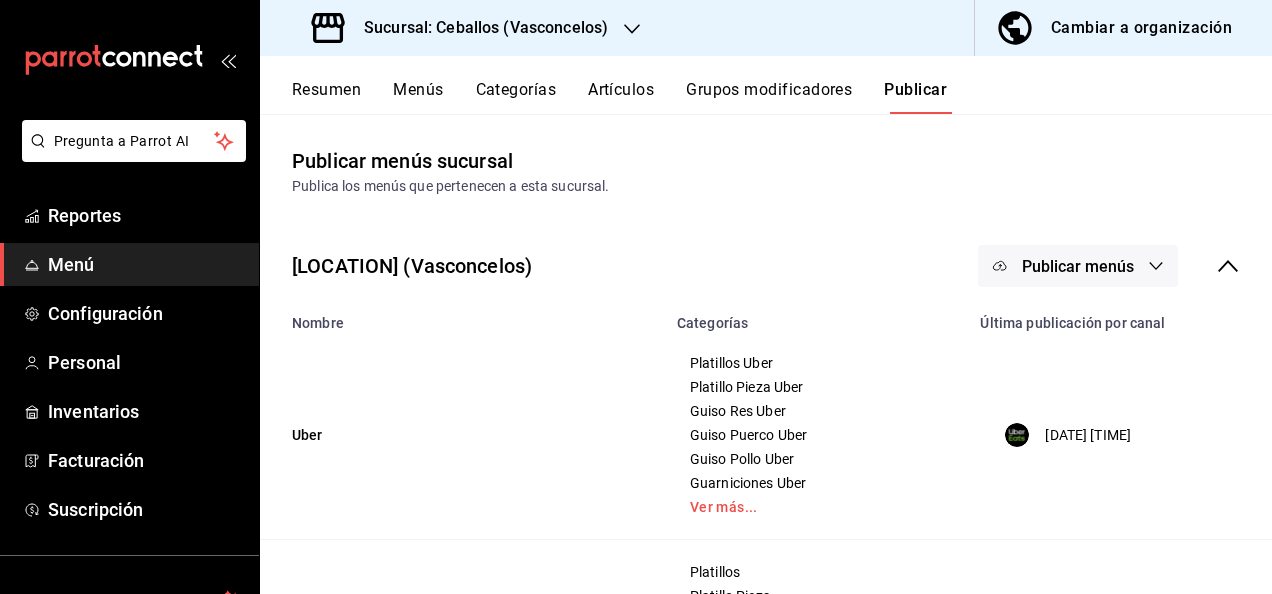 click on "Publicar menús" at bounding box center (1078, 266) 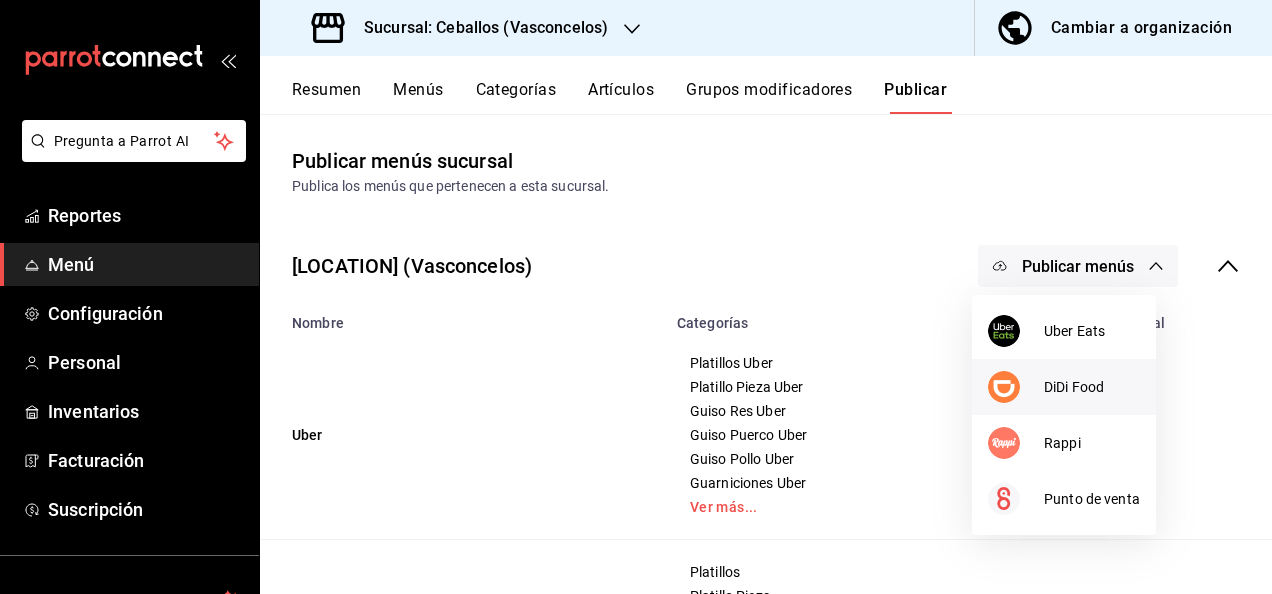 click on "DiDi Food" at bounding box center [1092, 387] 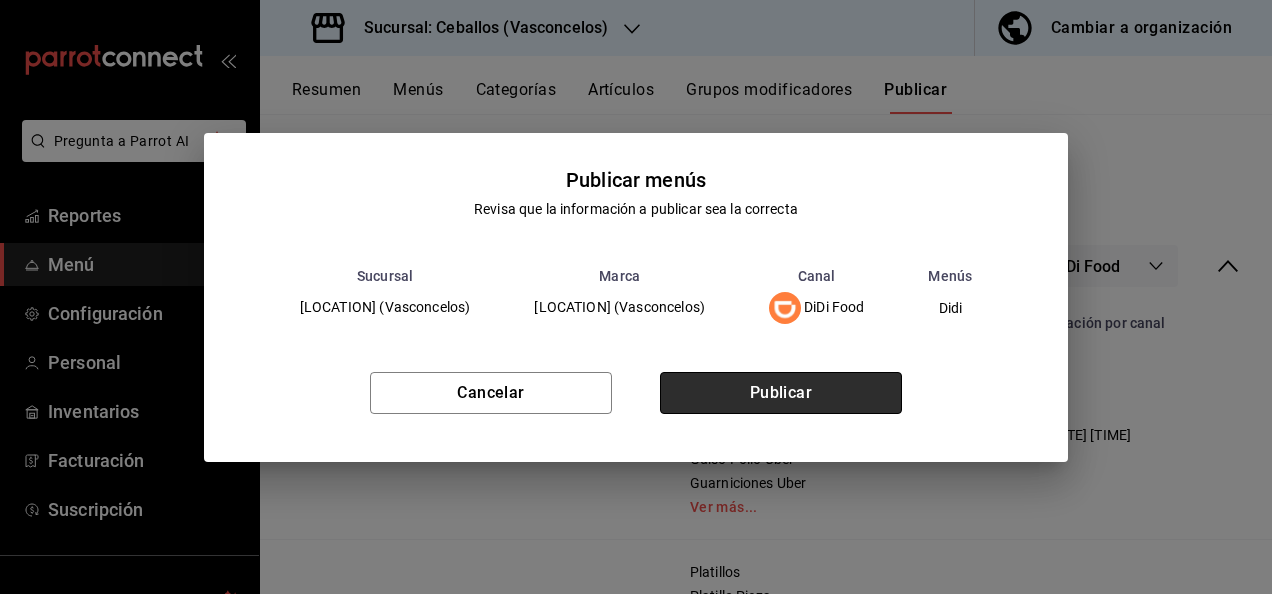 click on "Publicar" at bounding box center (781, 393) 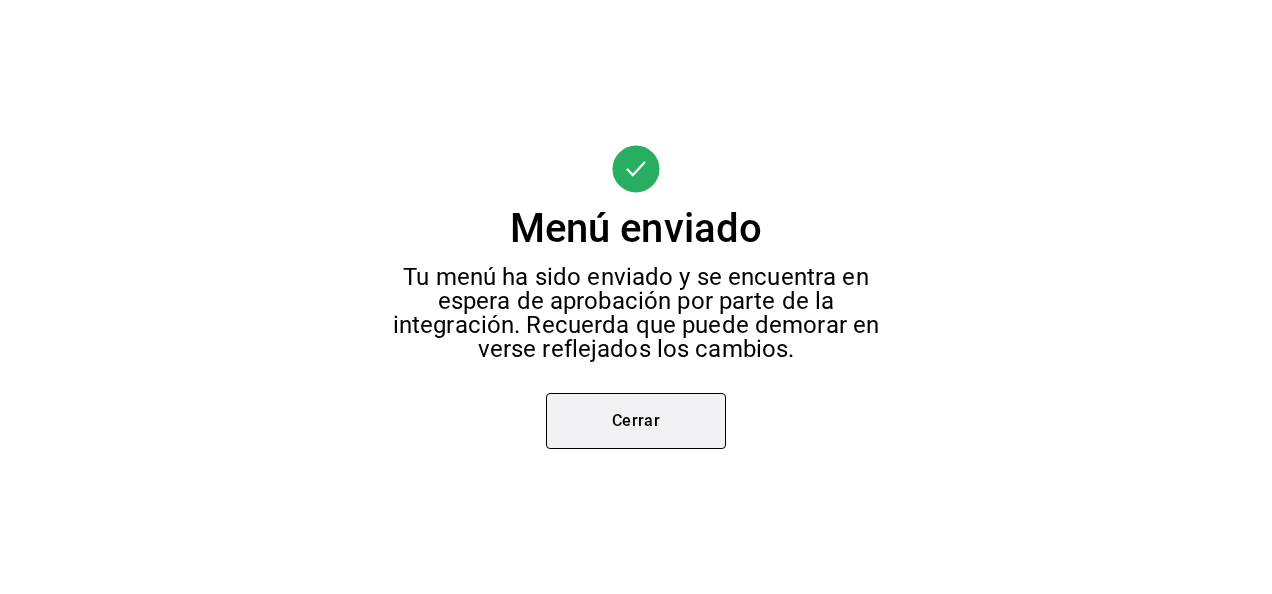 click on "Cerrar" at bounding box center (636, 421) 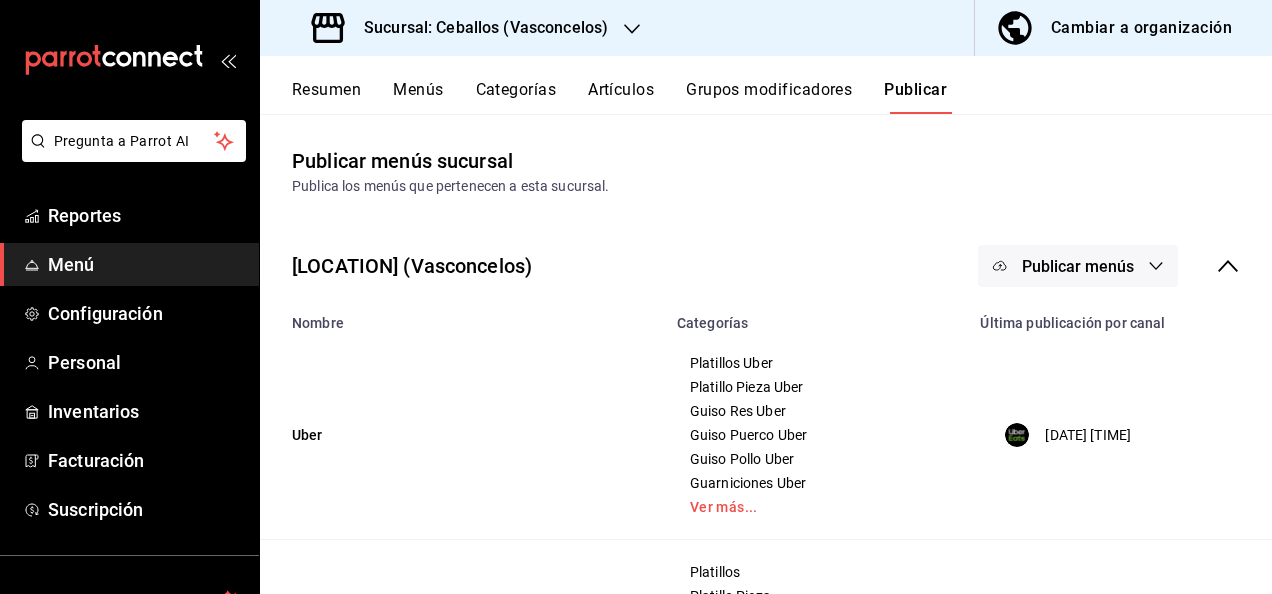 click on "Sucursal: Ceballos (Vasconcelos)" at bounding box center [478, 28] 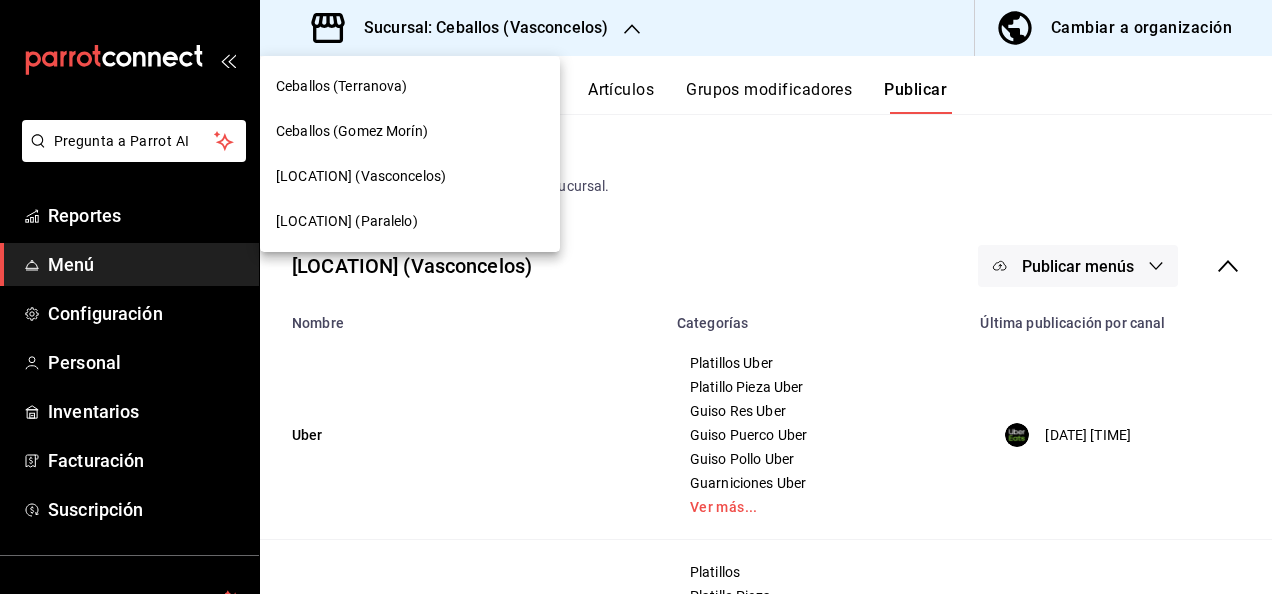 click on "[LOCATION] (Paralelo)" at bounding box center (347, 221) 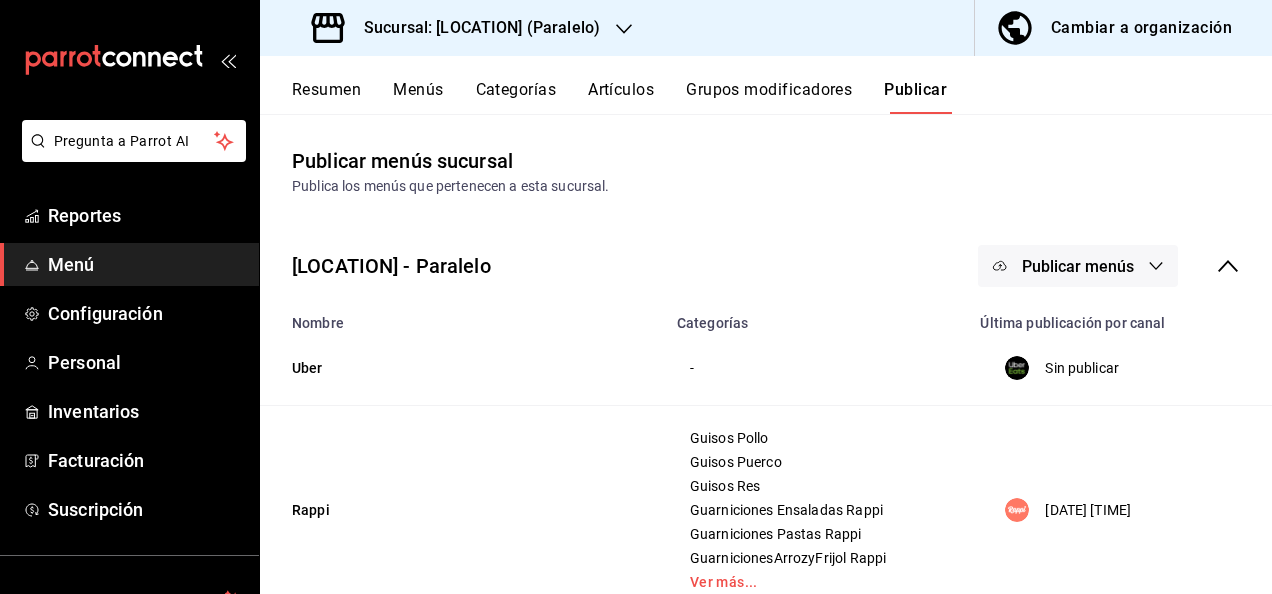 click on "Resumen" at bounding box center (326, 97) 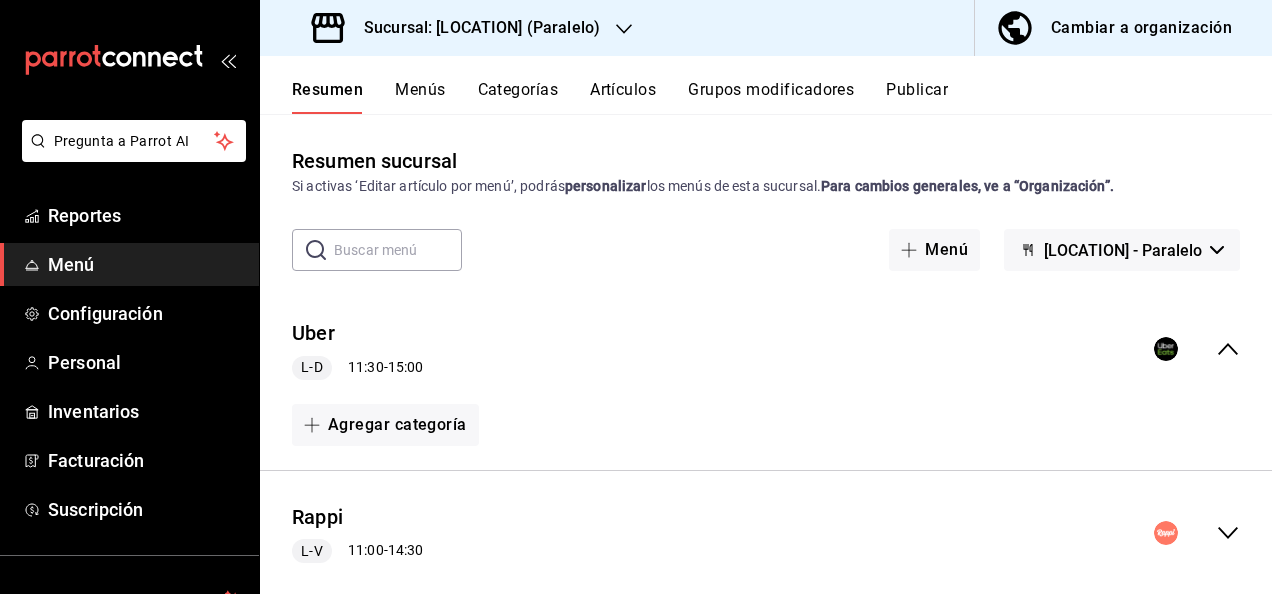 click 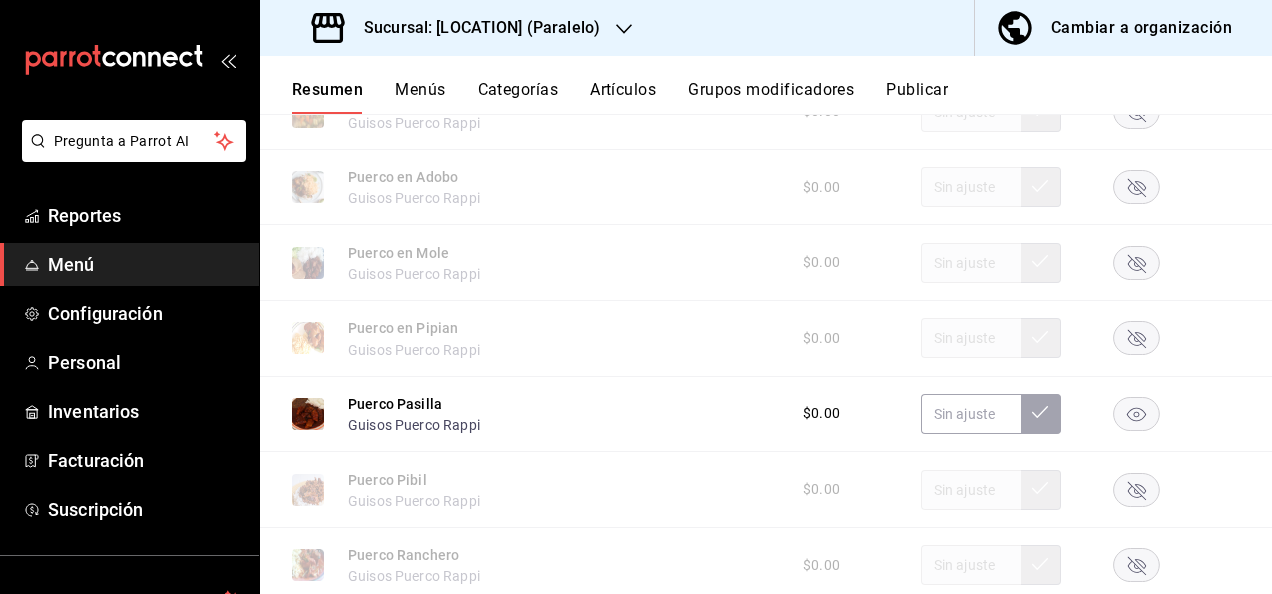 scroll, scrollTop: 2146, scrollLeft: 0, axis: vertical 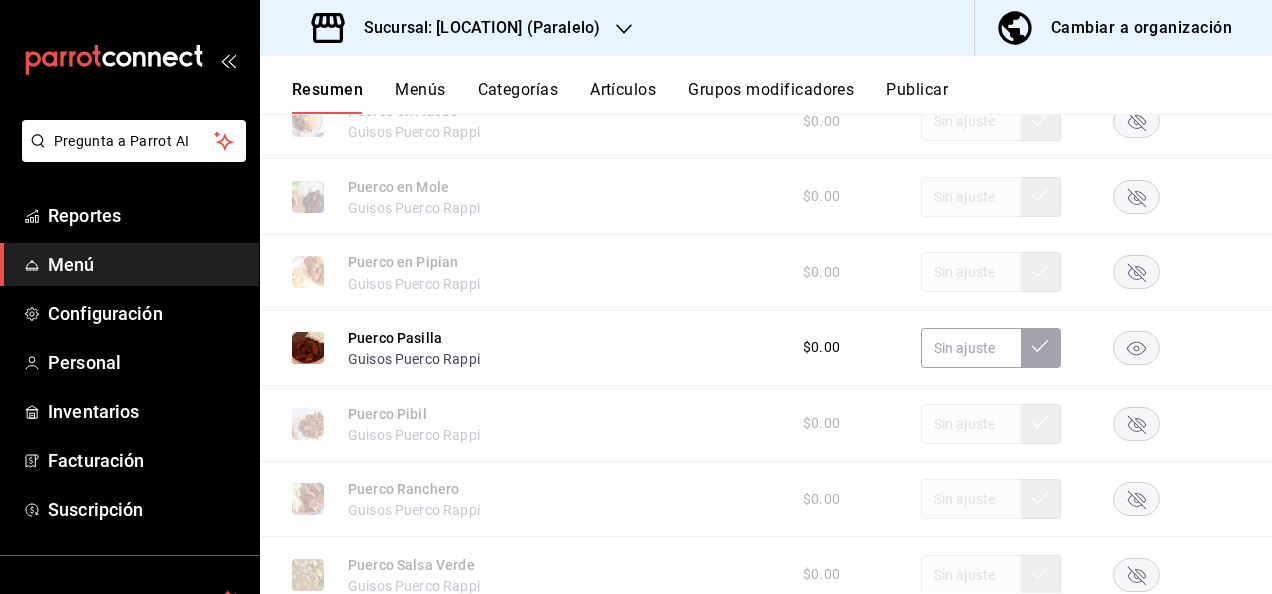 click 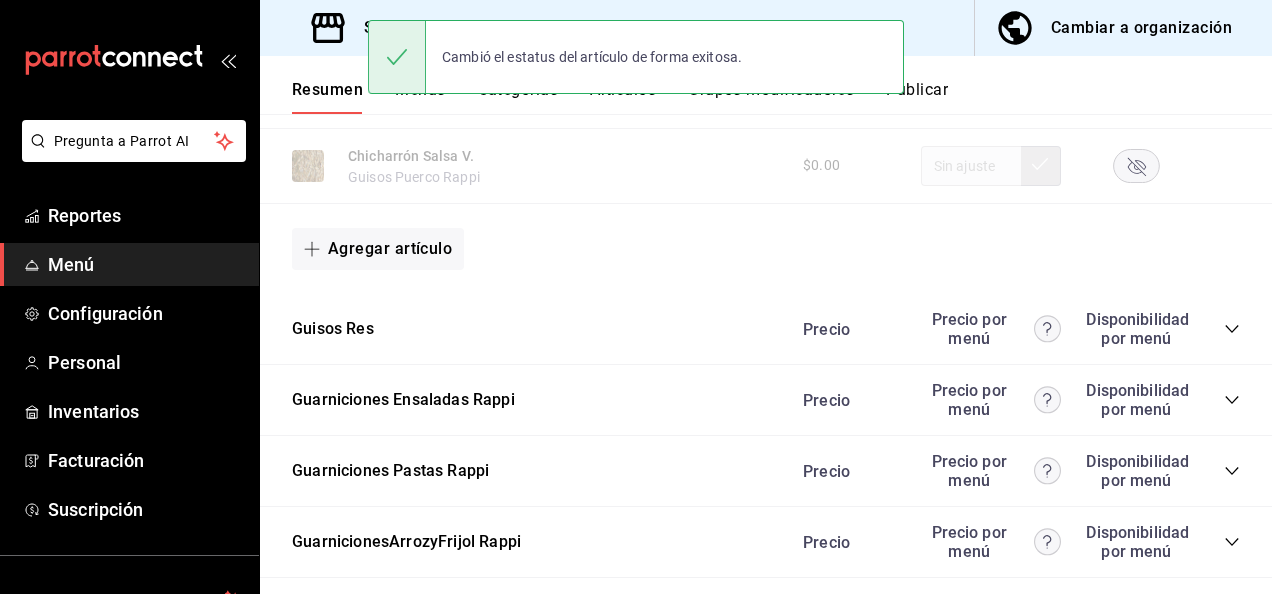 scroll, scrollTop: 2760, scrollLeft: 0, axis: vertical 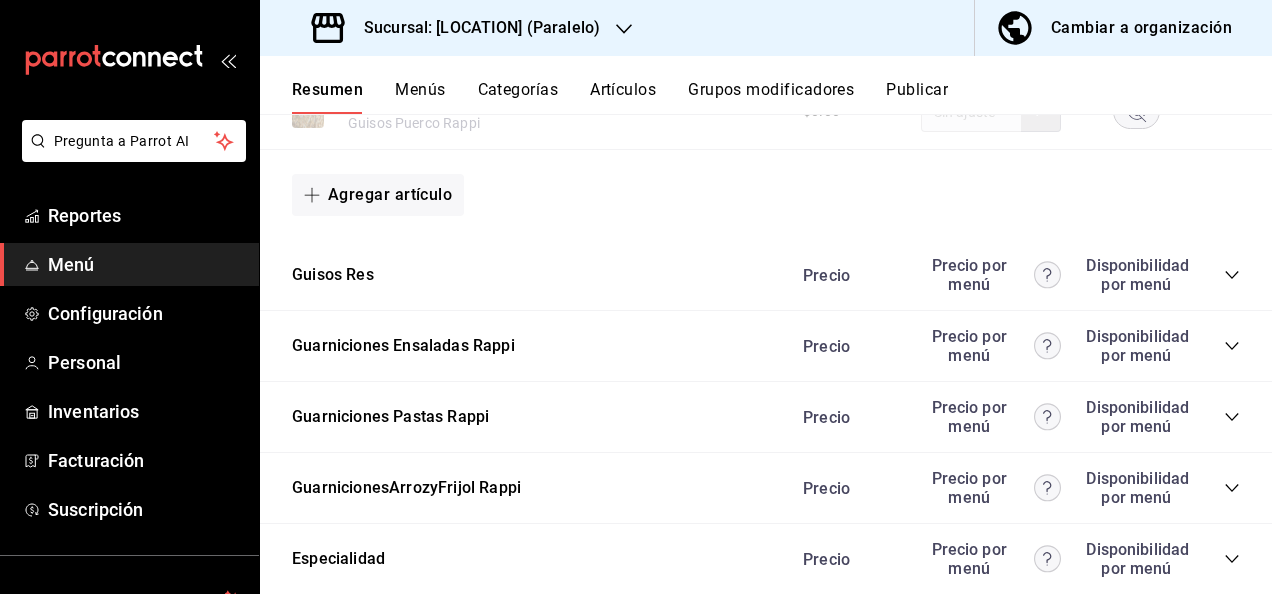click 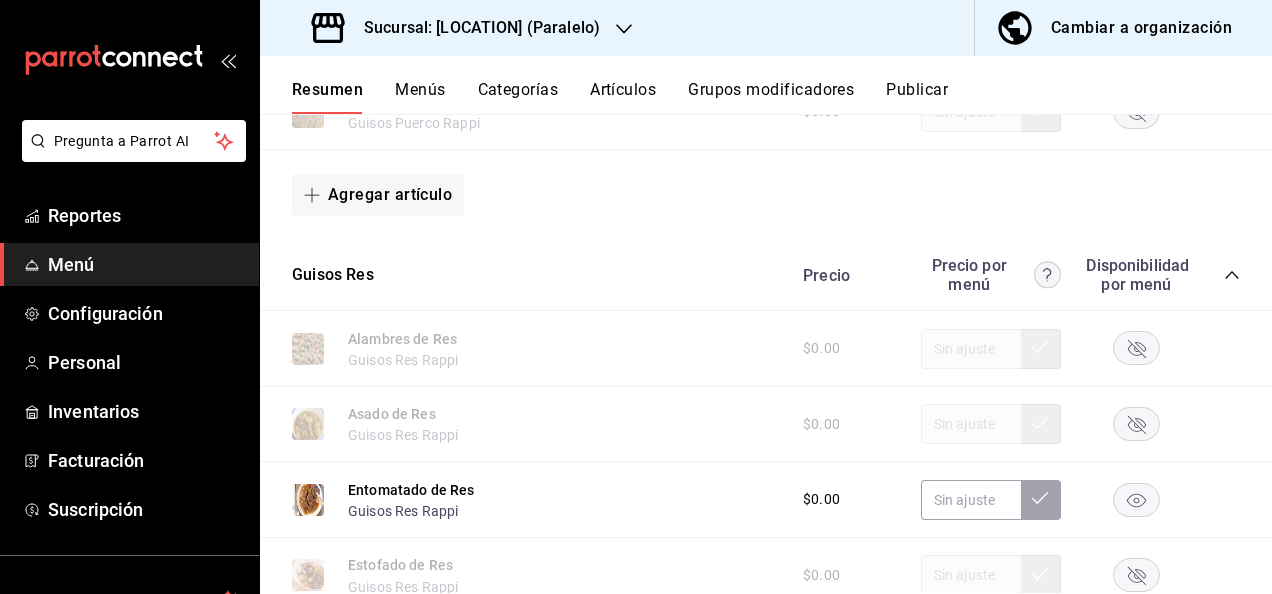 click 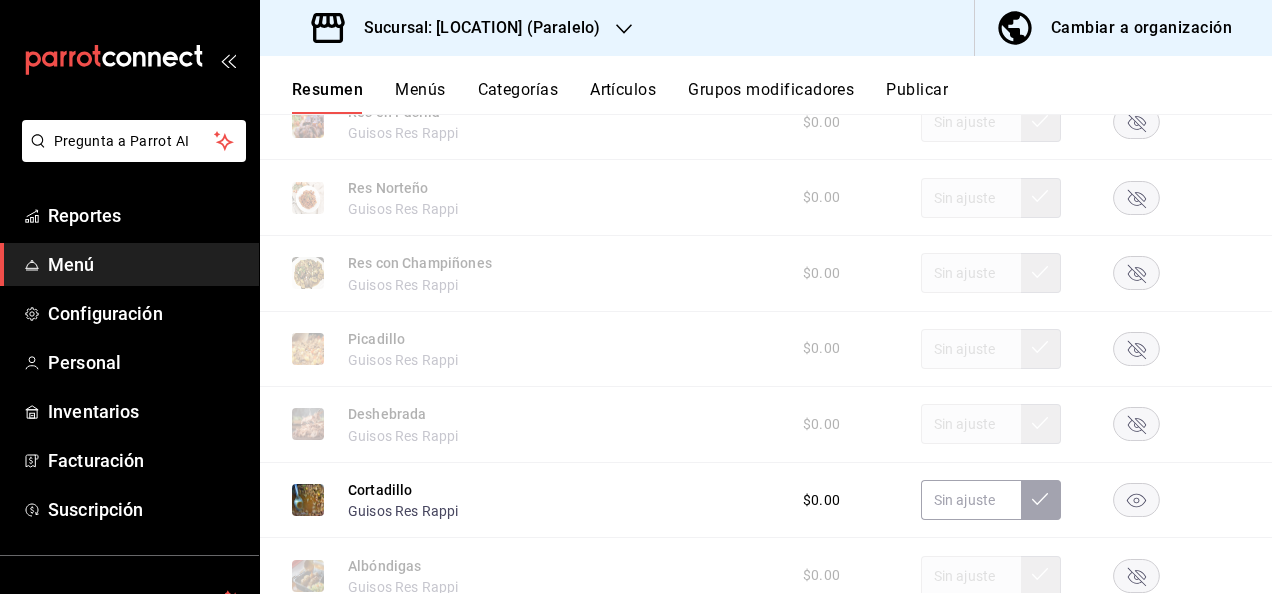 scroll, scrollTop: 3360, scrollLeft: 0, axis: vertical 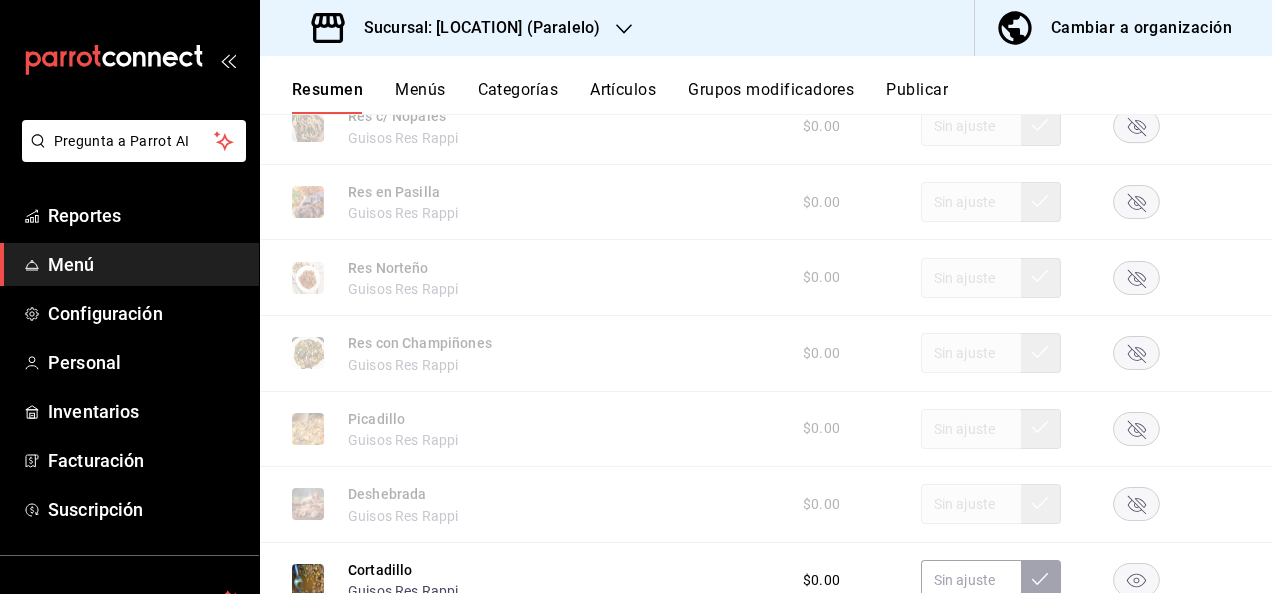 click 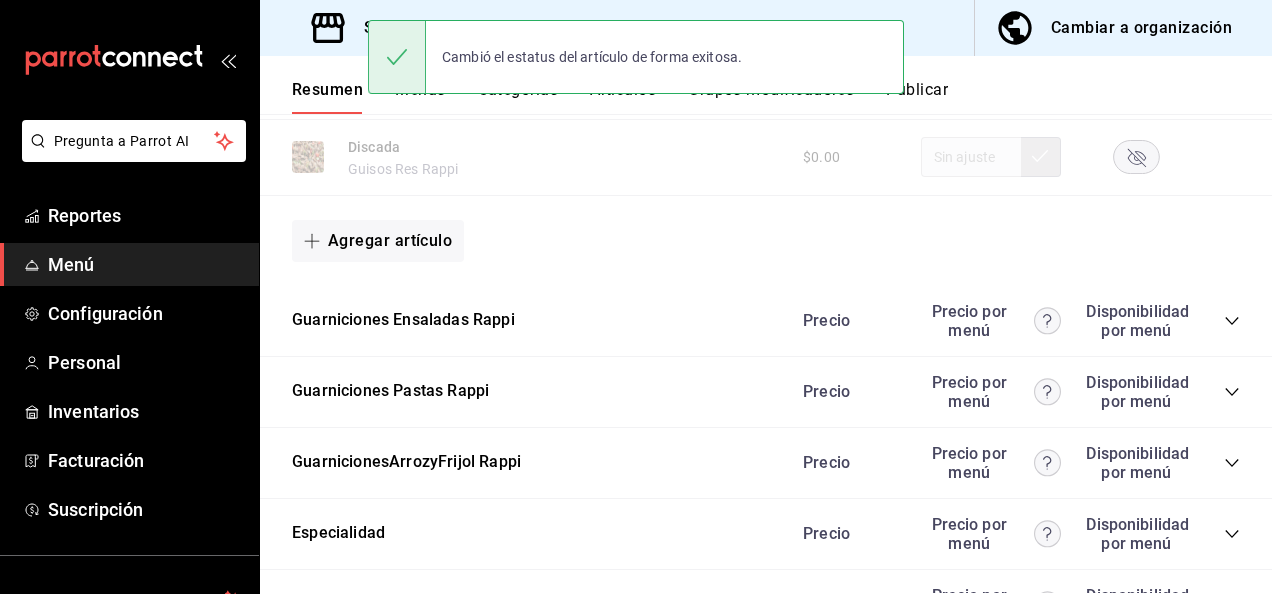 scroll, scrollTop: 4027, scrollLeft: 0, axis: vertical 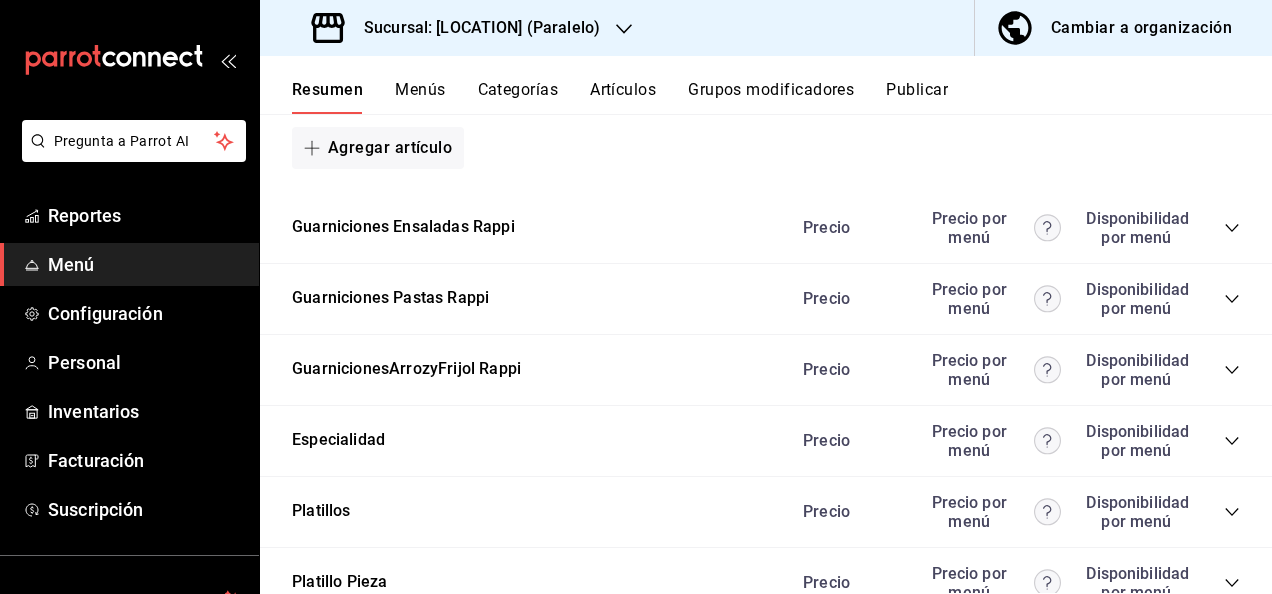 click 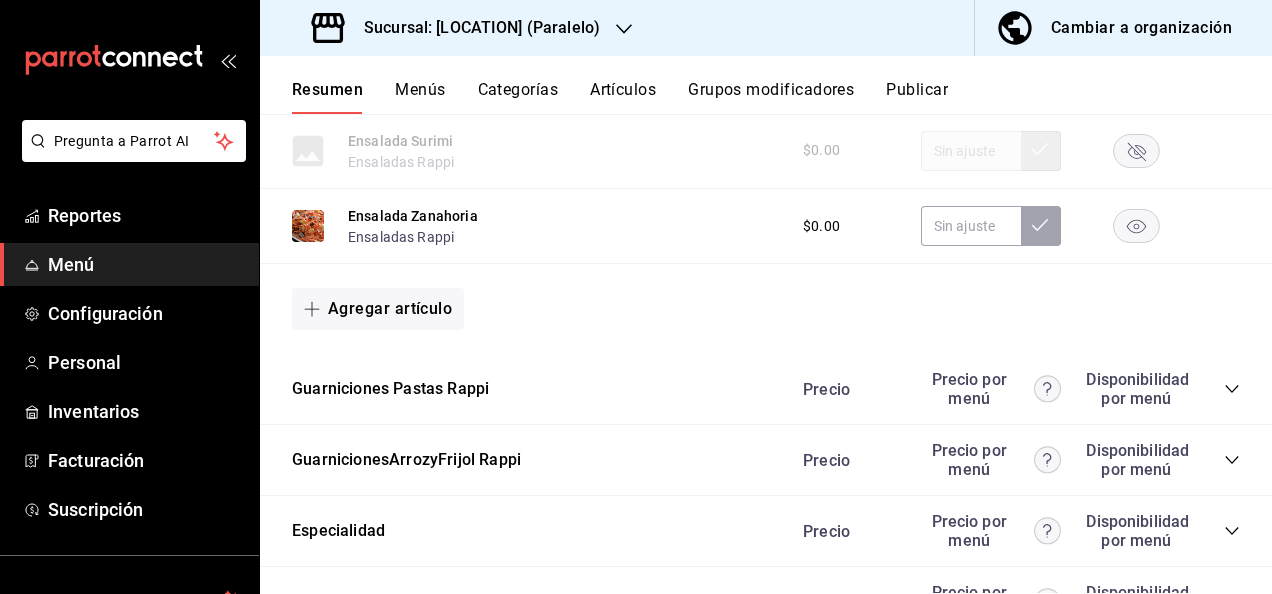 scroll, scrollTop: 5240, scrollLeft: 0, axis: vertical 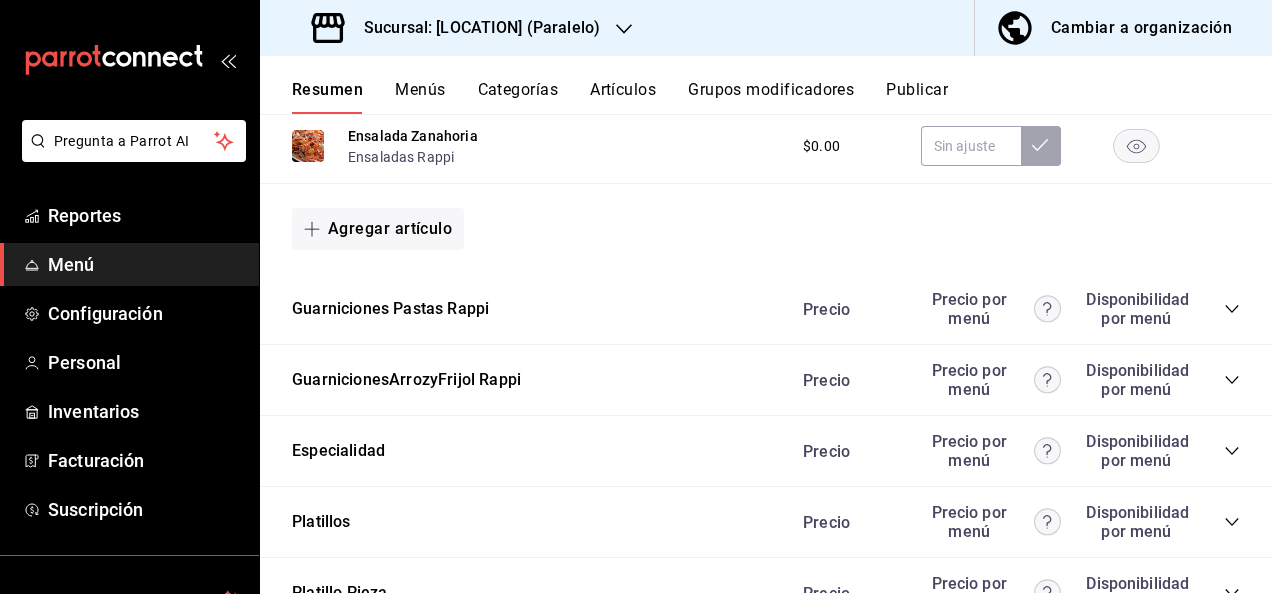 click 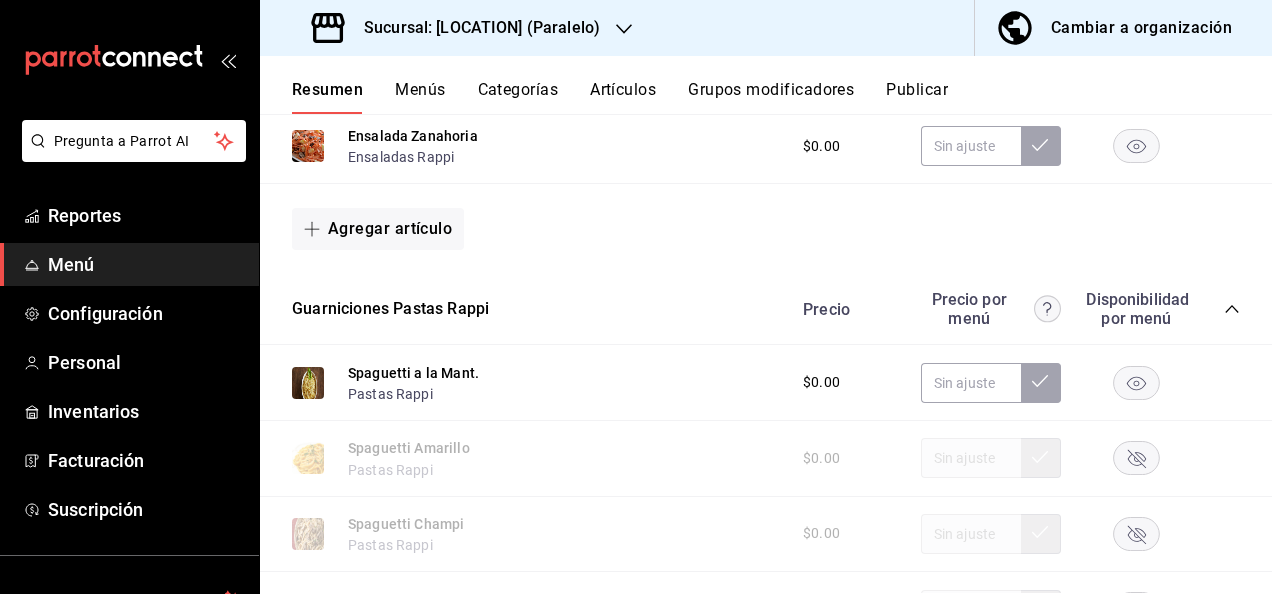 click 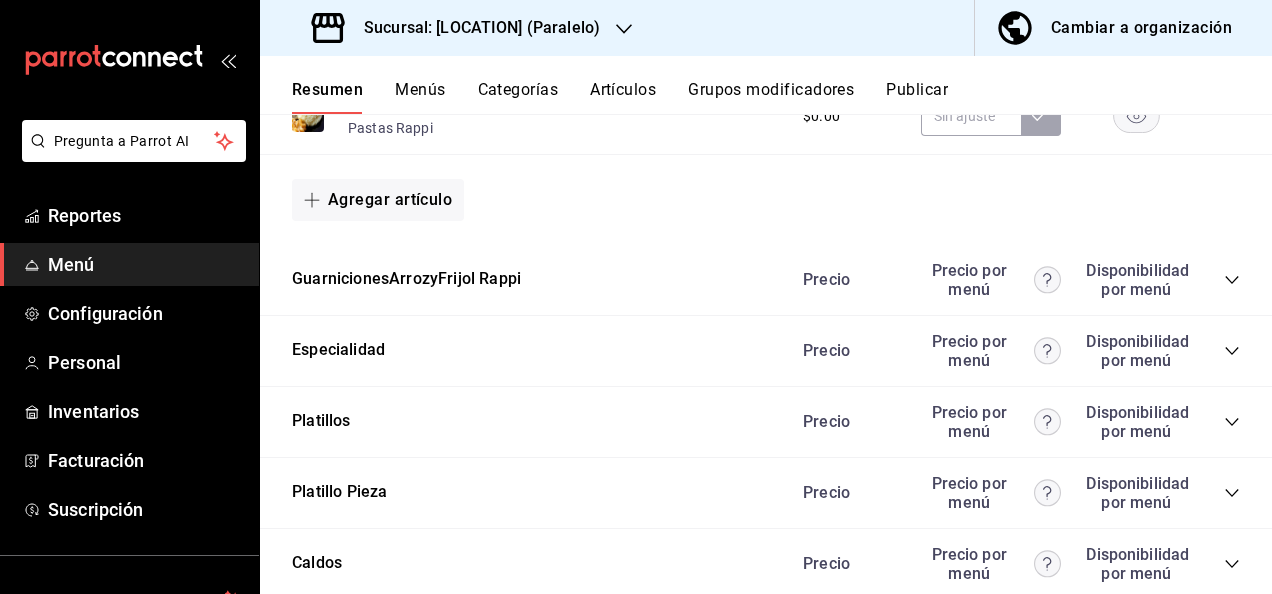 scroll, scrollTop: 6040, scrollLeft: 0, axis: vertical 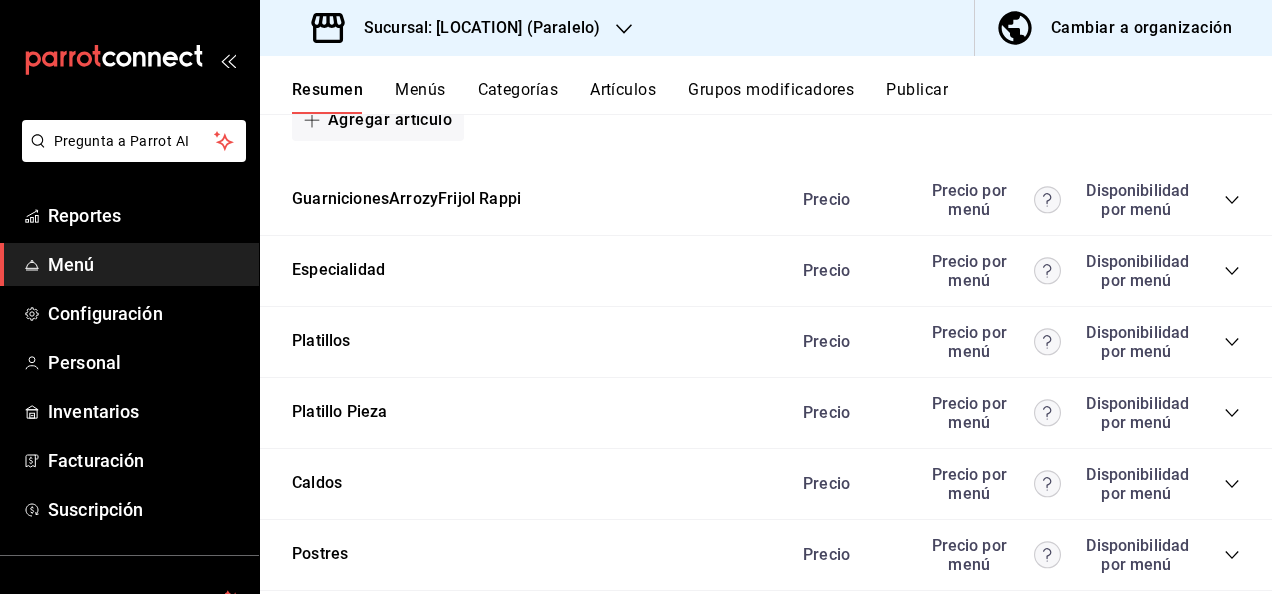 click 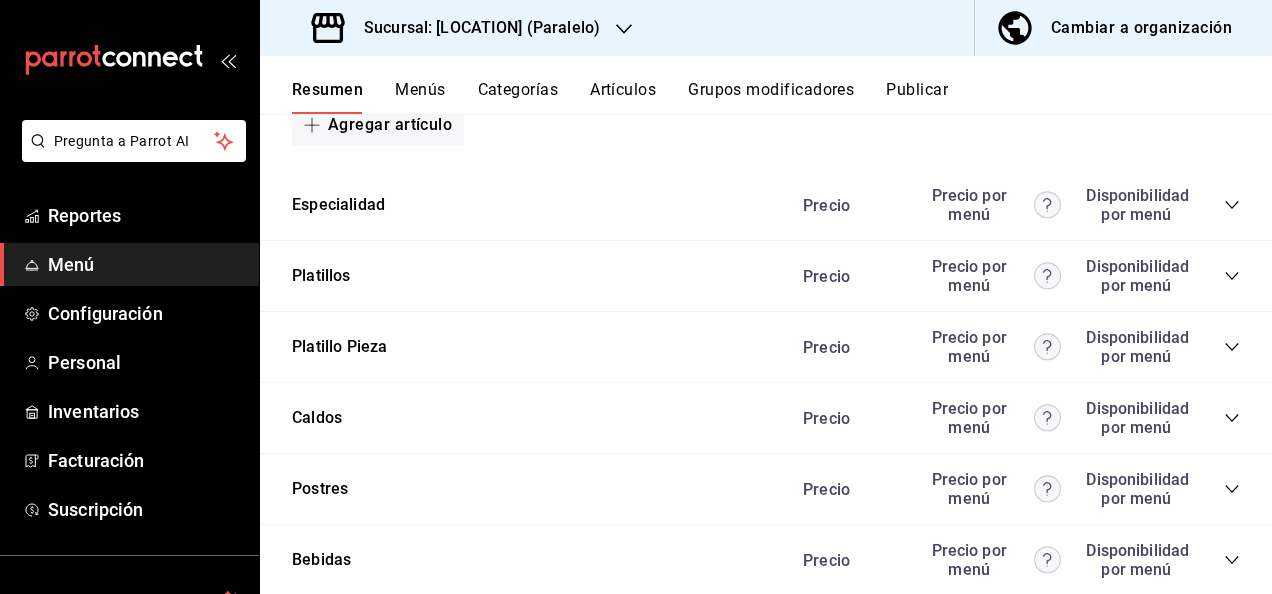 scroll, scrollTop: 6840, scrollLeft: 0, axis: vertical 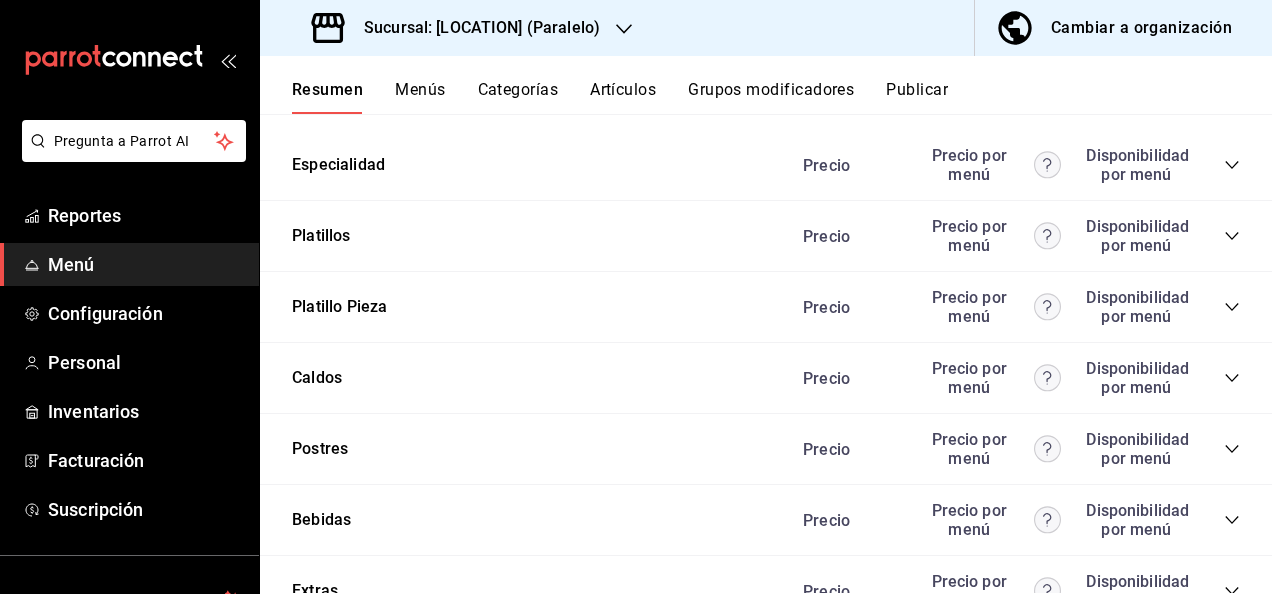 click 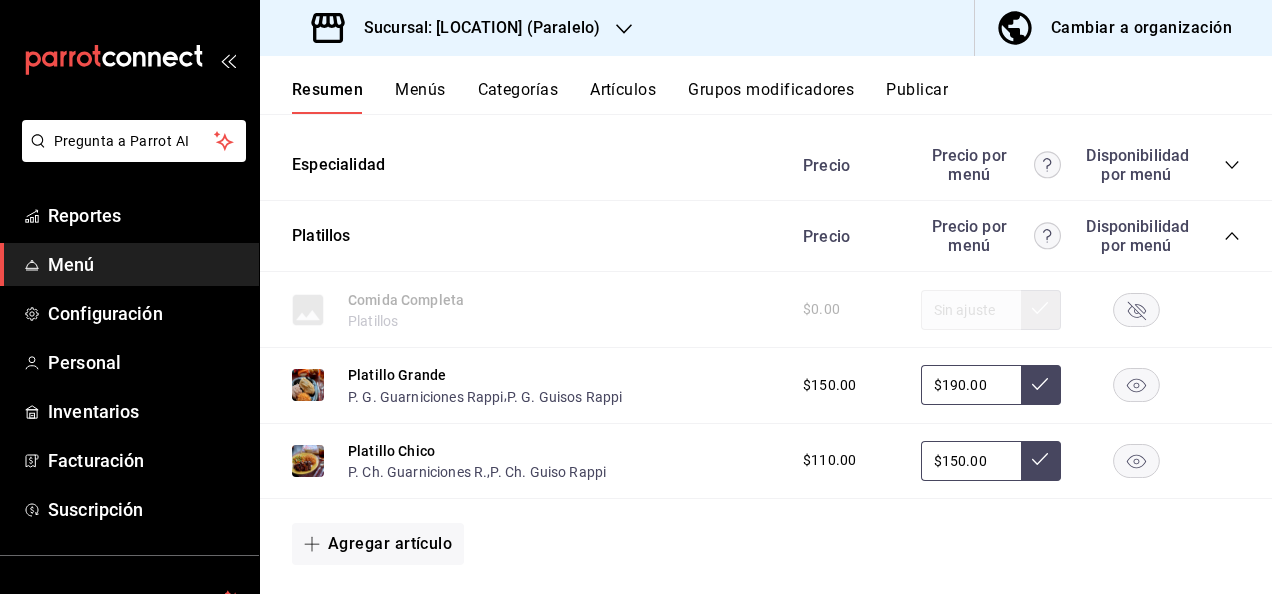 click 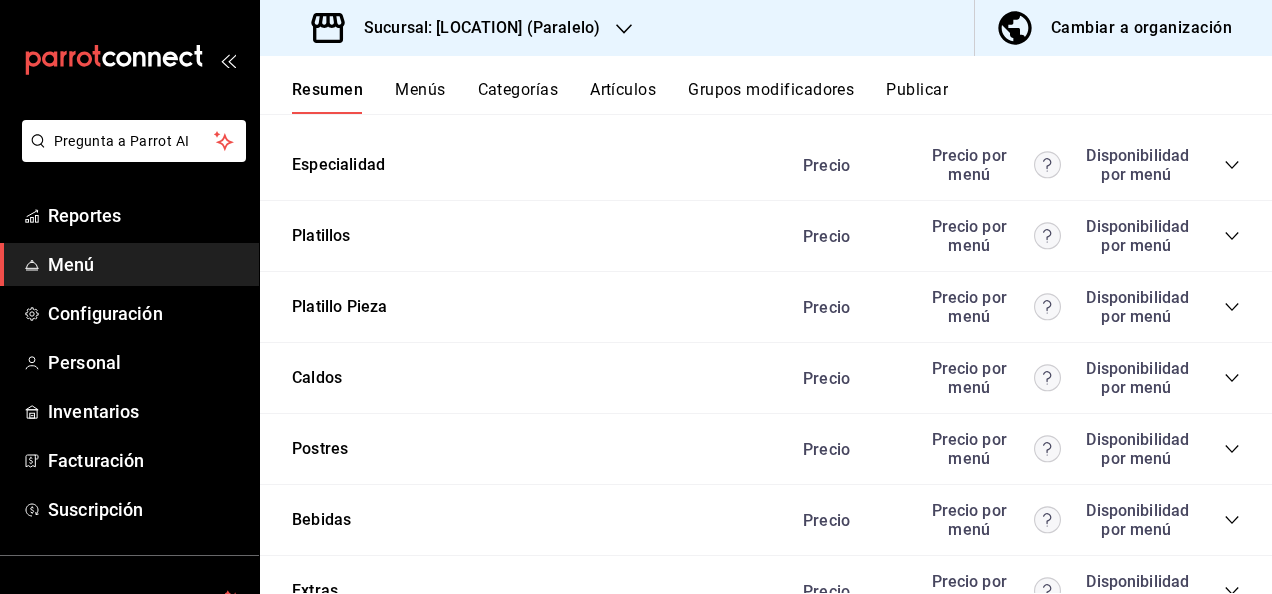 click 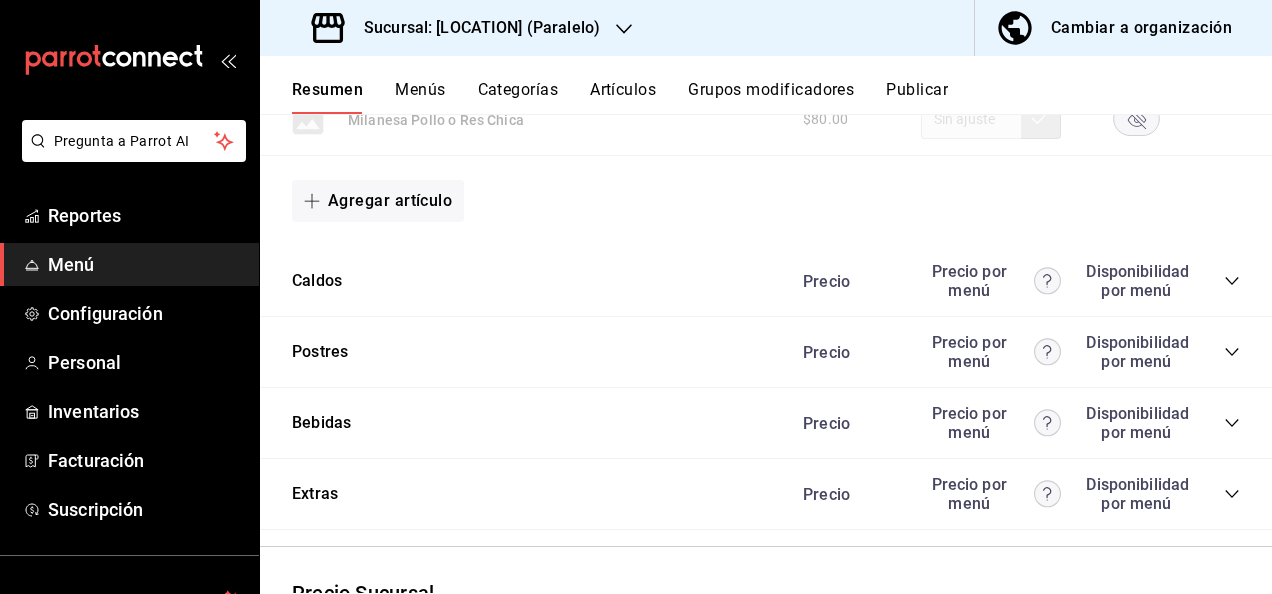 scroll, scrollTop: 8600, scrollLeft: 0, axis: vertical 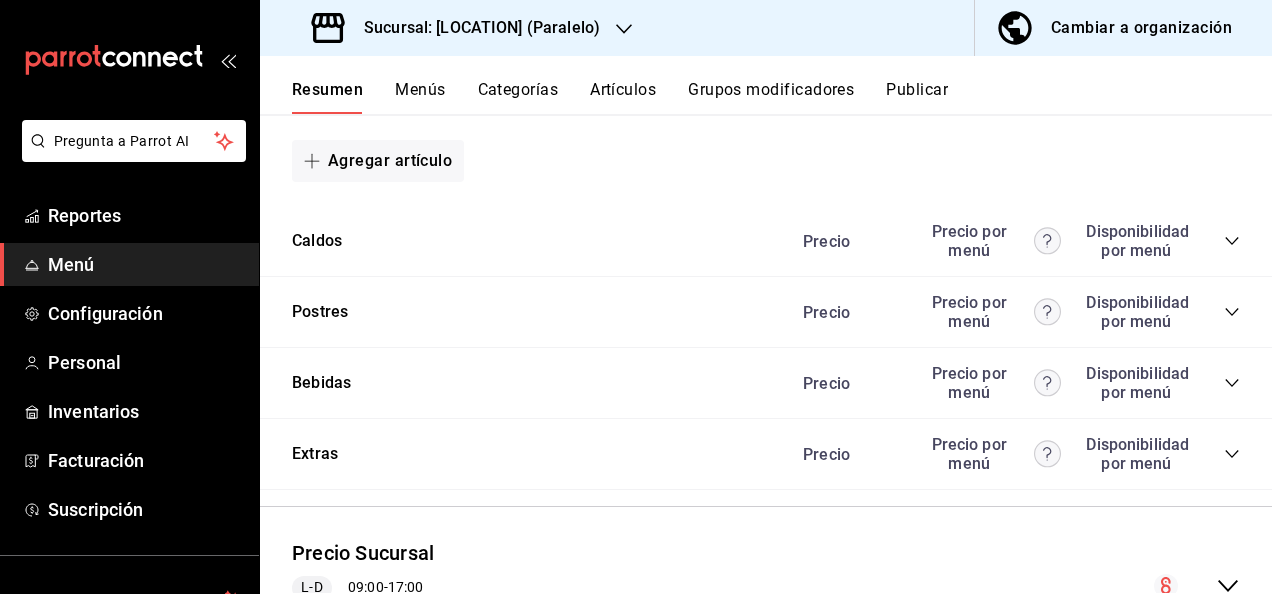 click 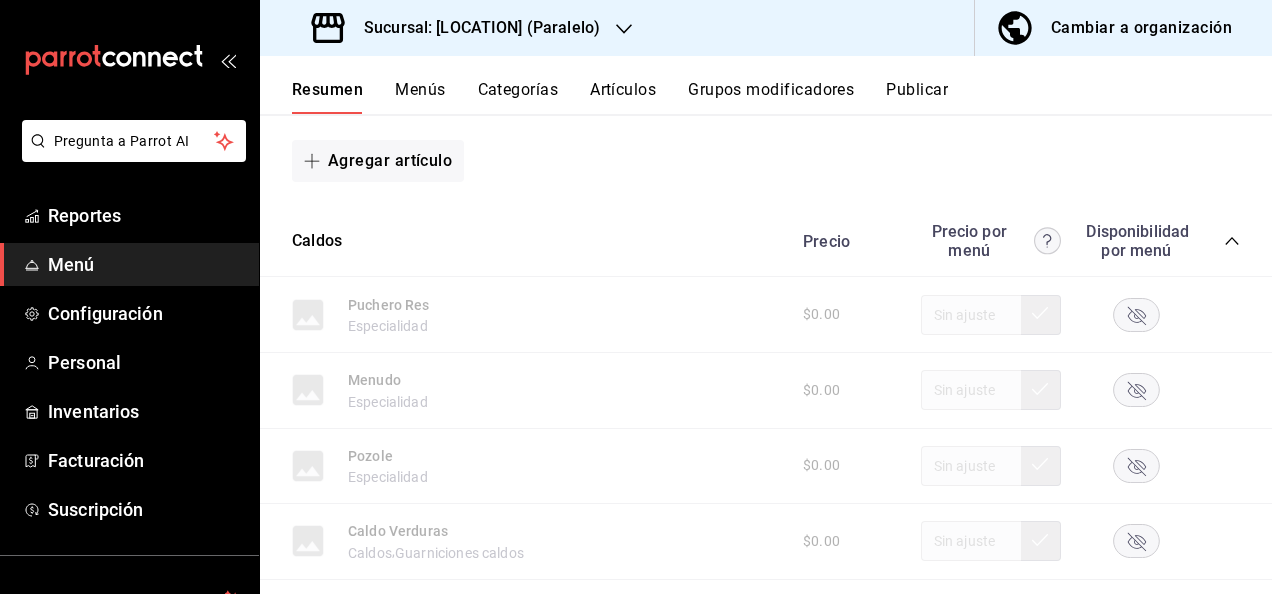 click 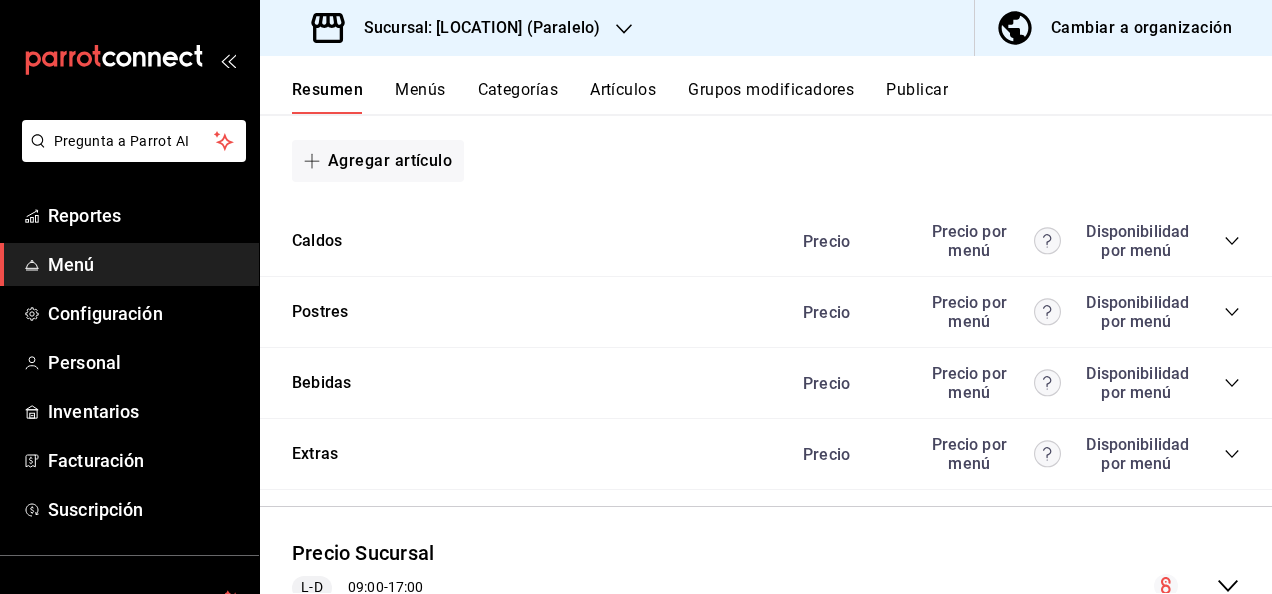 click on "Publicar" at bounding box center [917, 97] 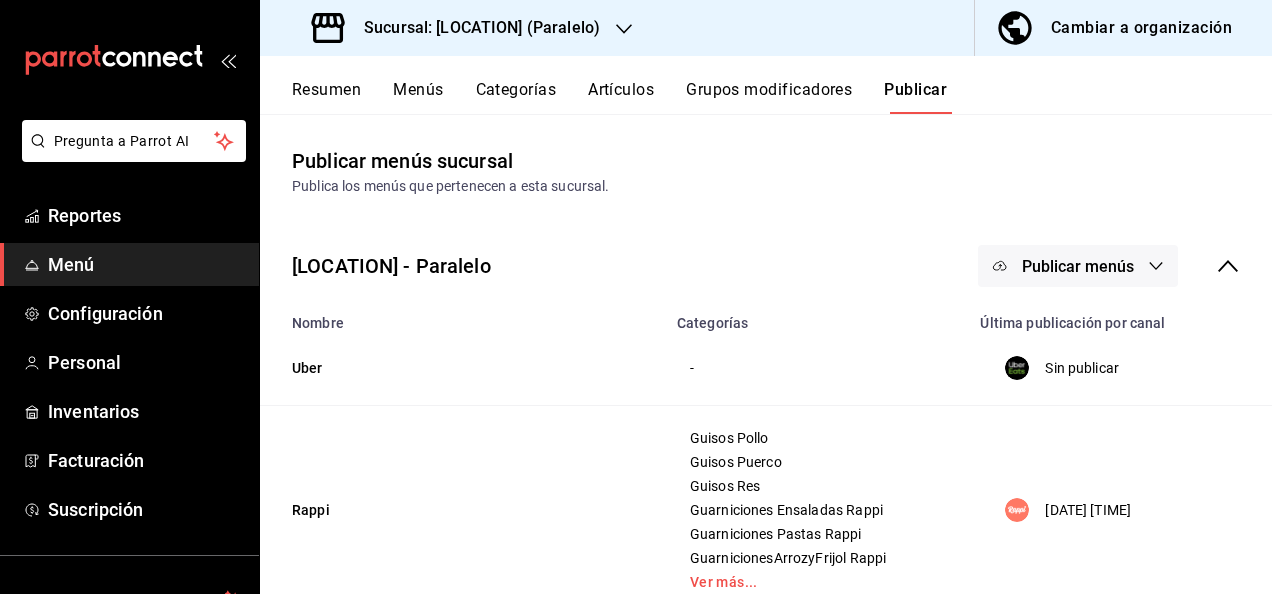 click on "Publicar menús" at bounding box center (1078, 266) 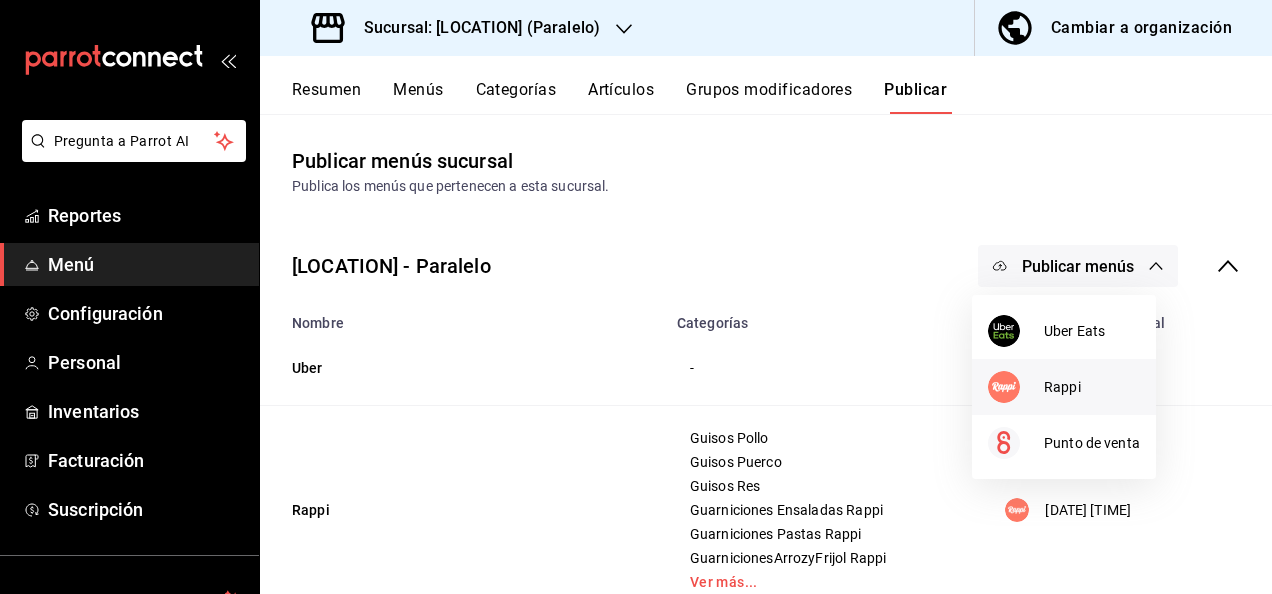 click on "Rappi" at bounding box center [1092, 387] 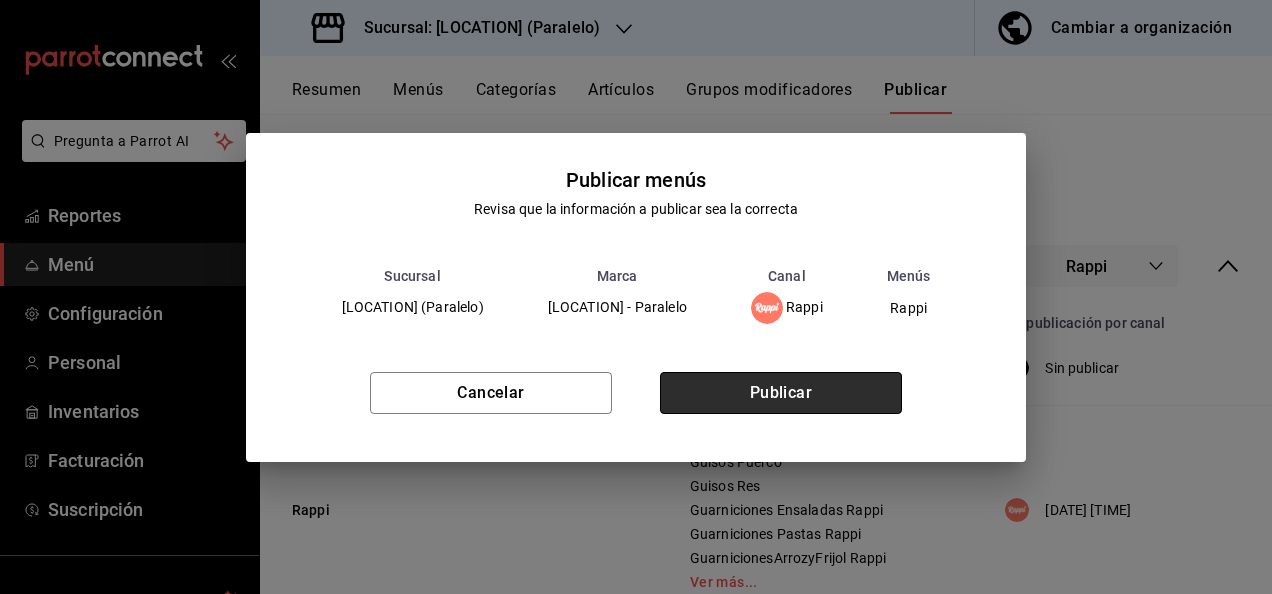 click on "Publicar" at bounding box center [781, 393] 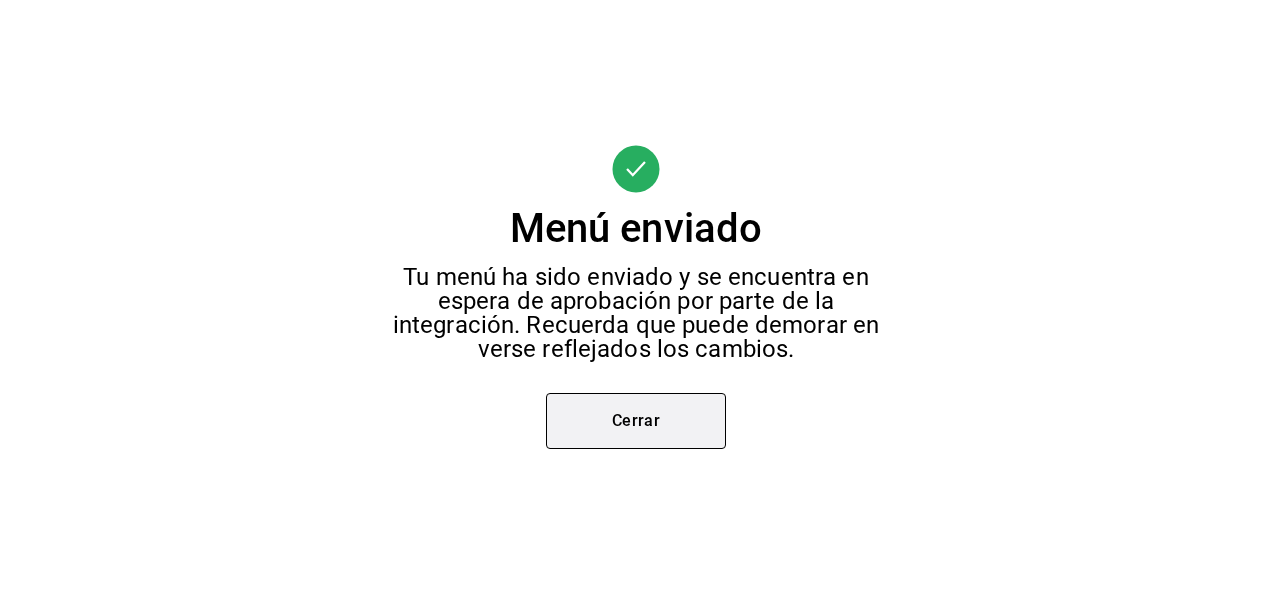 click on "Cerrar" at bounding box center (636, 421) 